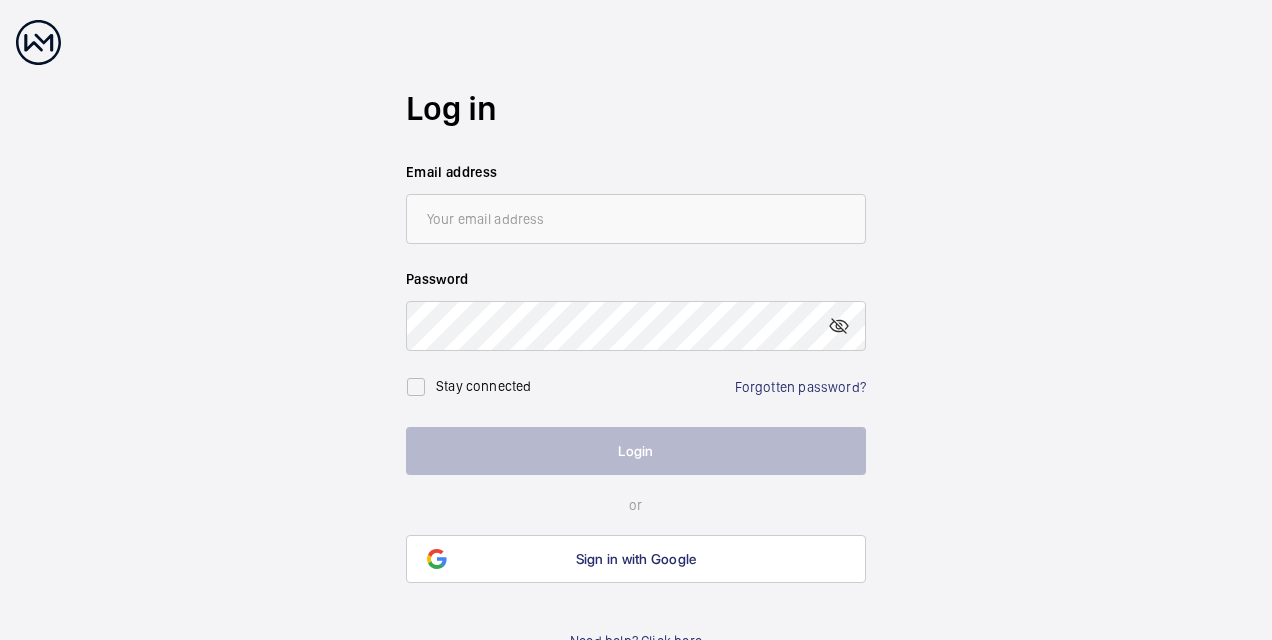 scroll, scrollTop: 0, scrollLeft: 0, axis: both 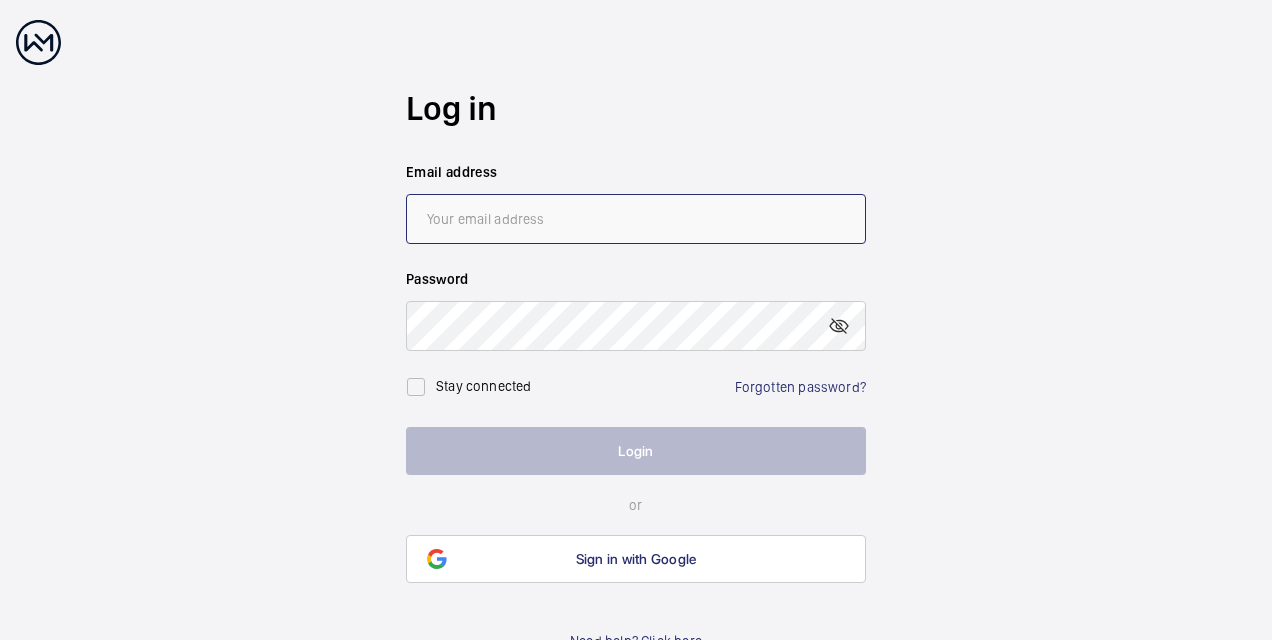 type on "[EMAIL]" 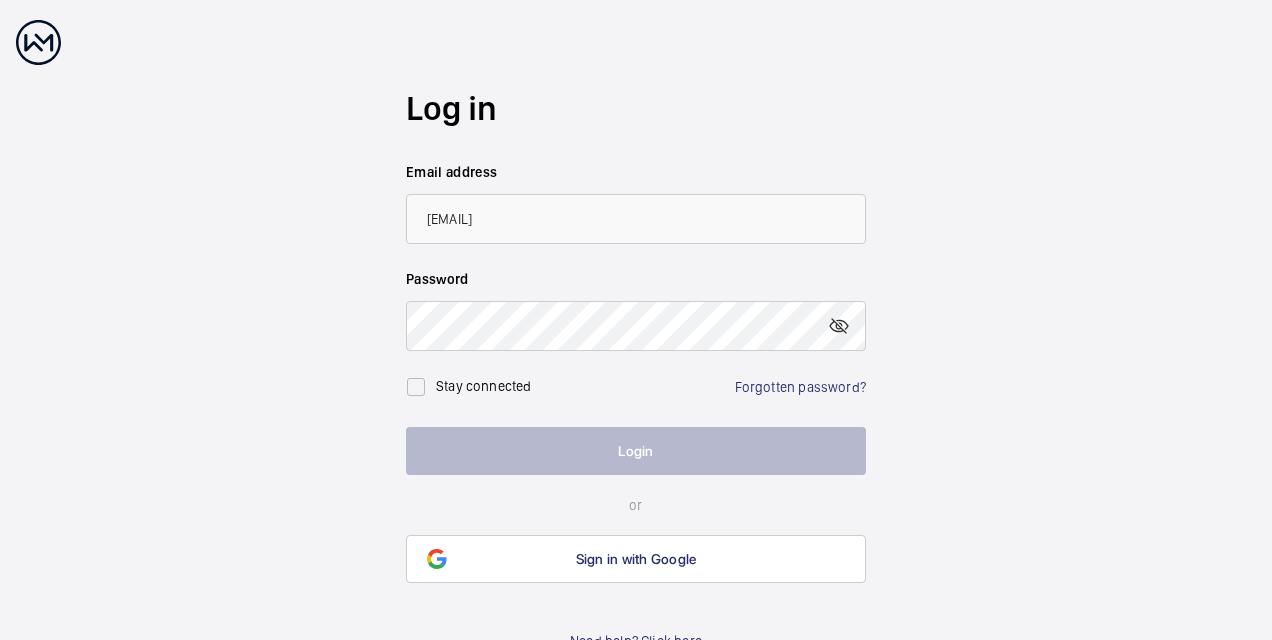 click on "Login" 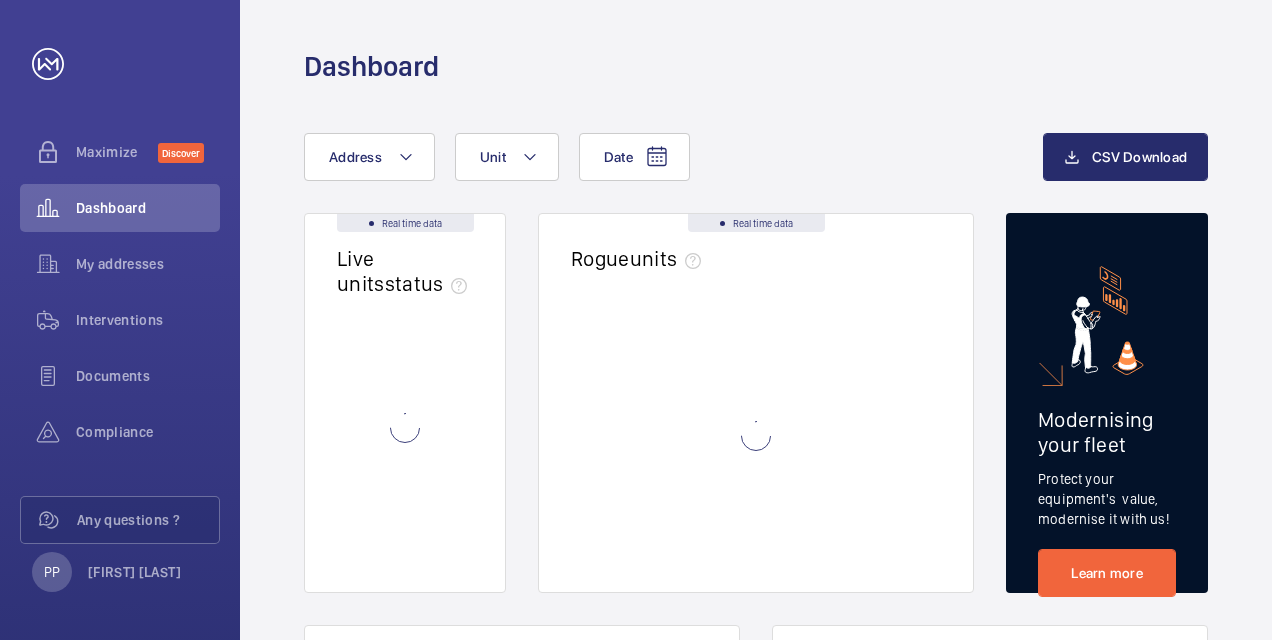 click 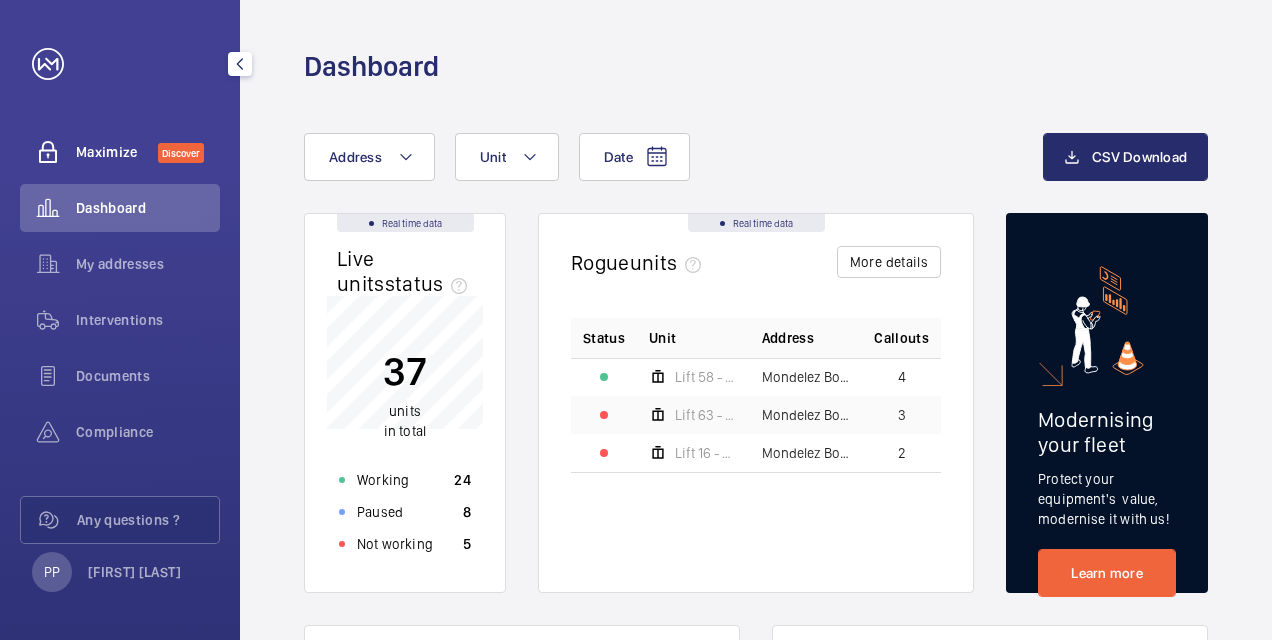 click on "Maximize" 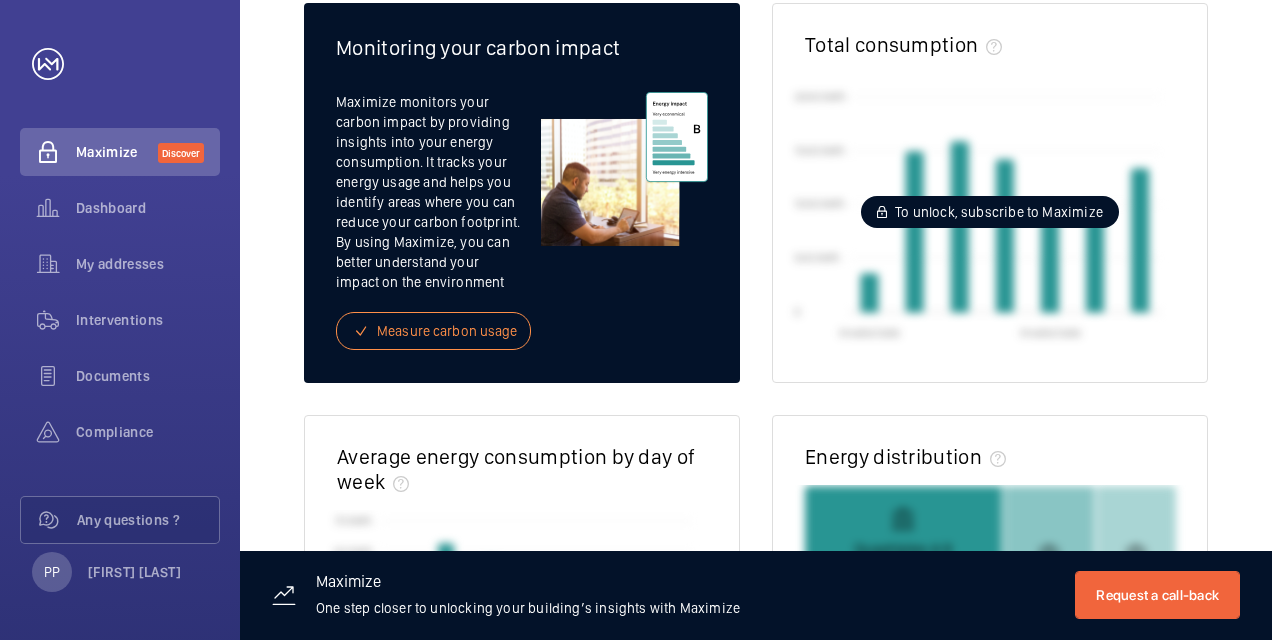 scroll, scrollTop: 305, scrollLeft: 0, axis: vertical 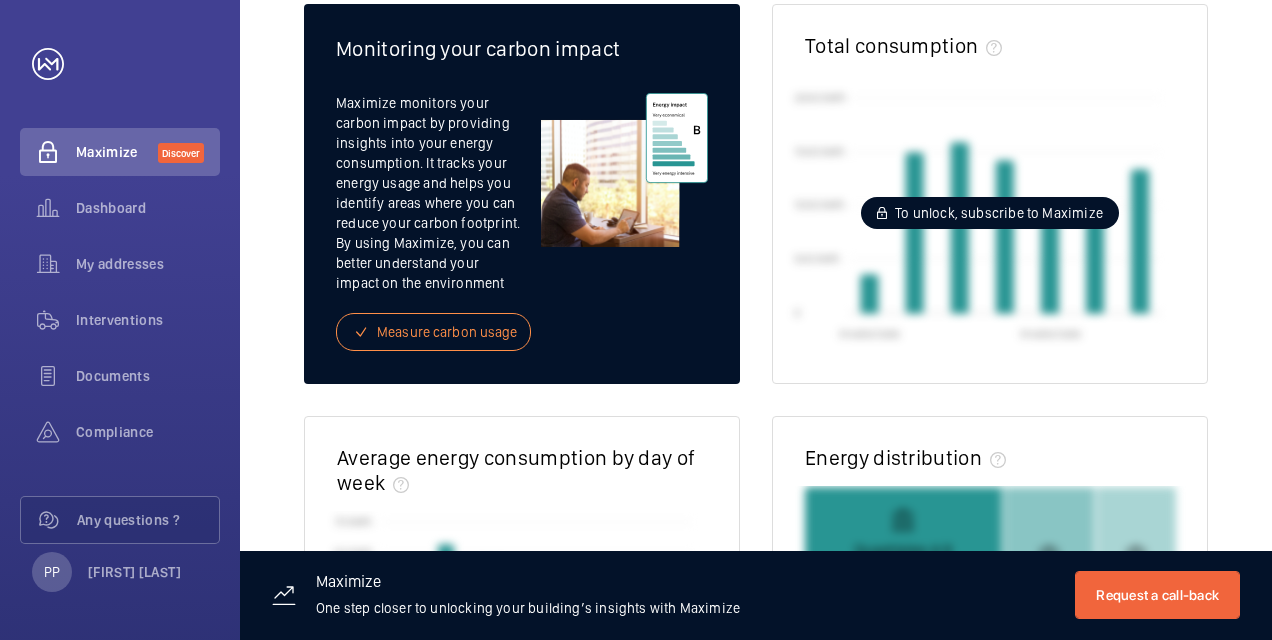 click on "Measure carbon usage" 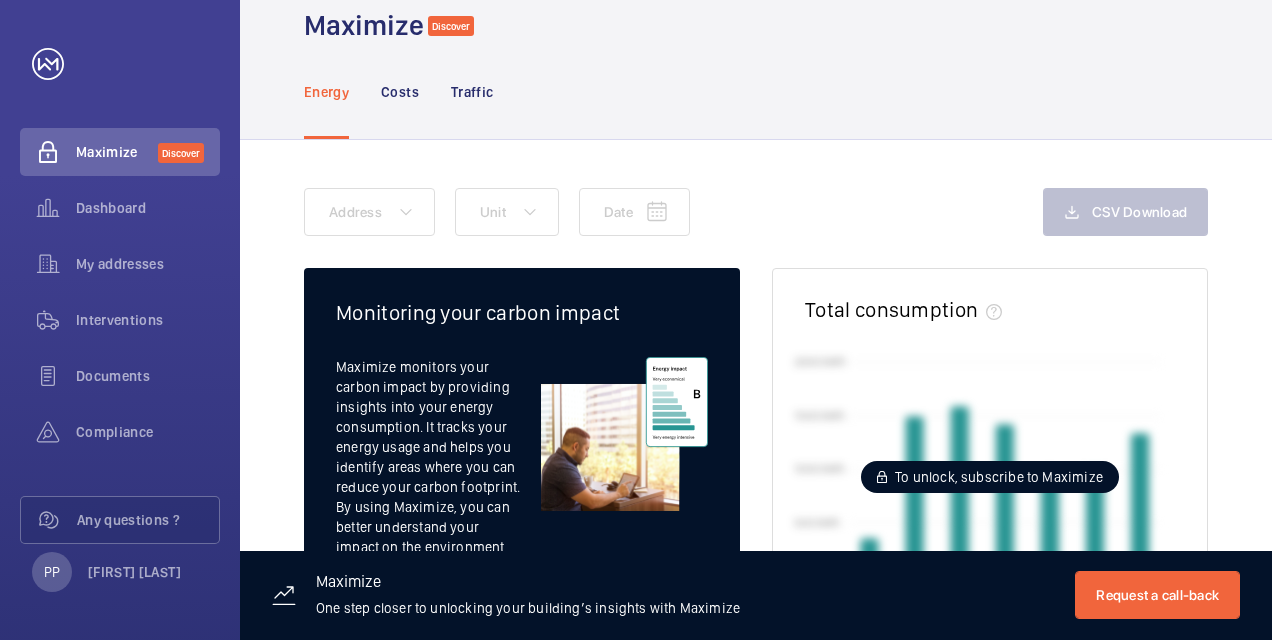 scroll, scrollTop: 0, scrollLeft: 0, axis: both 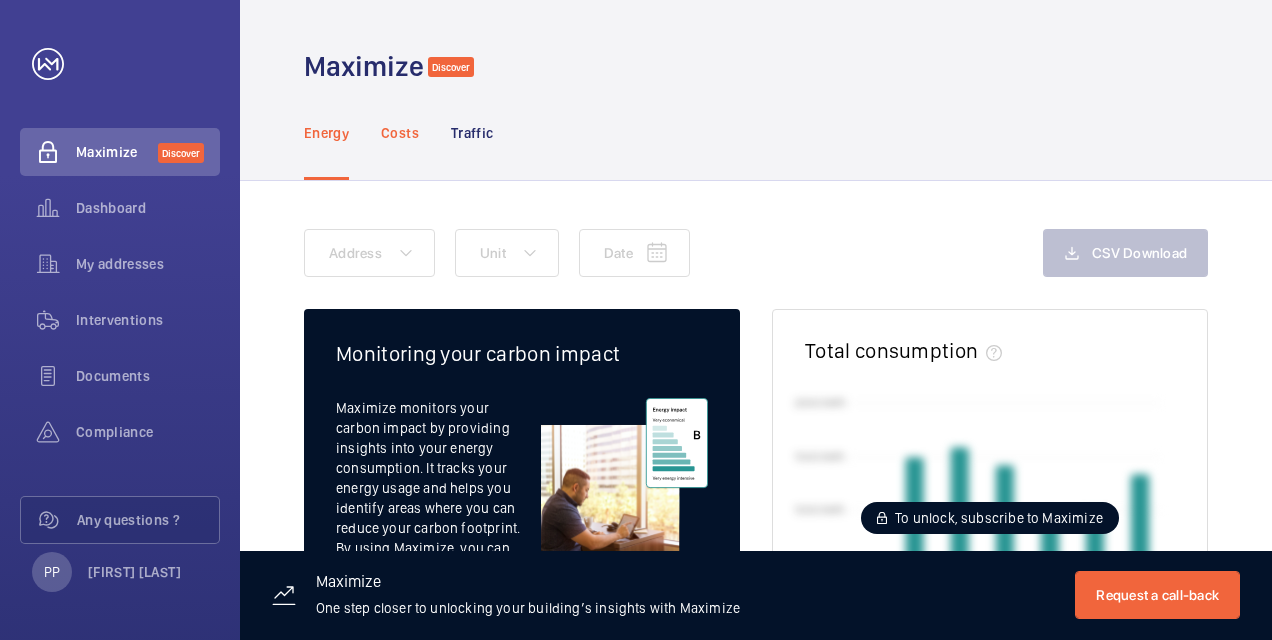click on "Costs" 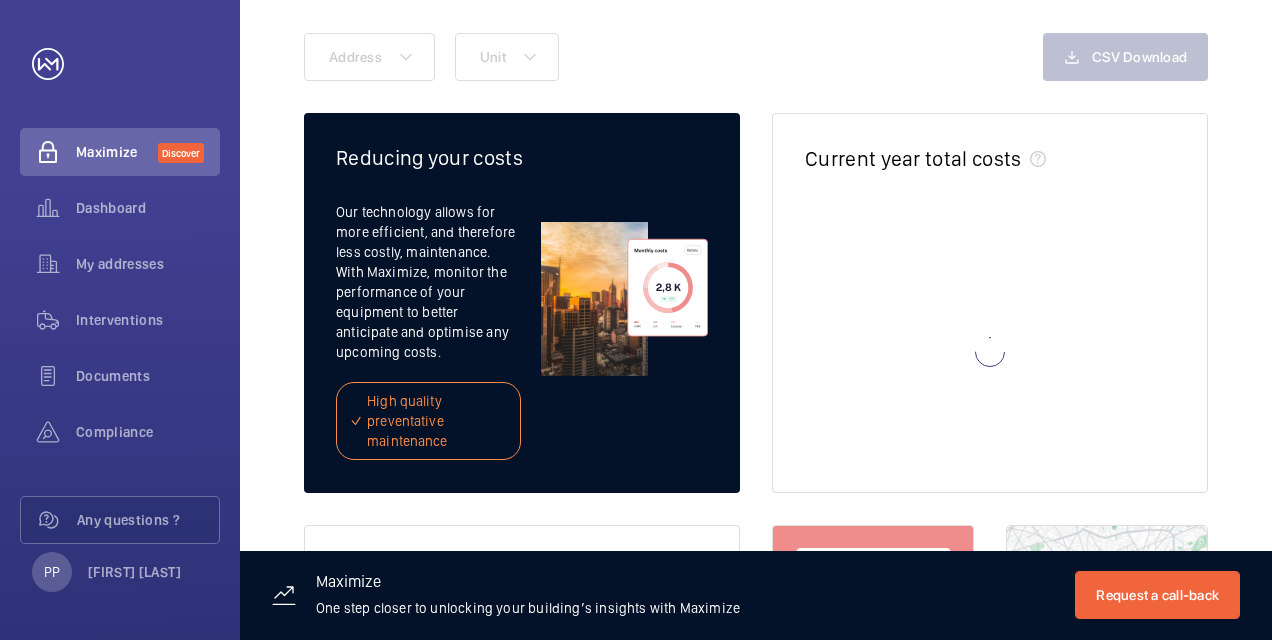 scroll, scrollTop: 197, scrollLeft: 0, axis: vertical 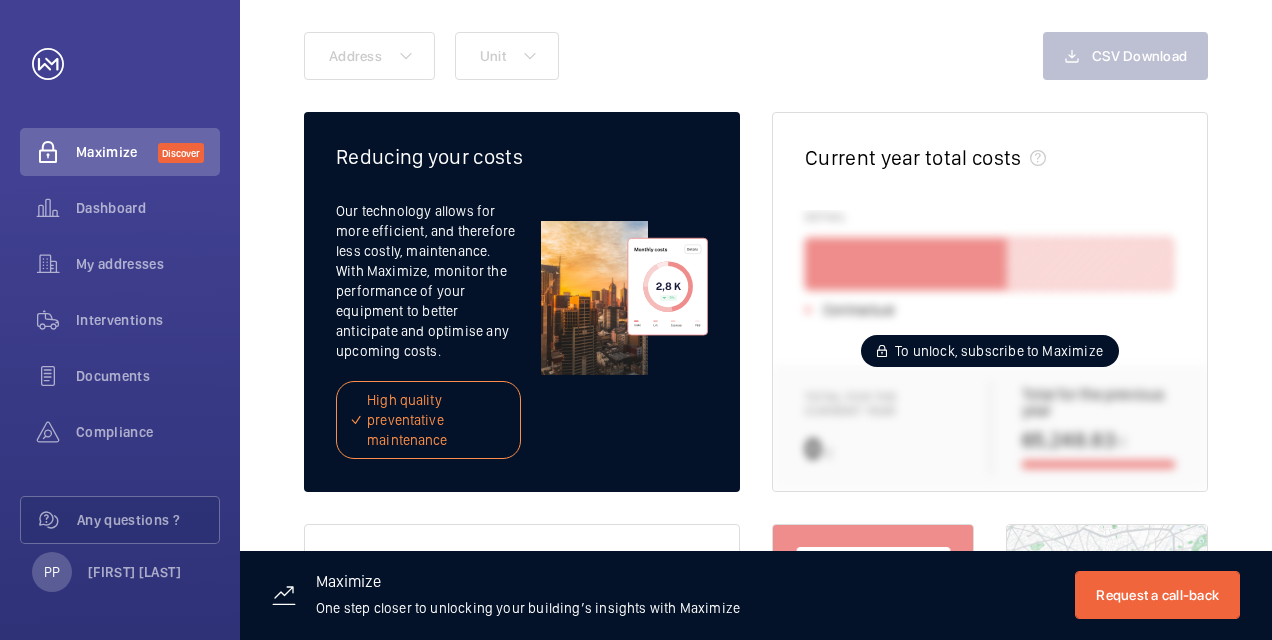 click on "To unlock, subscribe to Maximize" 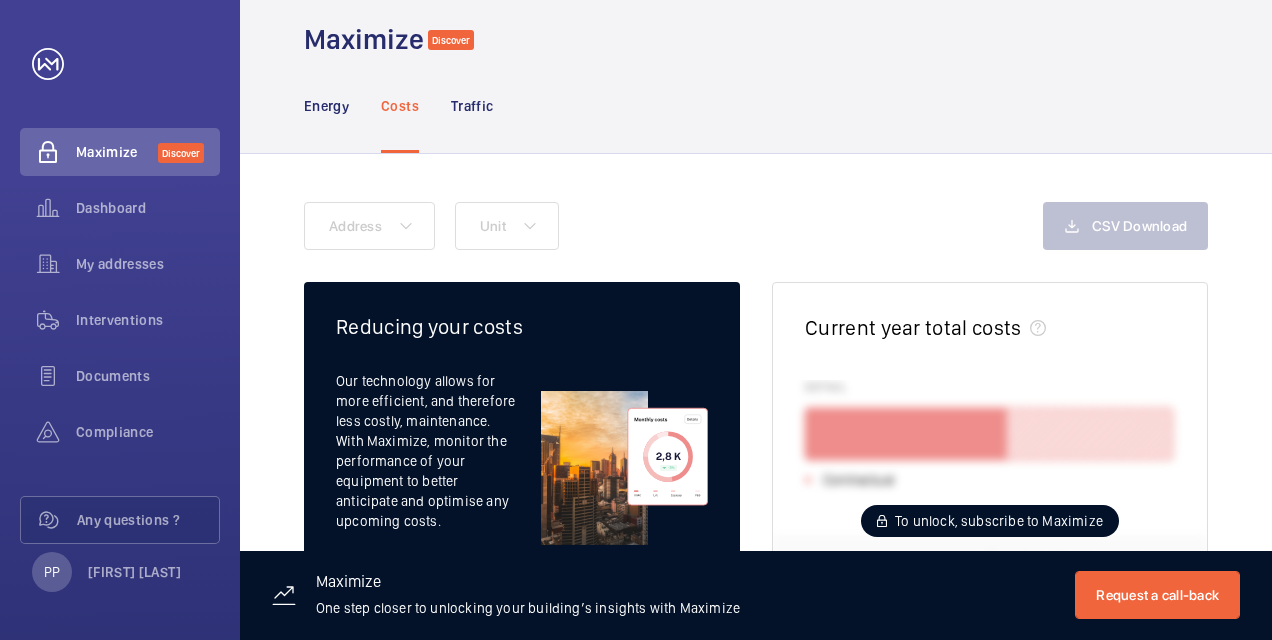 scroll, scrollTop: 0, scrollLeft: 0, axis: both 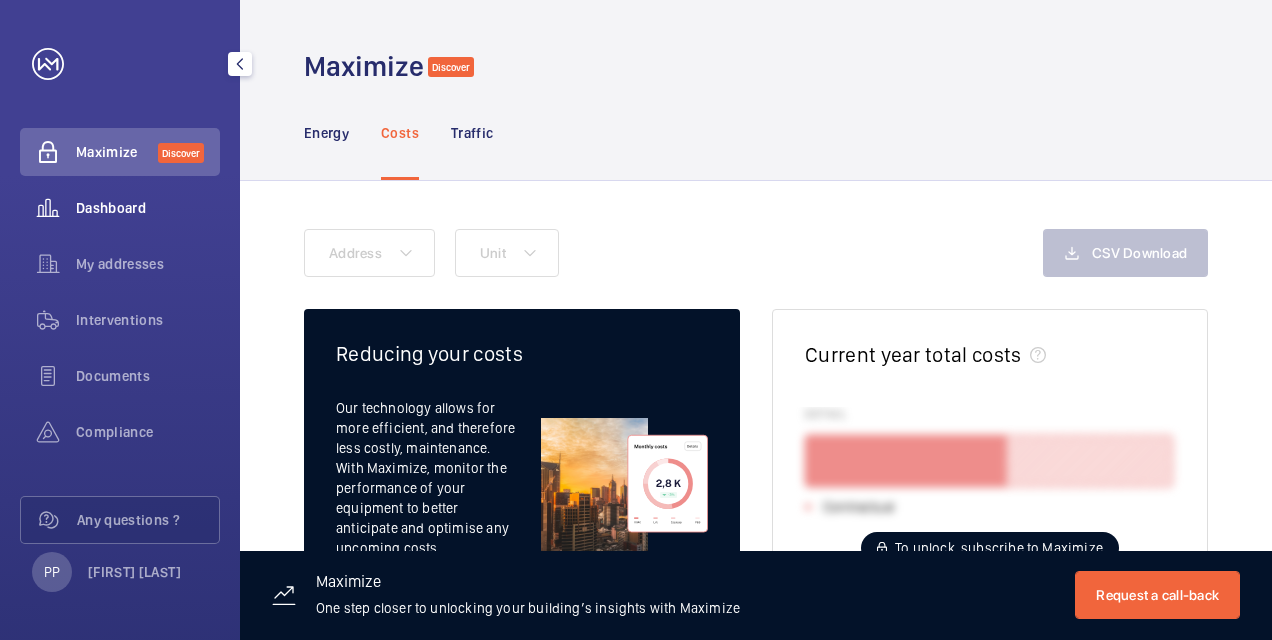 click on "Dashboard" 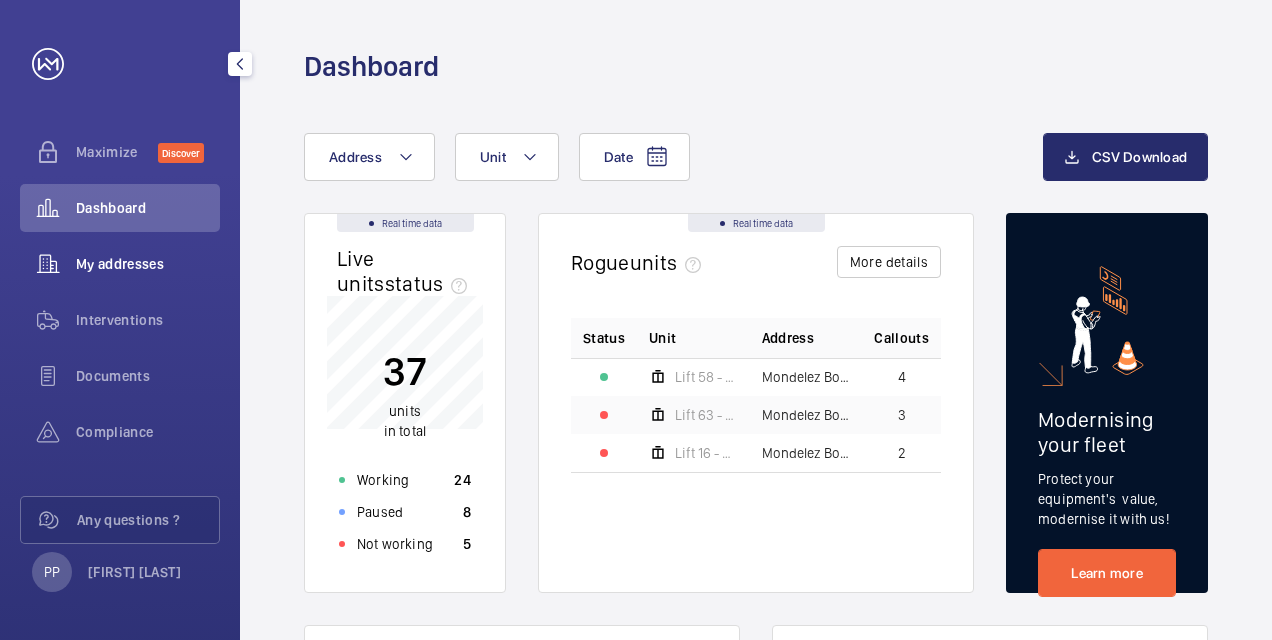 click on "My addresses" 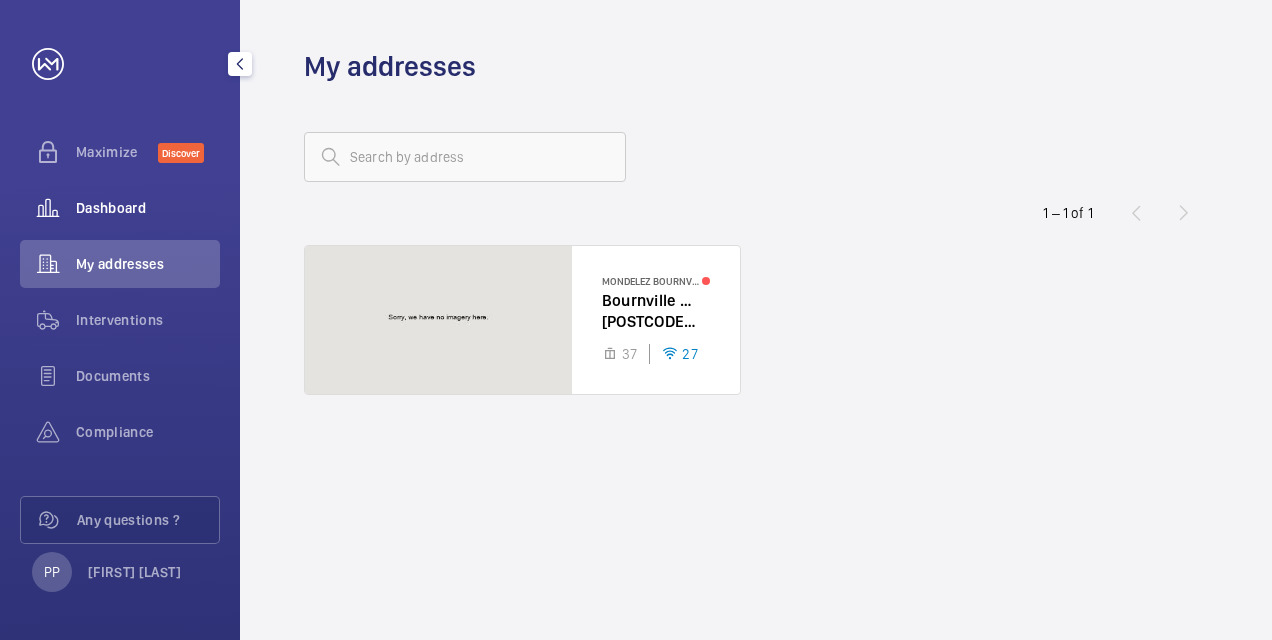 click on "Dashboard" 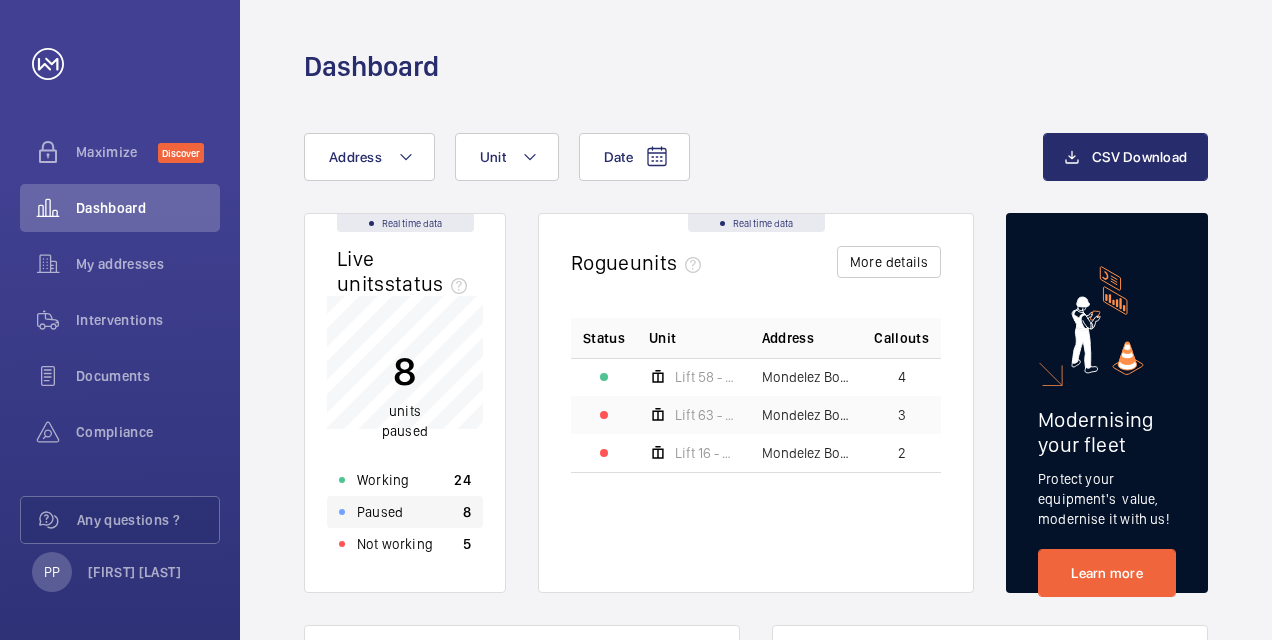click on "Paused" 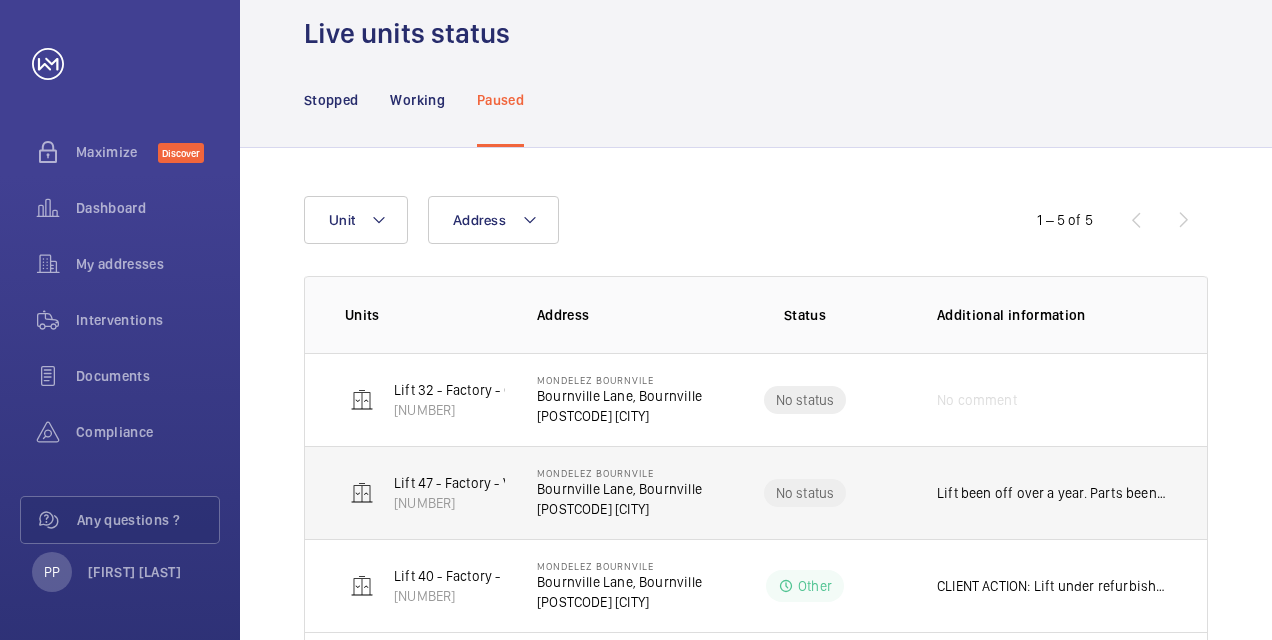 scroll, scrollTop: 0, scrollLeft: 0, axis: both 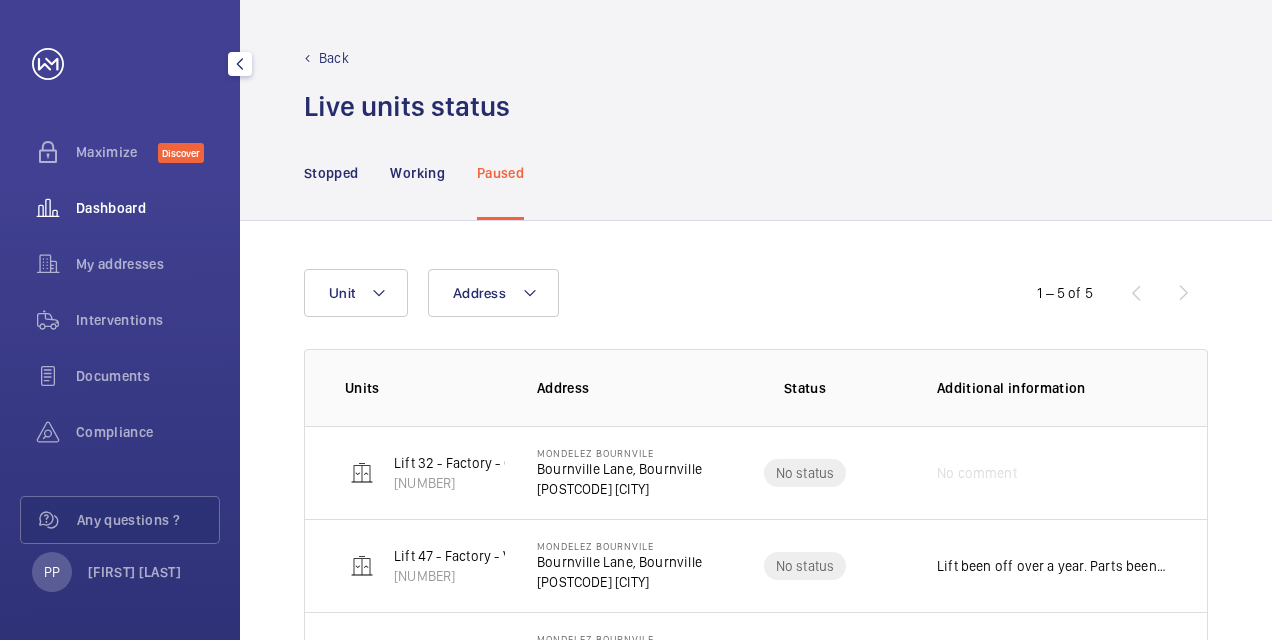 click on "Dashboard" 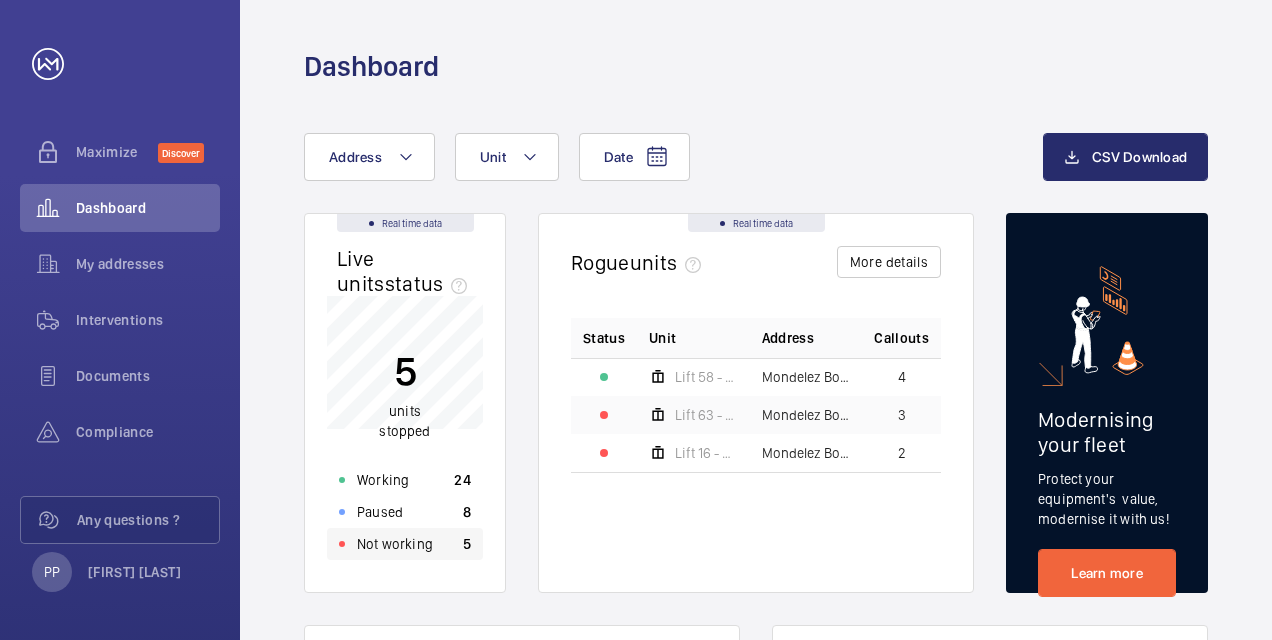 click on "Not working" 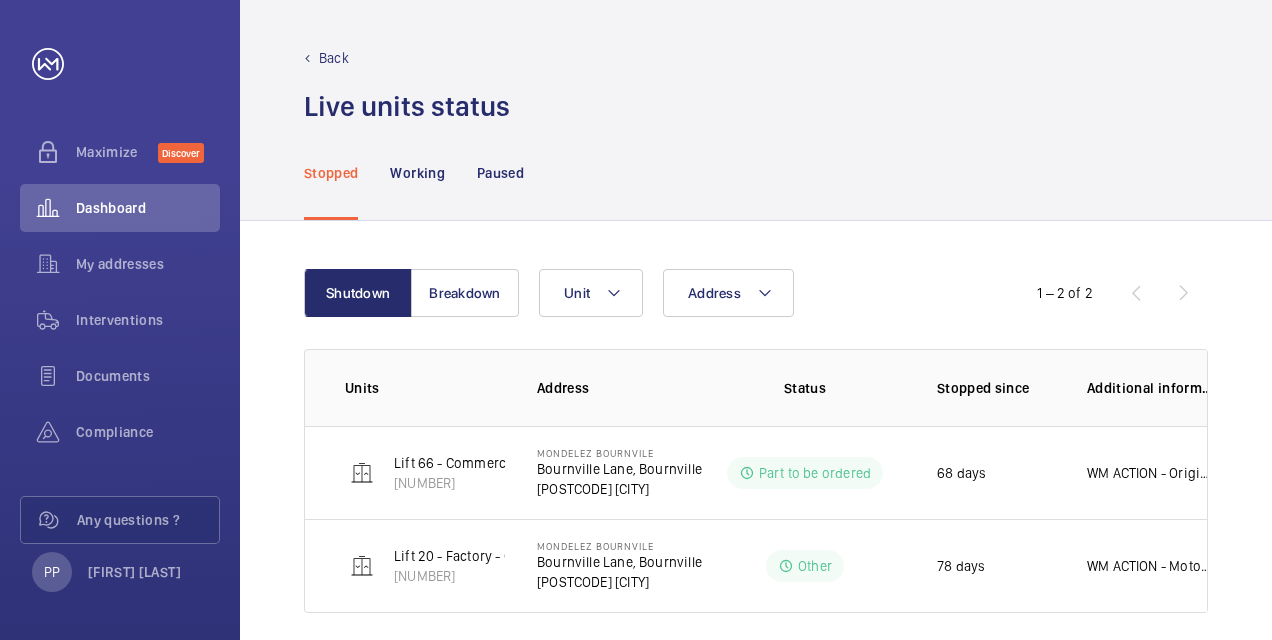 scroll, scrollTop: 20, scrollLeft: 0, axis: vertical 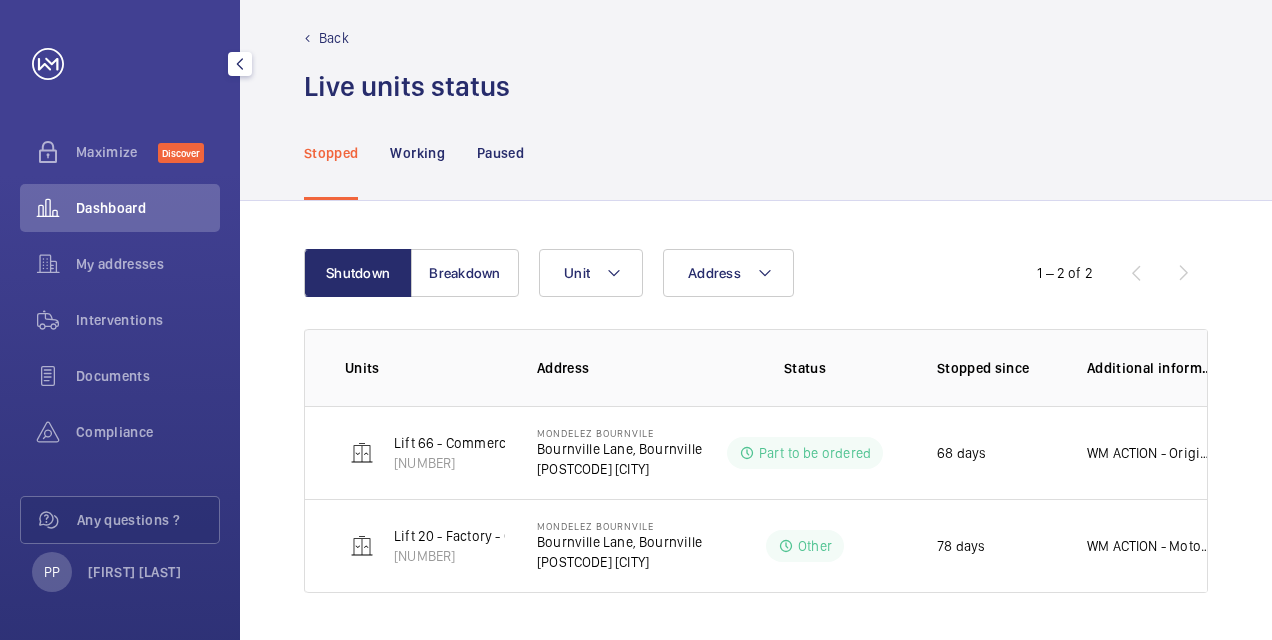 click on "Dashboard" 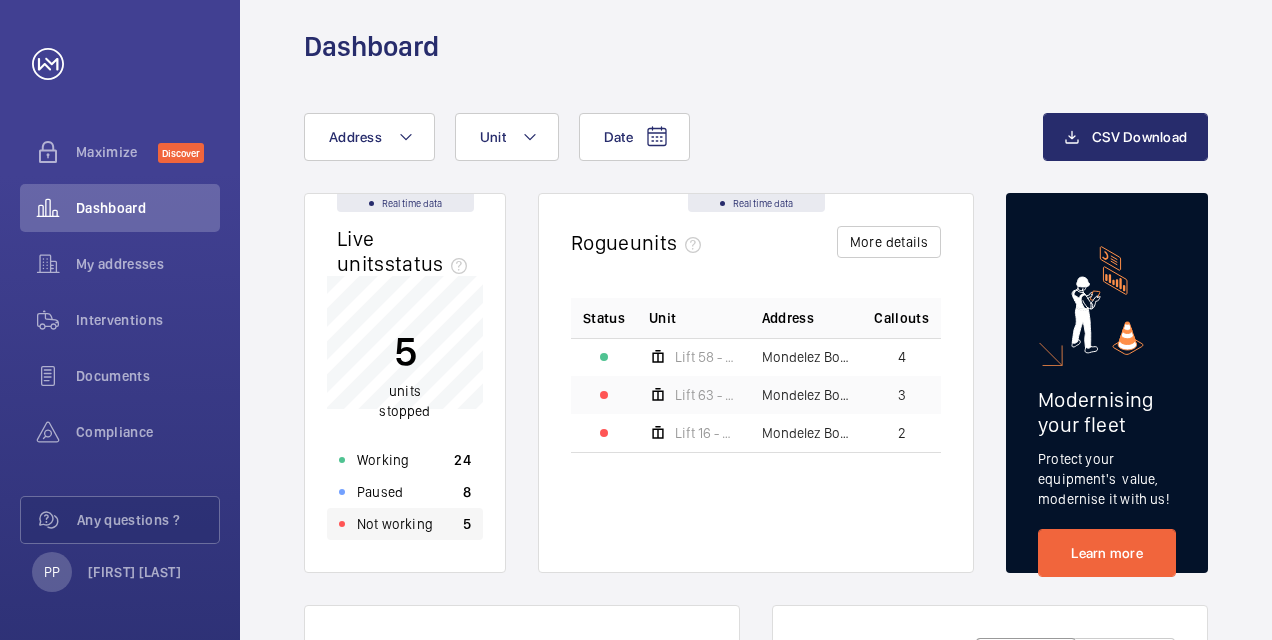 click on "Not working 5" 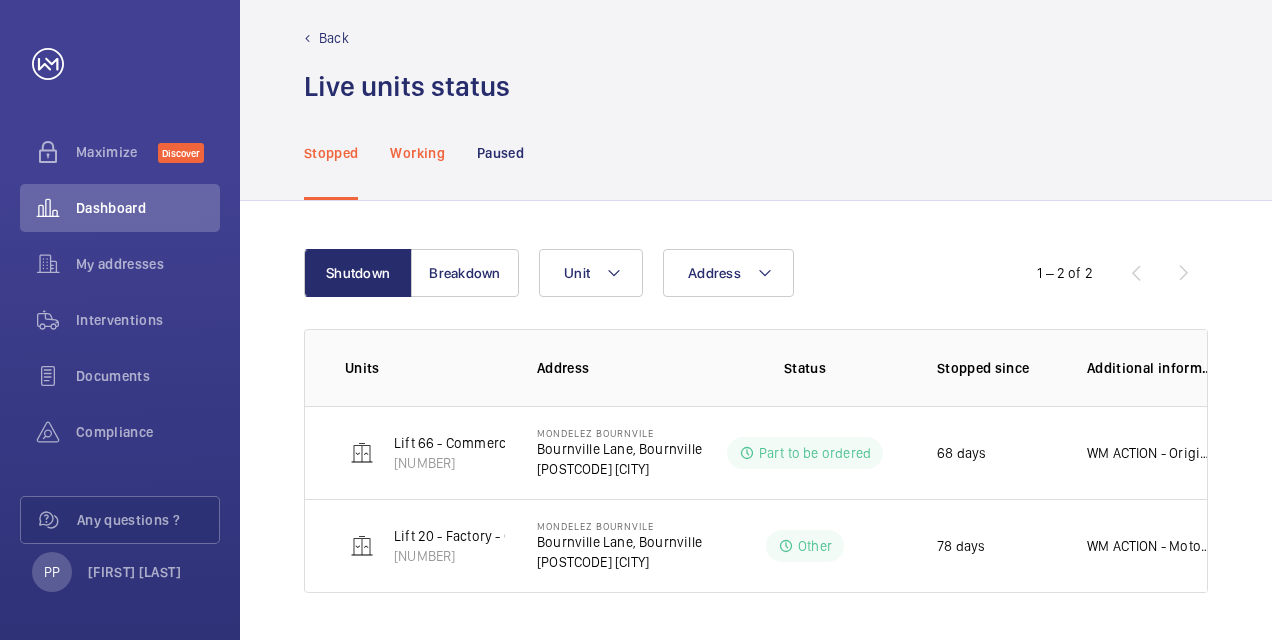 click on "Working" 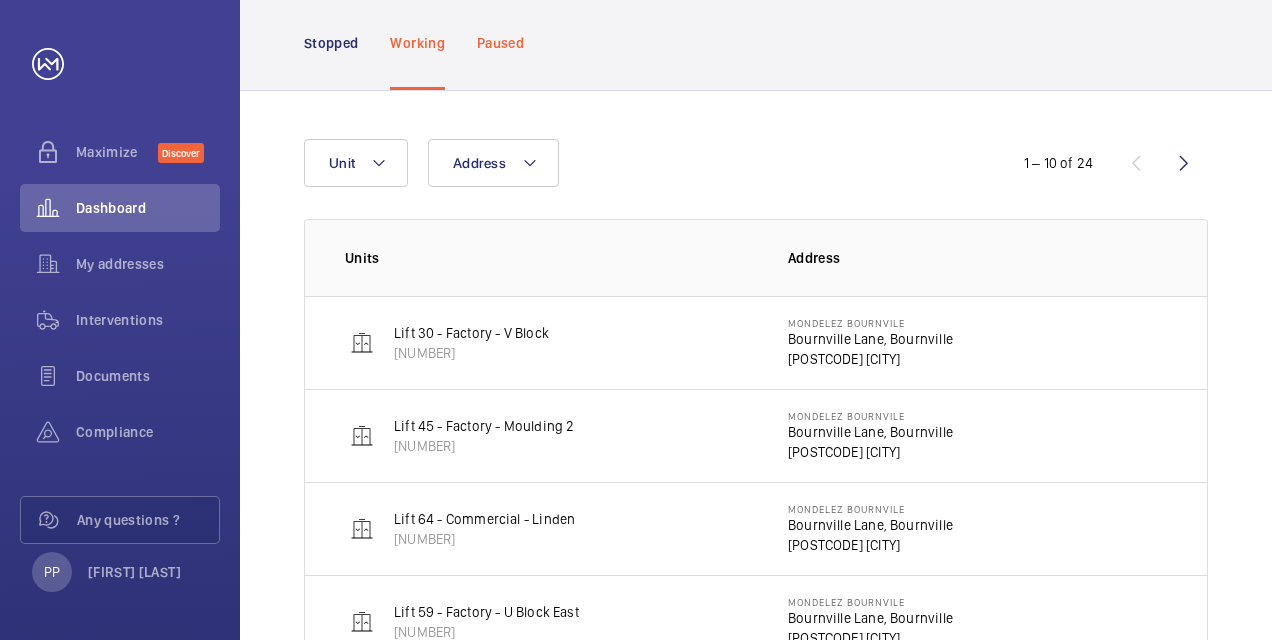 scroll, scrollTop: 128, scrollLeft: 0, axis: vertical 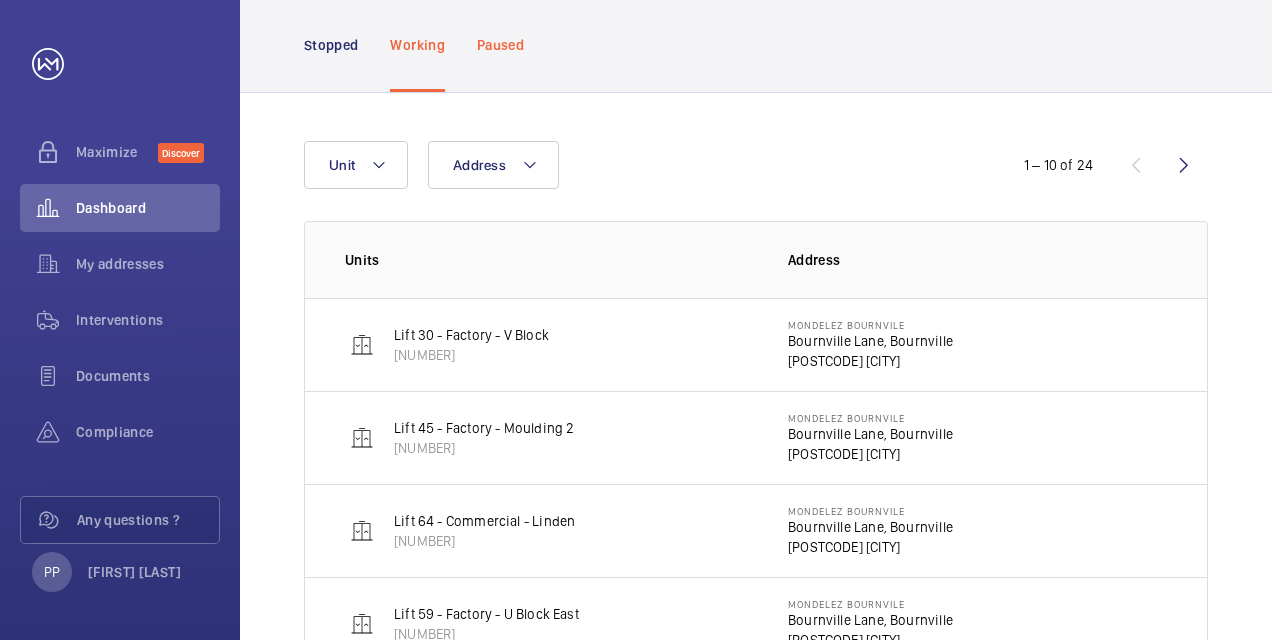 click on "Paused" 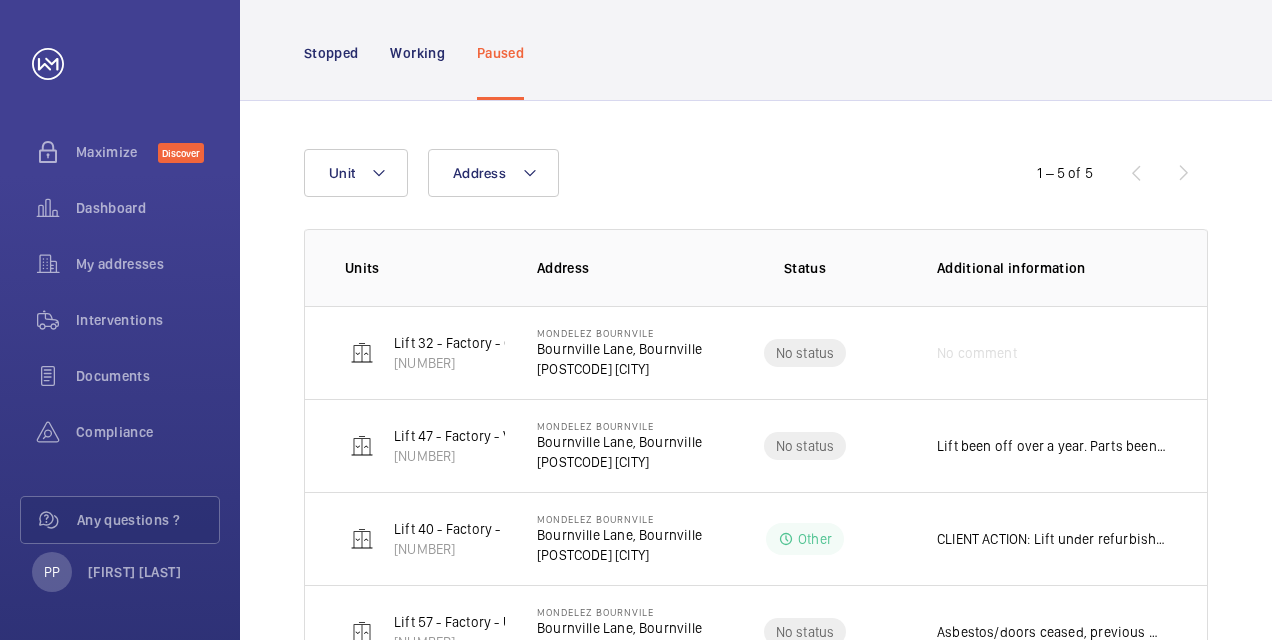 scroll, scrollTop: 118, scrollLeft: 0, axis: vertical 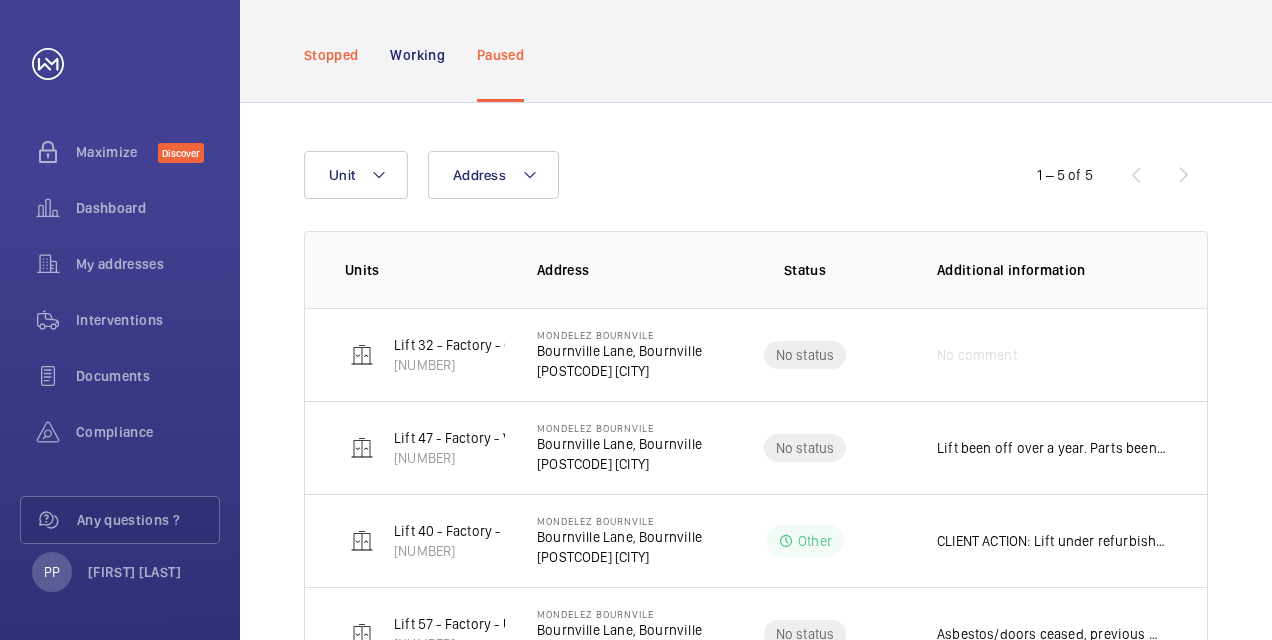 click on "Stopped" 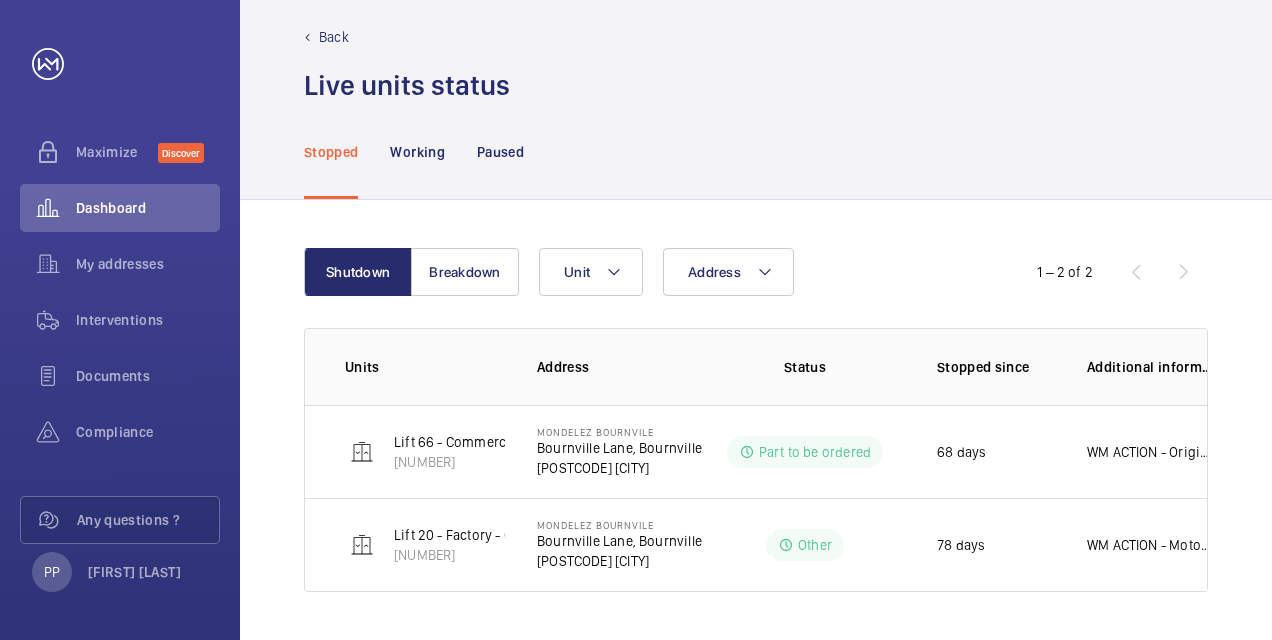 scroll, scrollTop: 20, scrollLeft: 0, axis: vertical 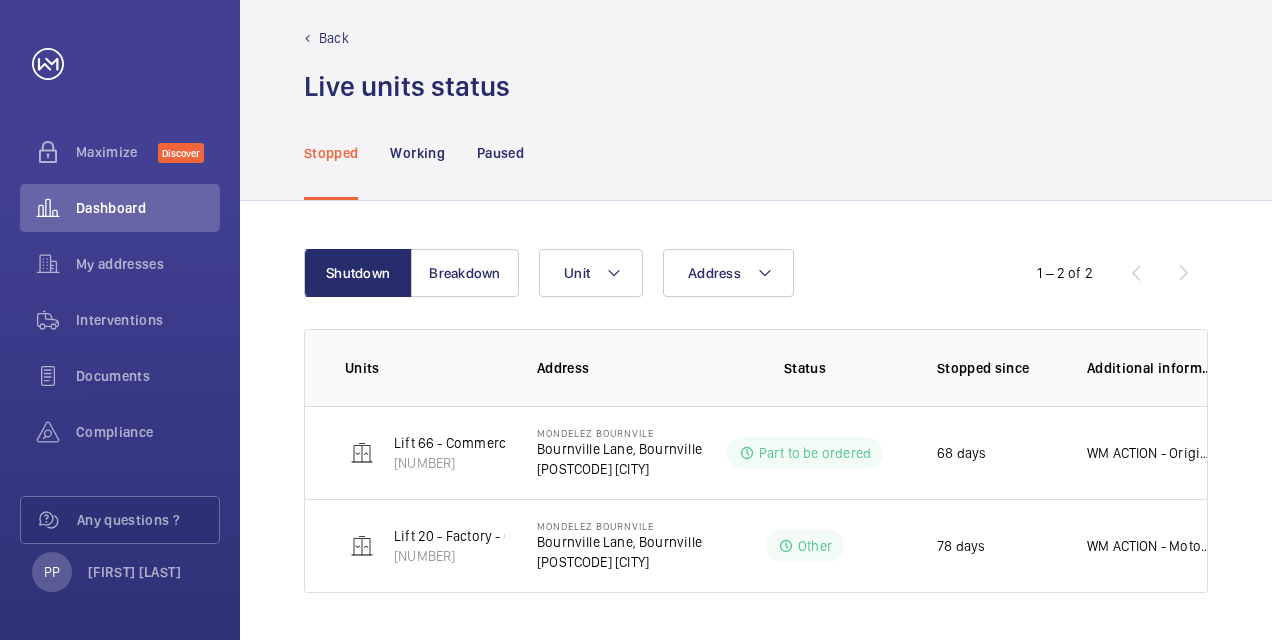 click on "Back" 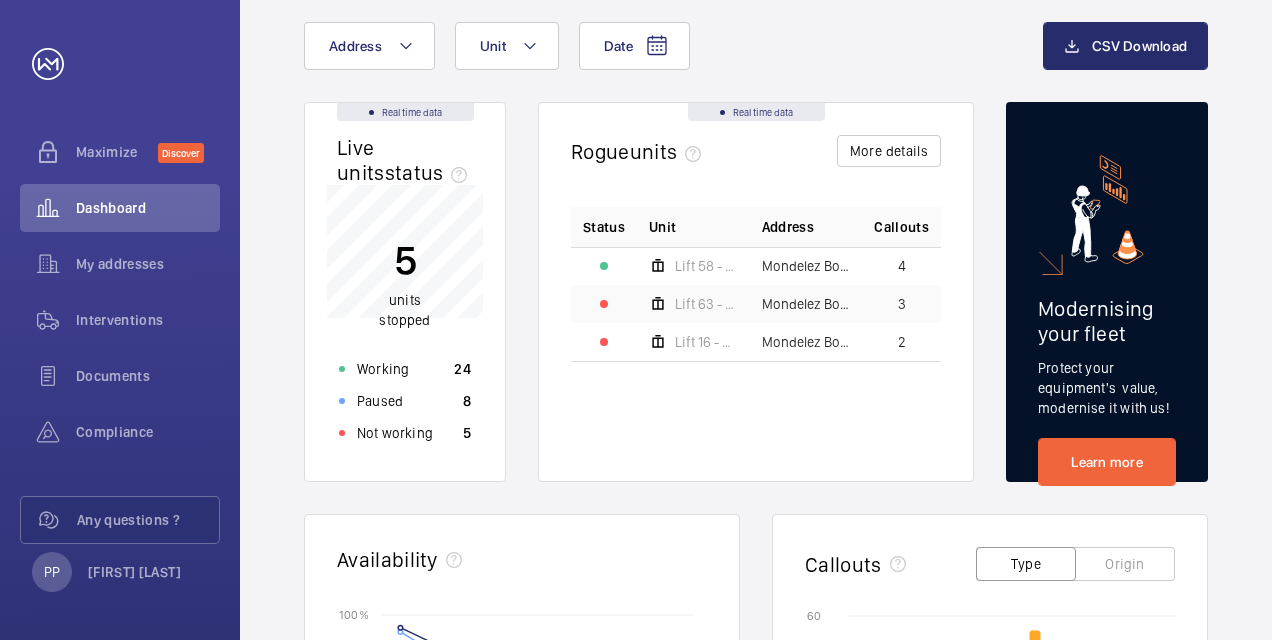 scroll, scrollTop: 167, scrollLeft: 0, axis: vertical 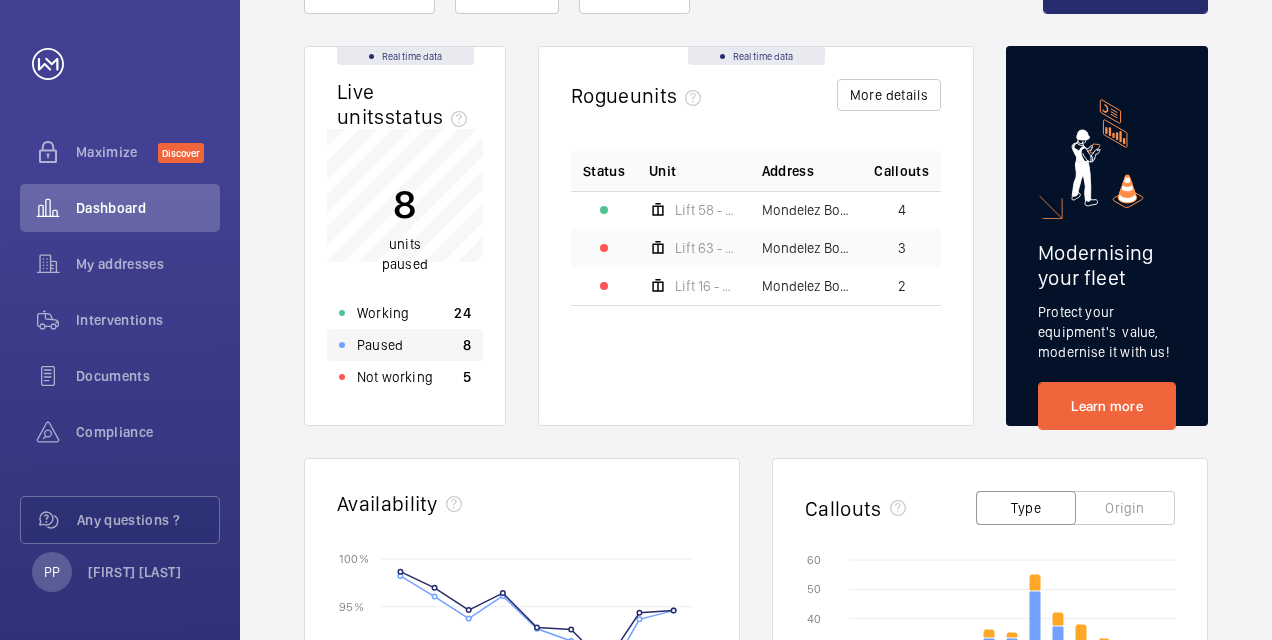click on "Paused 8" 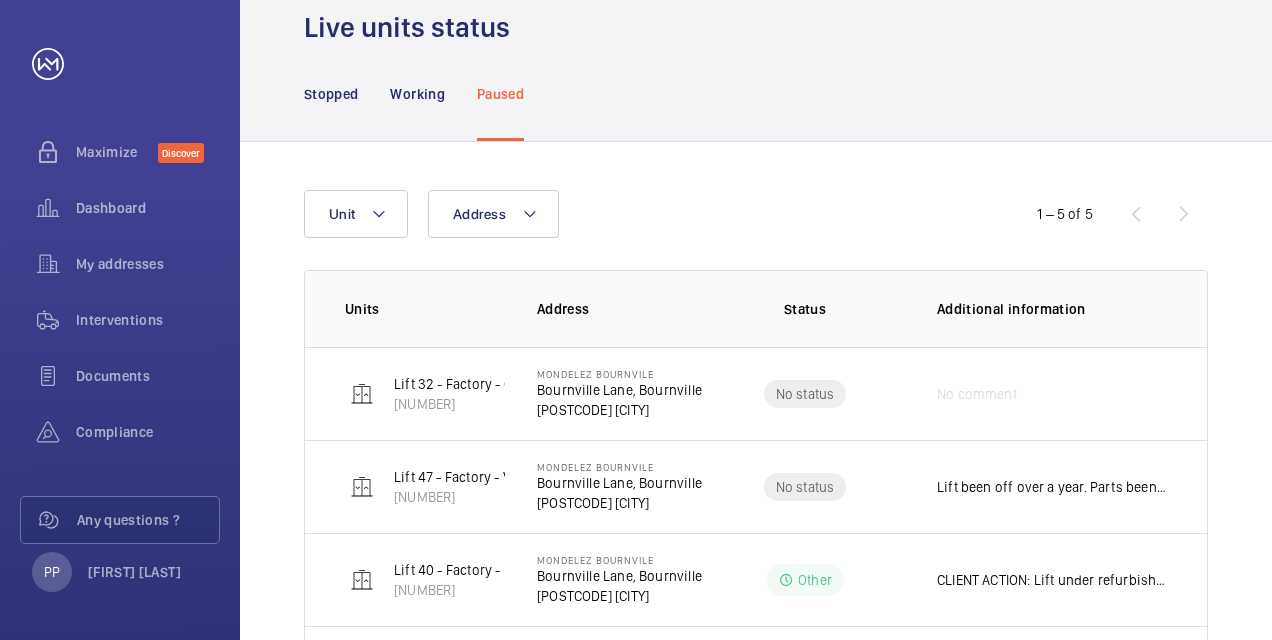 scroll, scrollTop: 78, scrollLeft: 0, axis: vertical 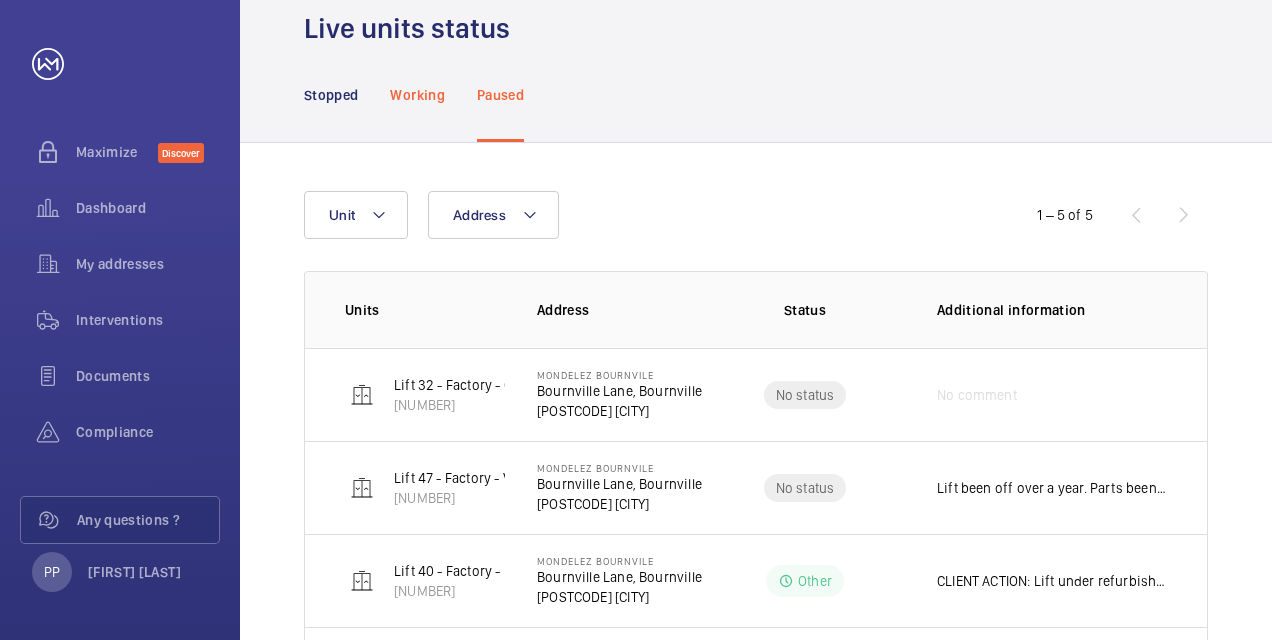 click on "Working" 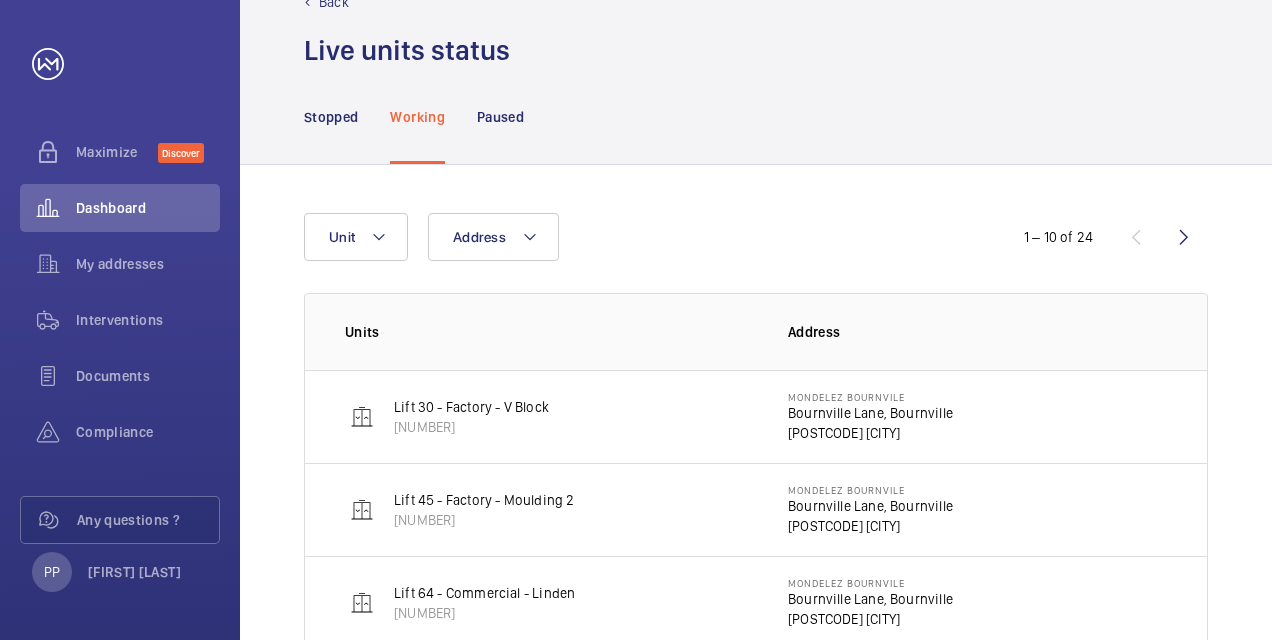scroll, scrollTop: 0, scrollLeft: 0, axis: both 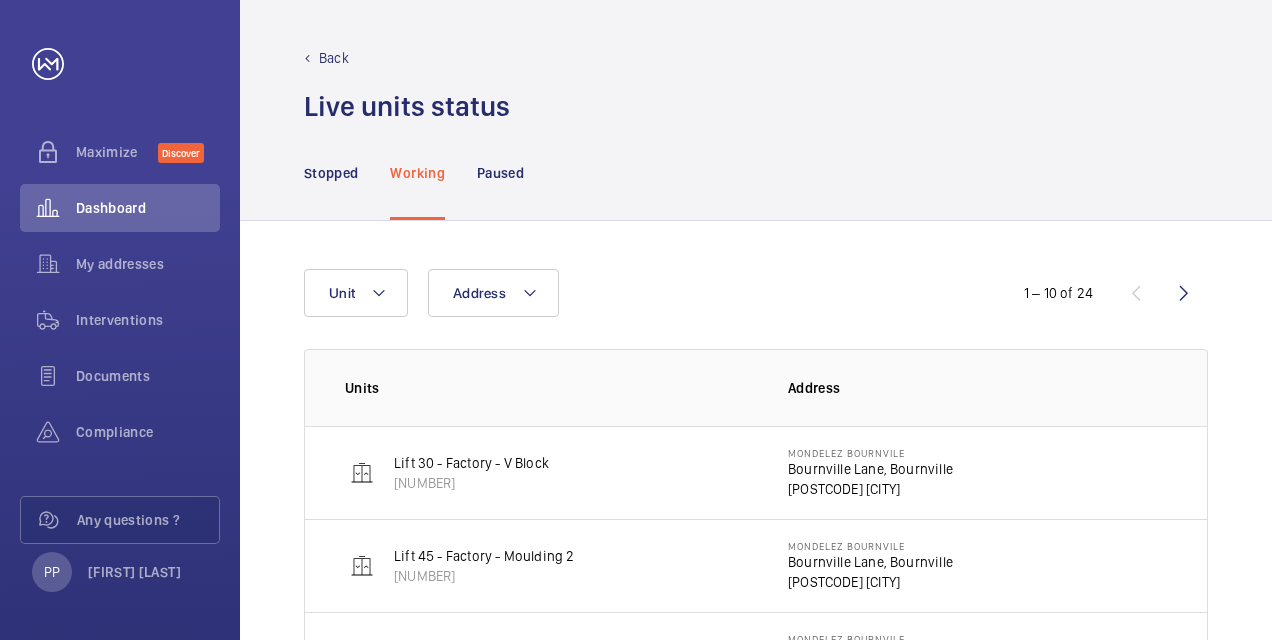 click on "Back" 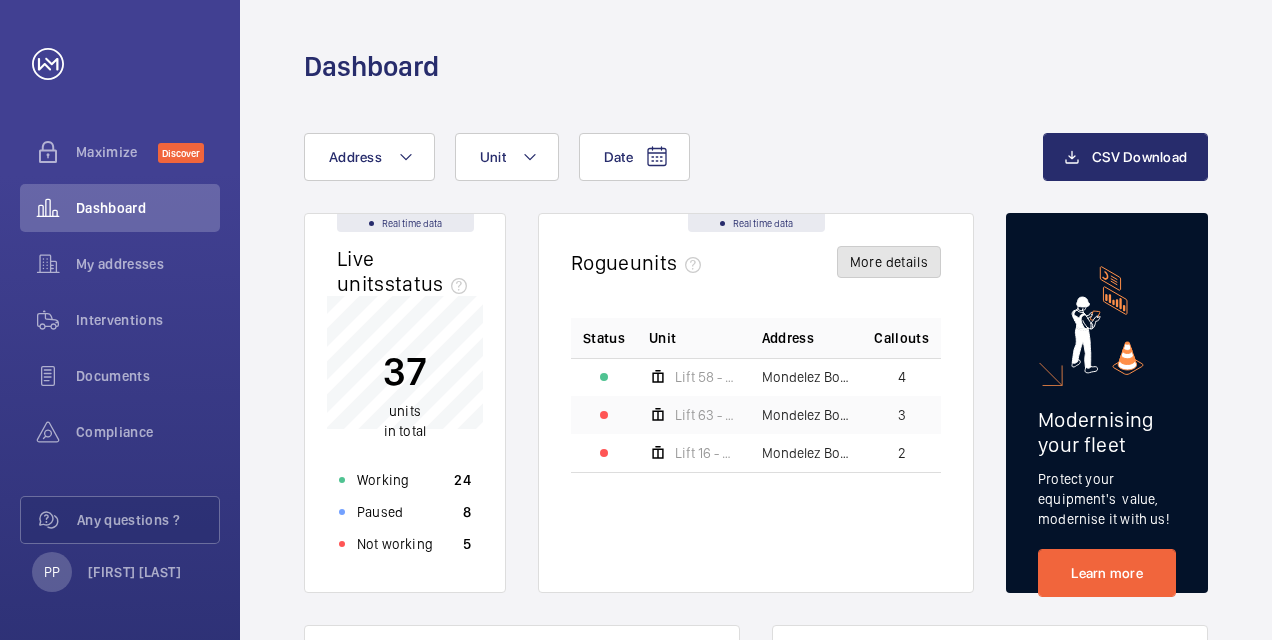 click on "More details" 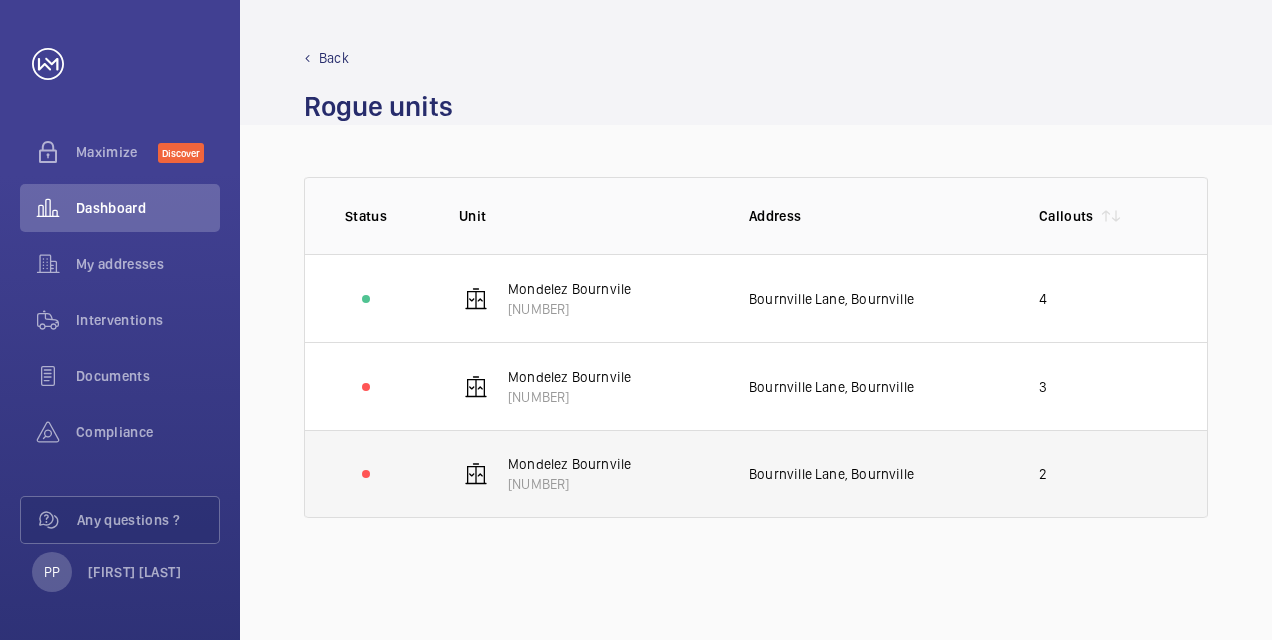 click on "Mondelez Bournvile" 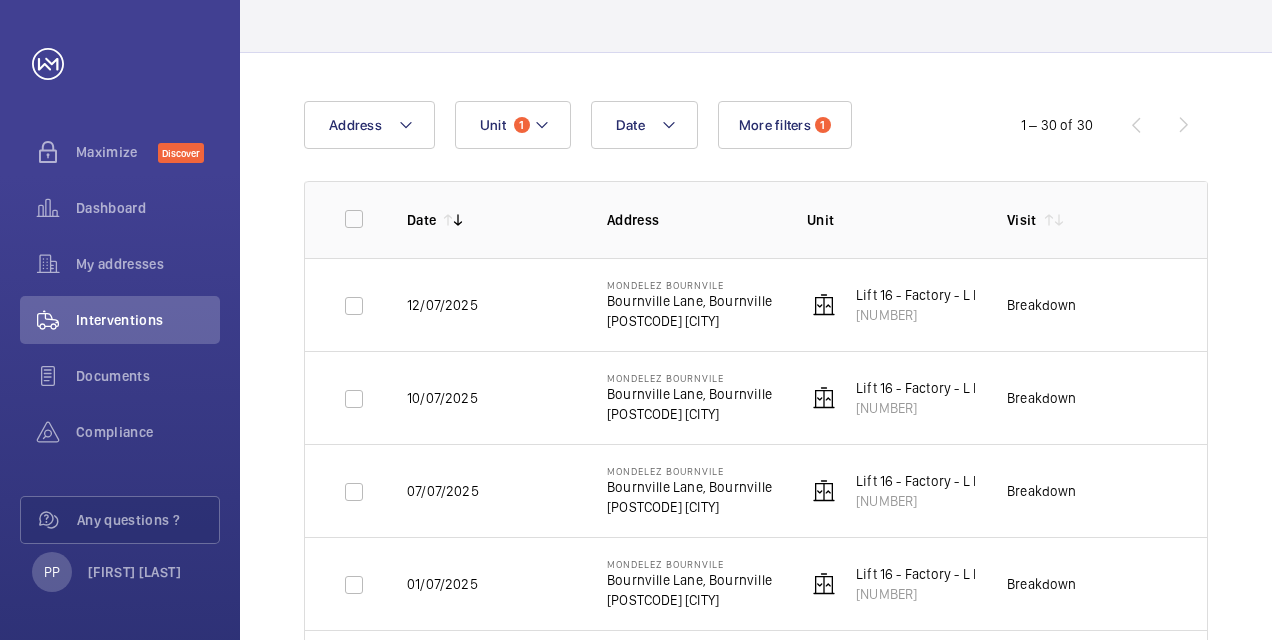 scroll, scrollTop: 0, scrollLeft: 0, axis: both 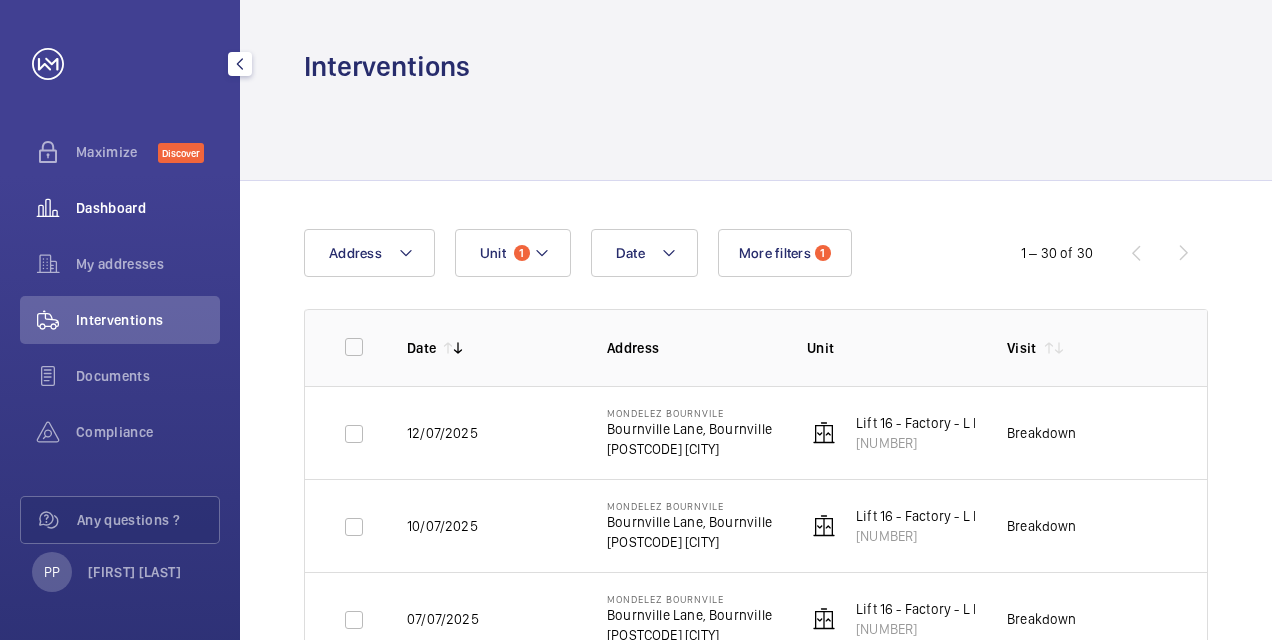 click 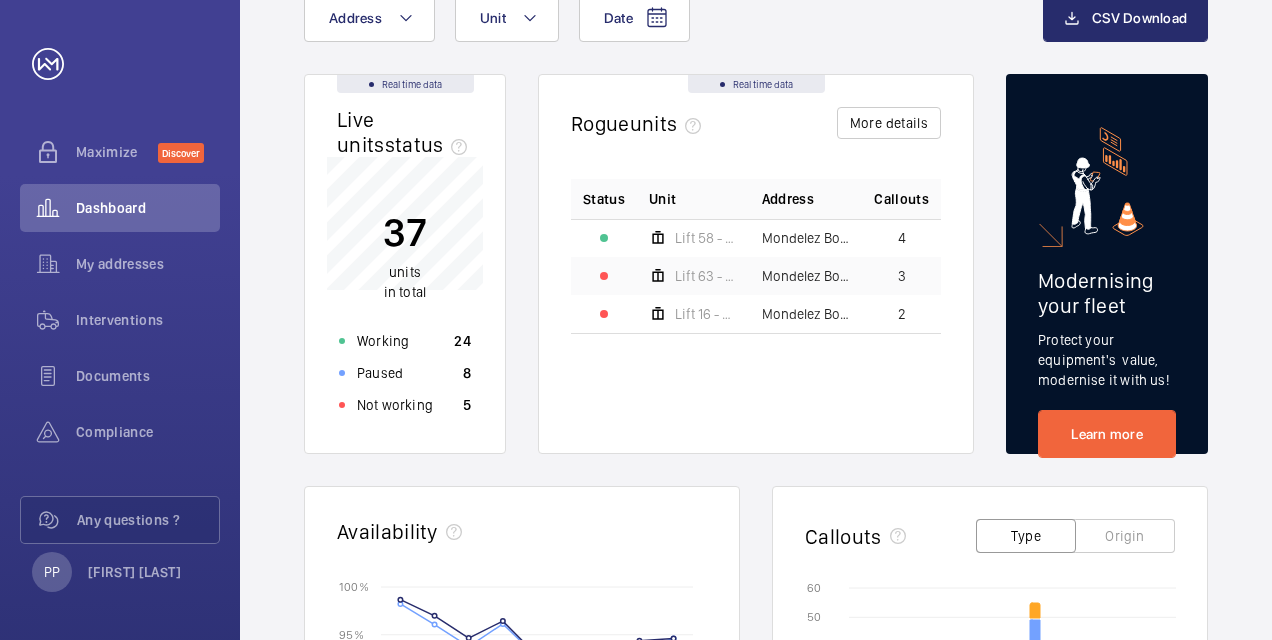 scroll, scrollTop: 0, scrollLeft: 0, axis: both 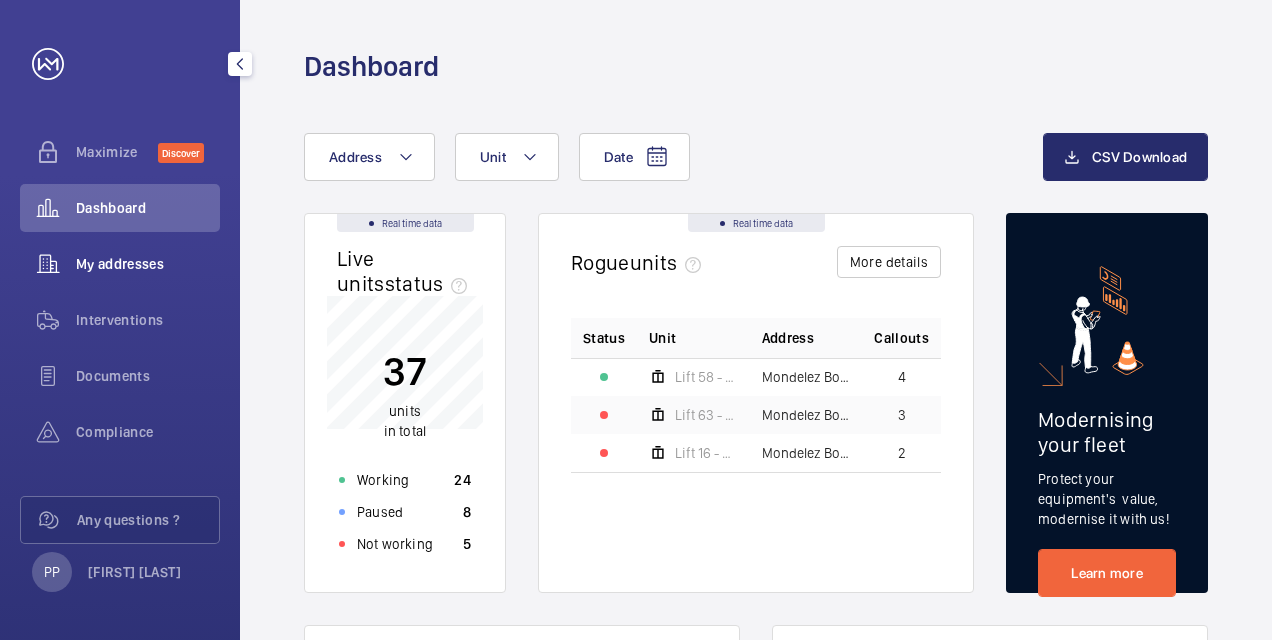 click on "My addresses" 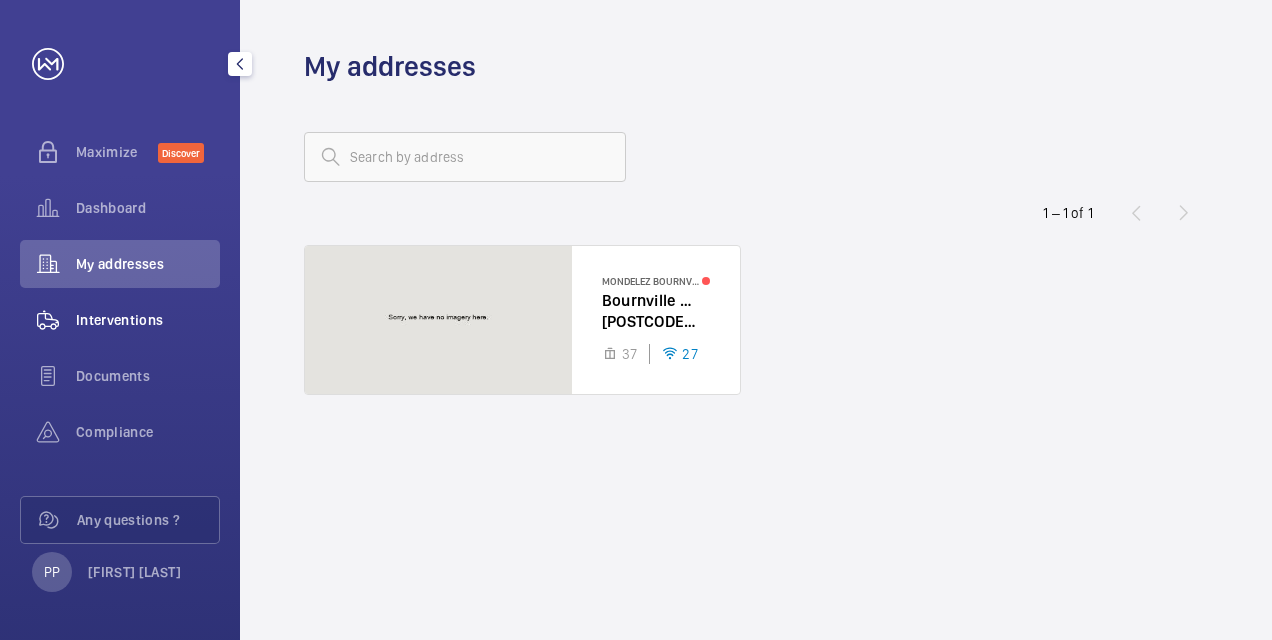 click on "Interventions" 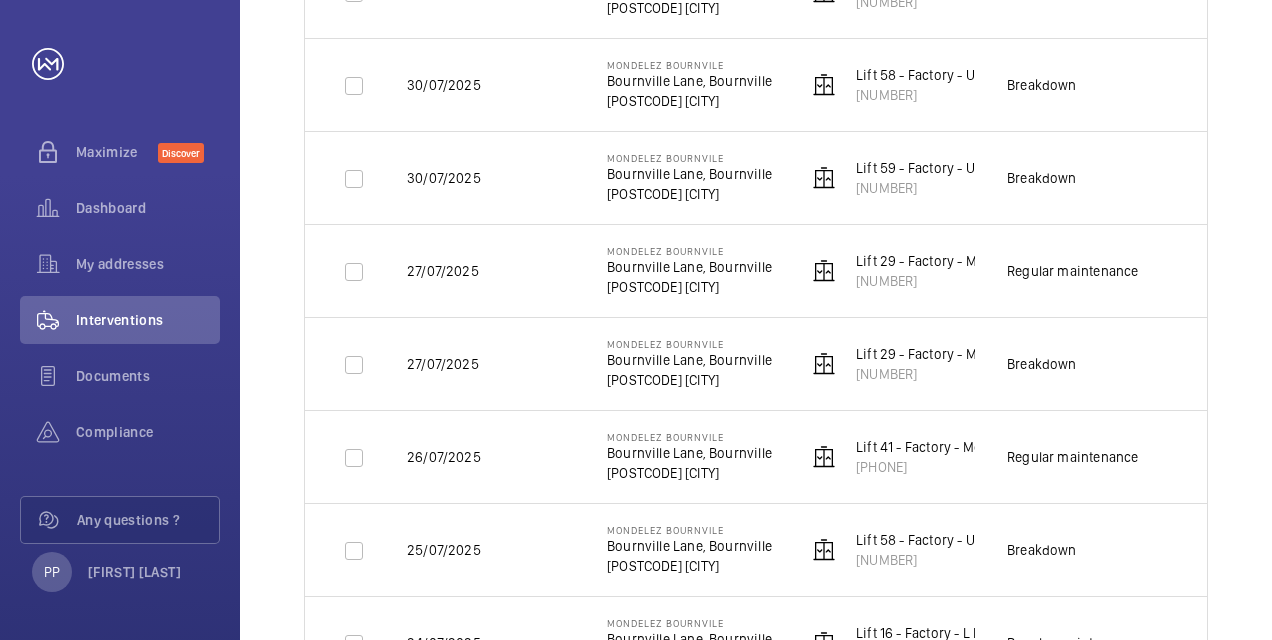 scroll, scrollTop: 443, scrollLeft: 0, axis: vertical 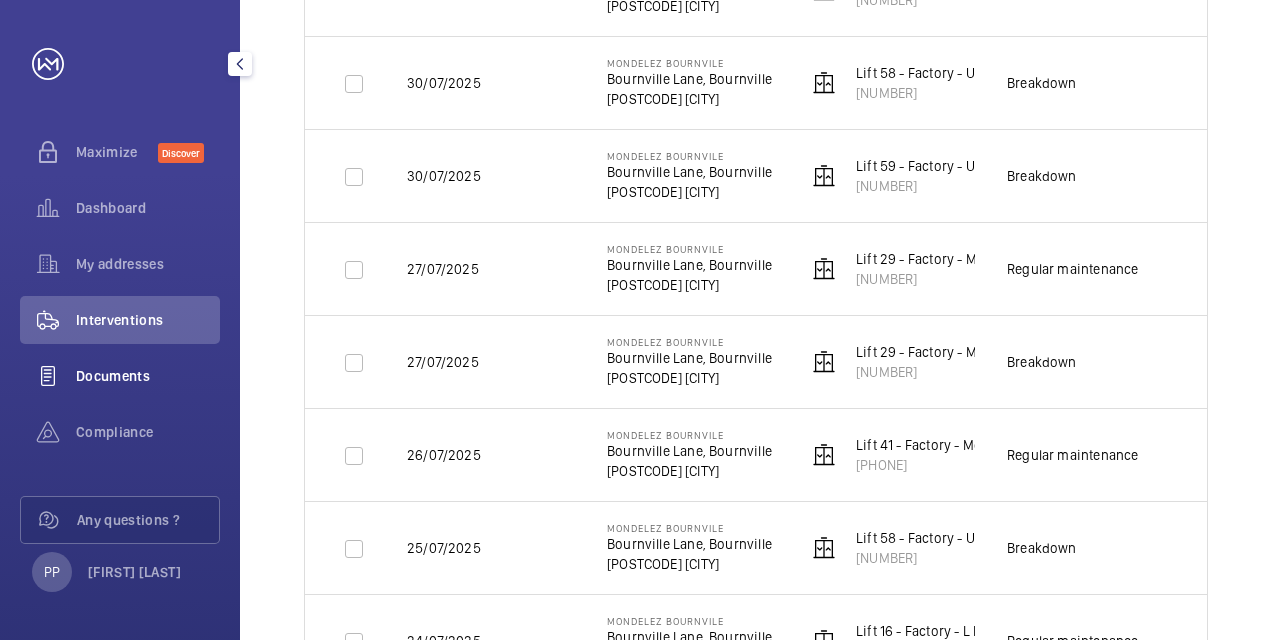 click on "Documents" 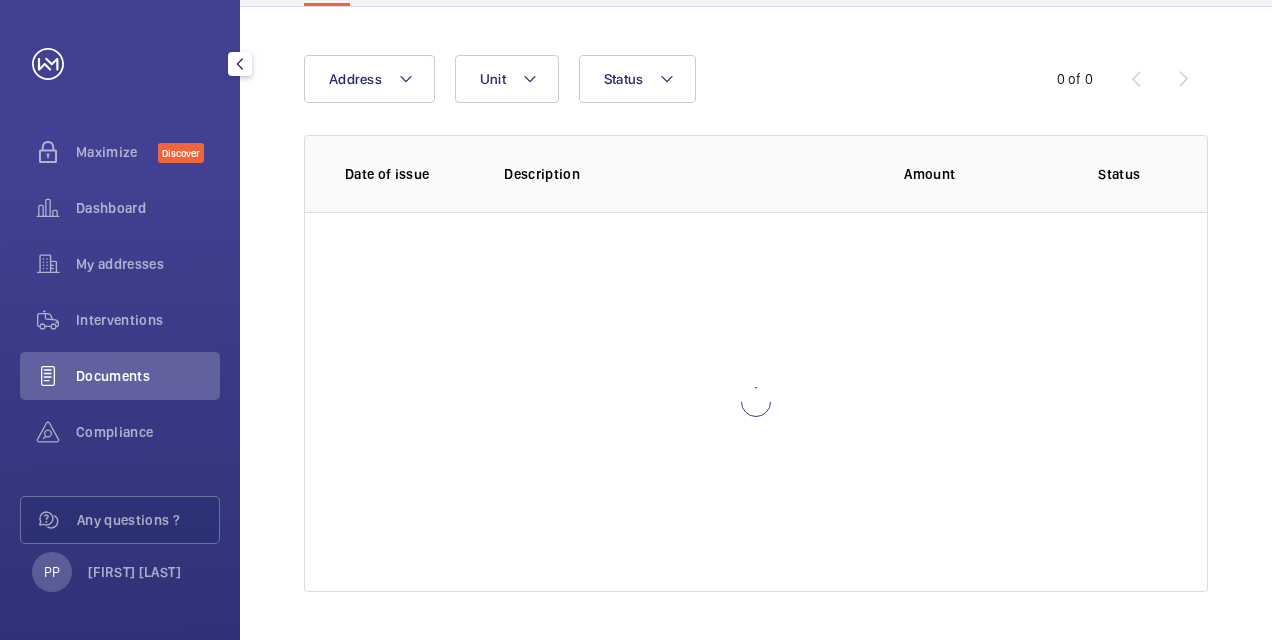 scroll, scrollTop: 0, scrollLeft: 0, axis: both 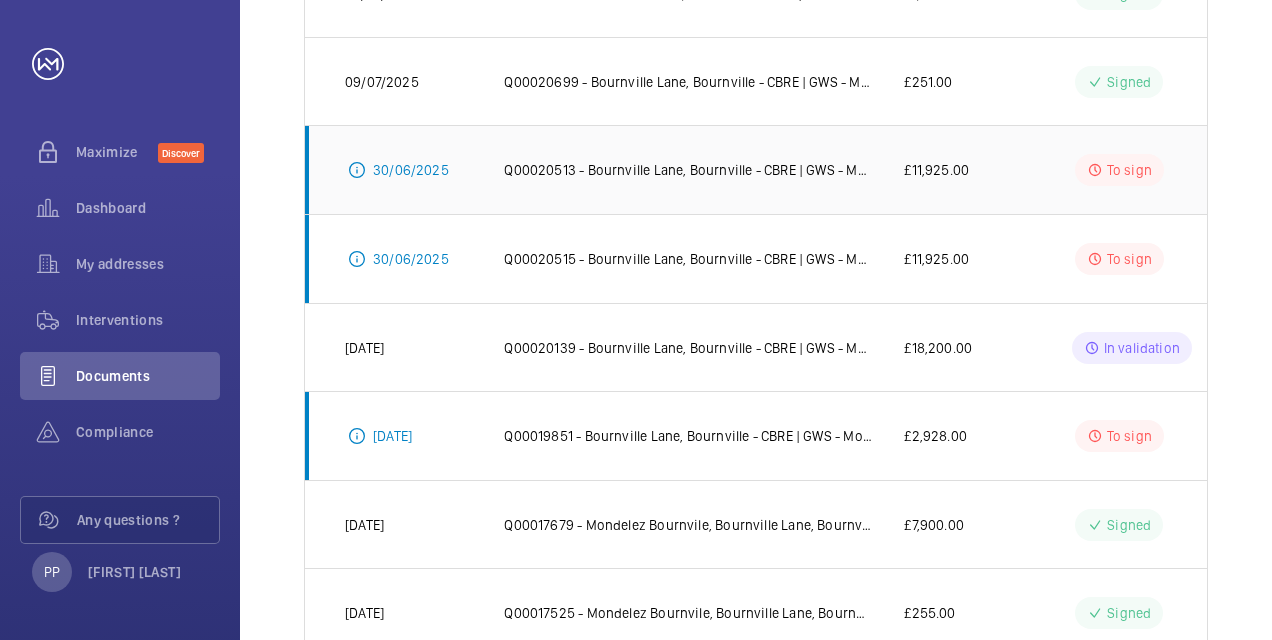 click on "Q00020513 - Bournville Lane, Bournville - CBRE | GWS - Mondelez - Lift 16 [DATE]" 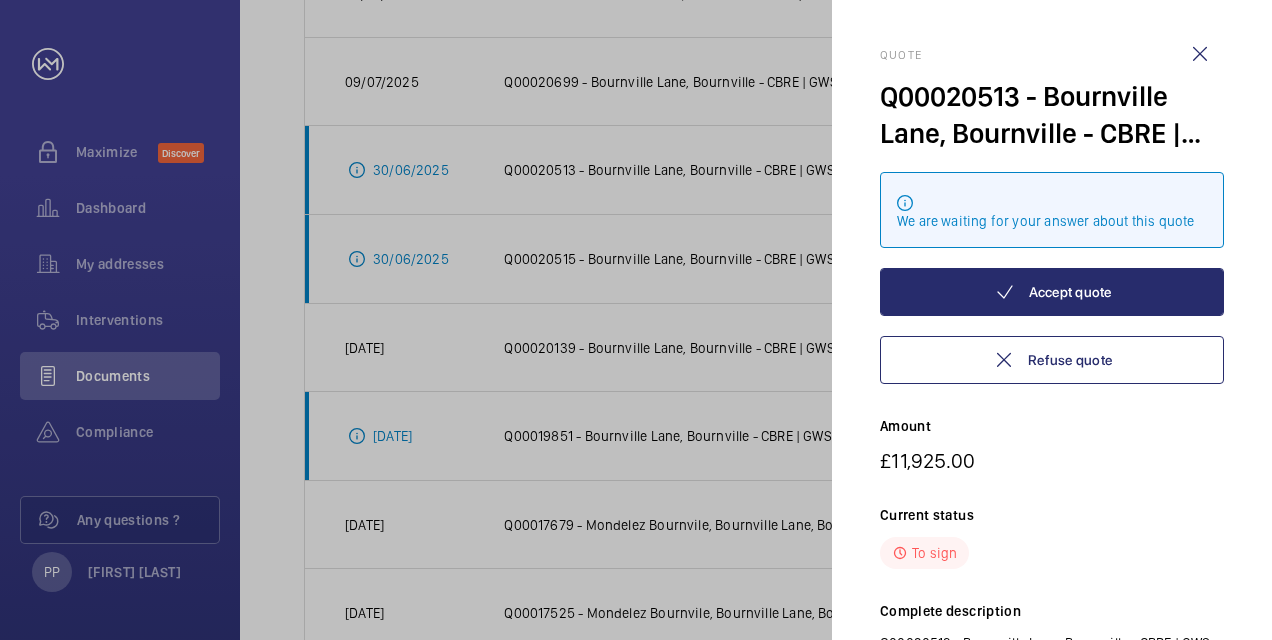 click 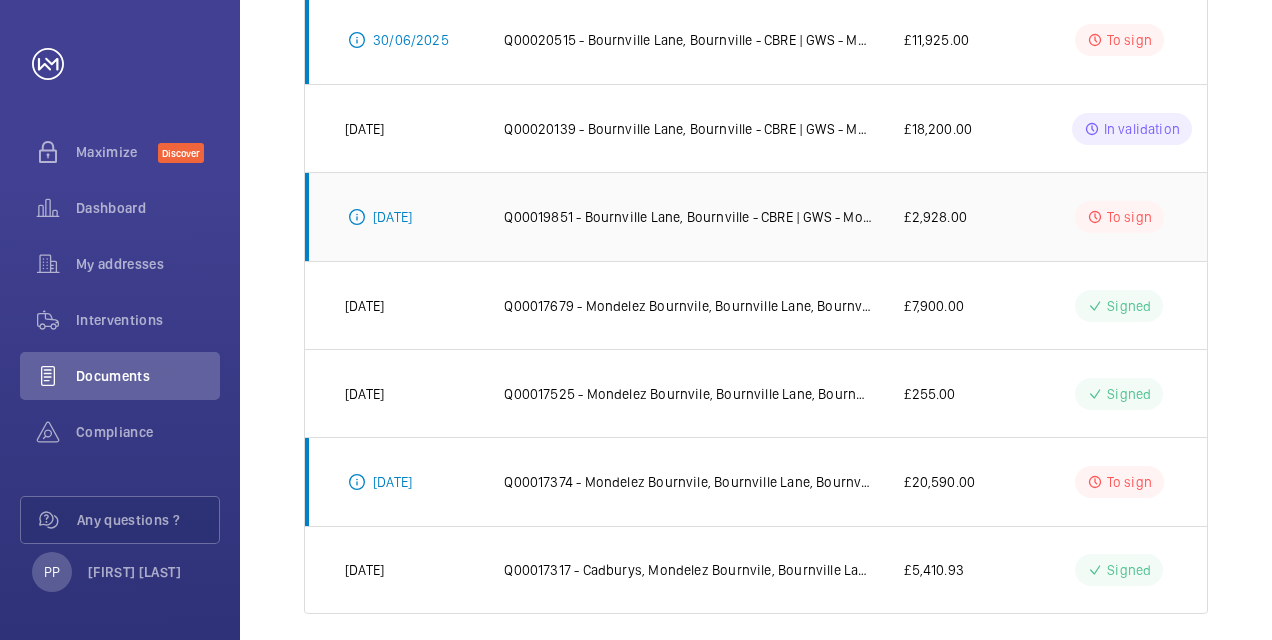 scroll, scrollTop: 658, scrollLeft: 0, axis: vertical 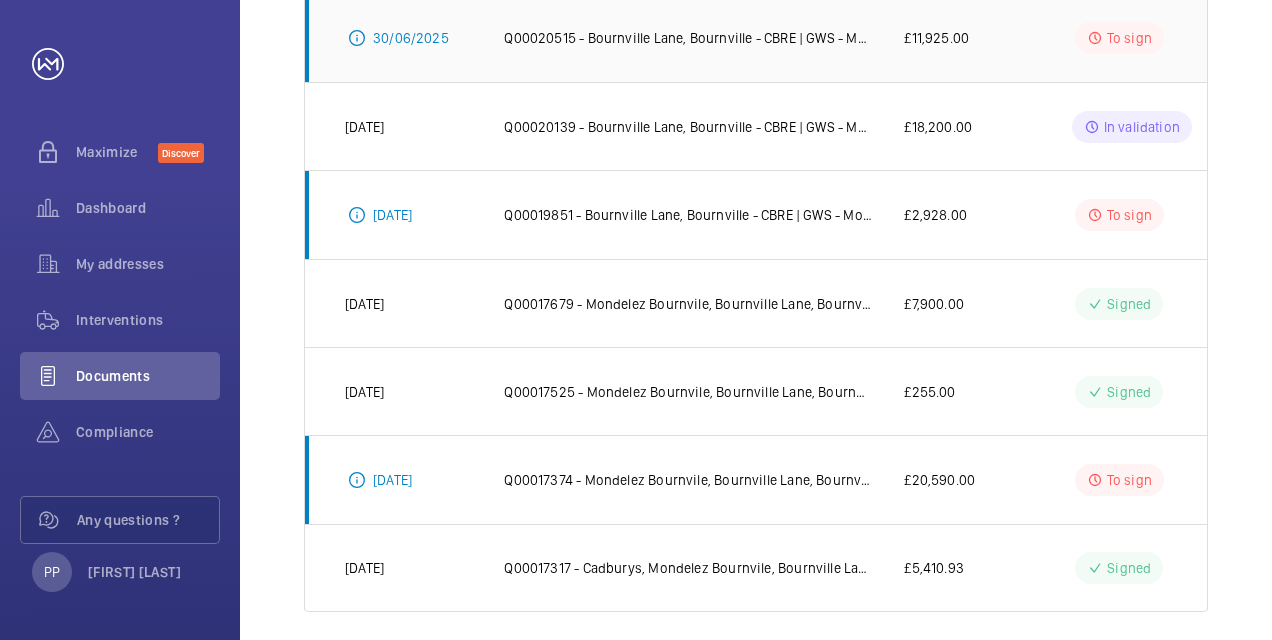 click on "Q00020515 - Bournville Lane, Bournville - CBRE | GWS - Mondelez Lift 54 [DATE]" 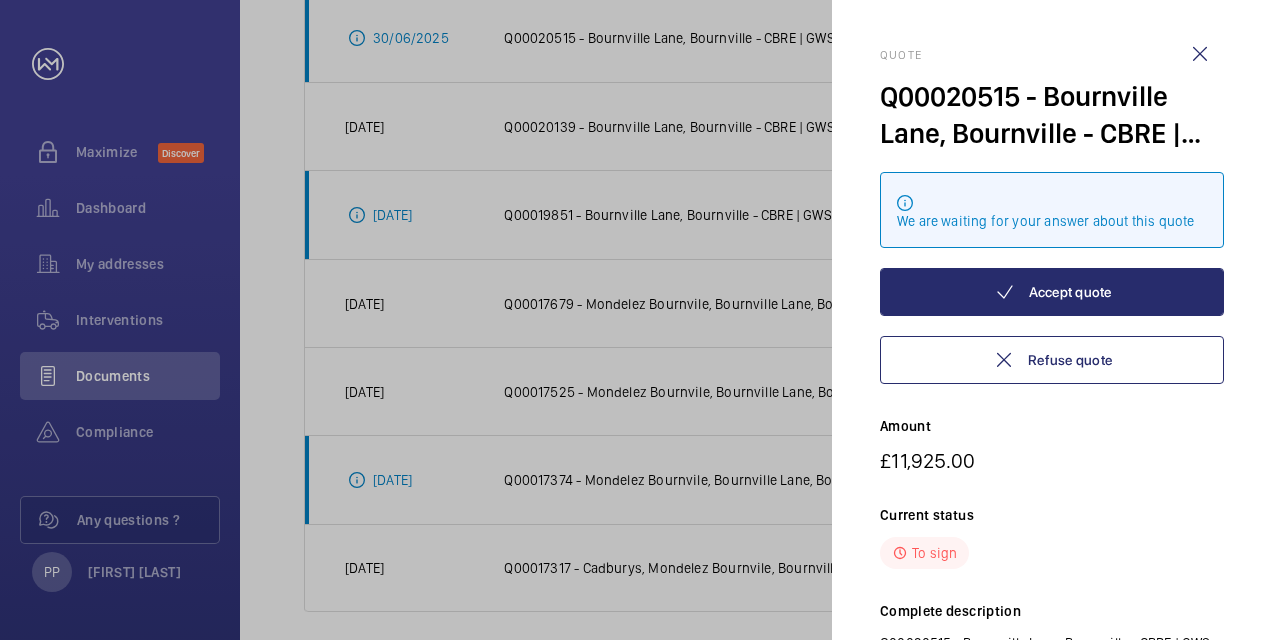 click on "Q00020515 - Bournville Lane, Bournville - CBRE | GWS - Mondelez Lift 54 [DATE]" 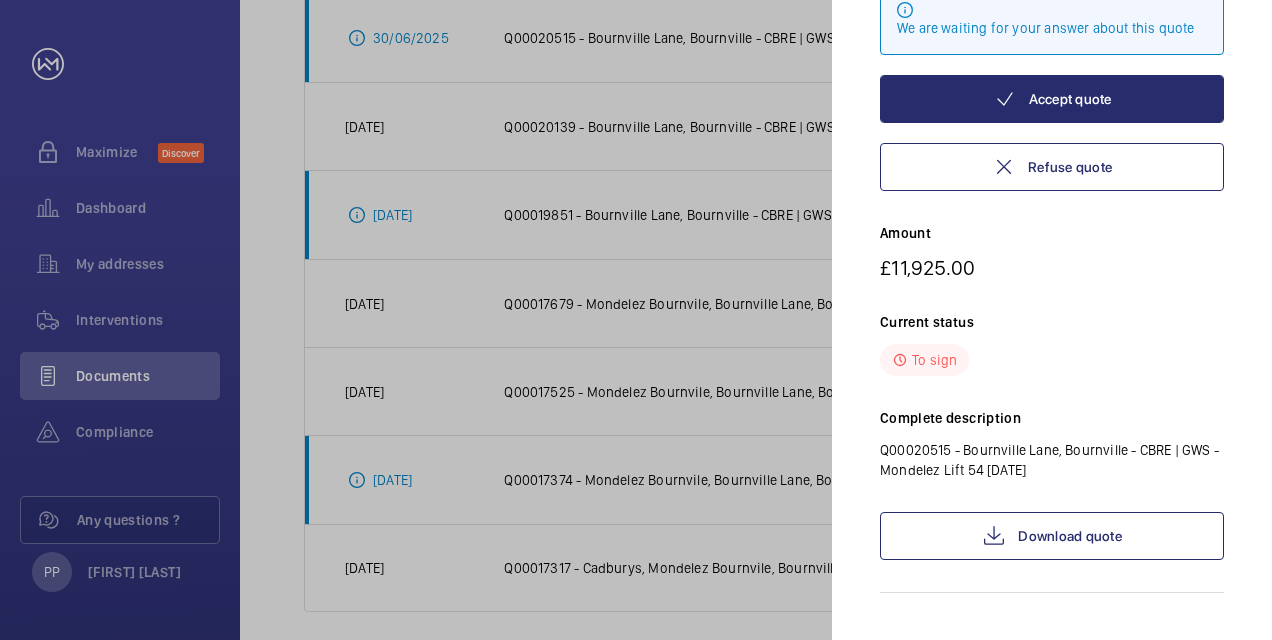 scroll, scrollTop: 225, scrollLeft: 0, axis: vertical 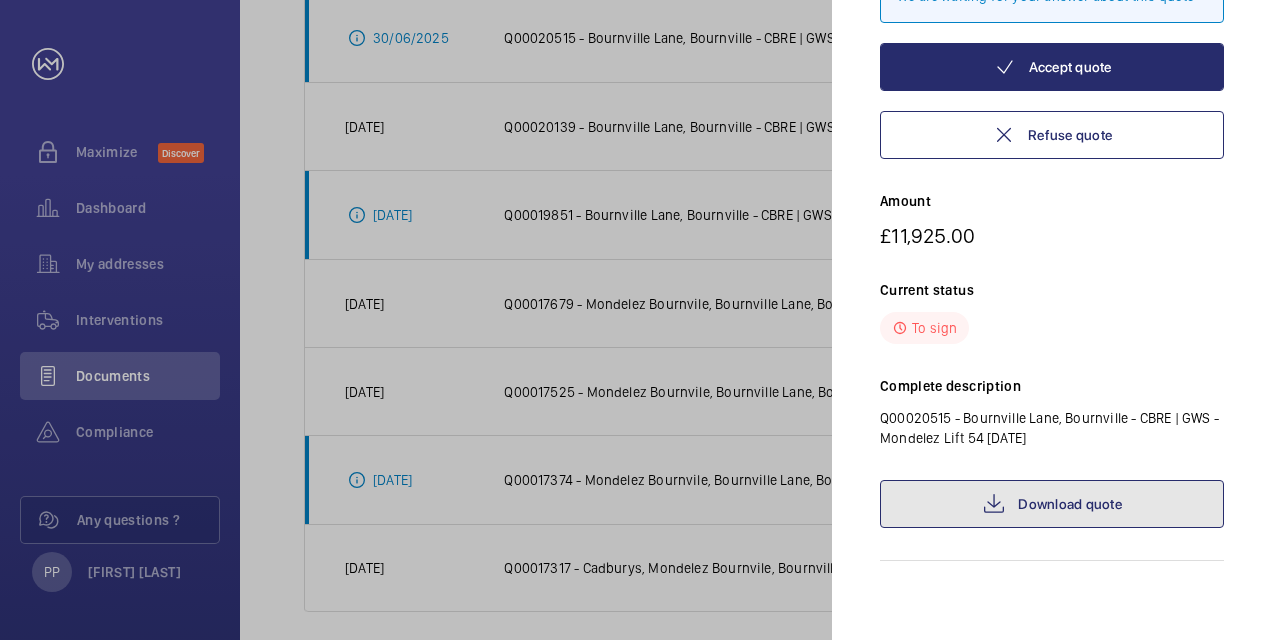 click on "Download quote" 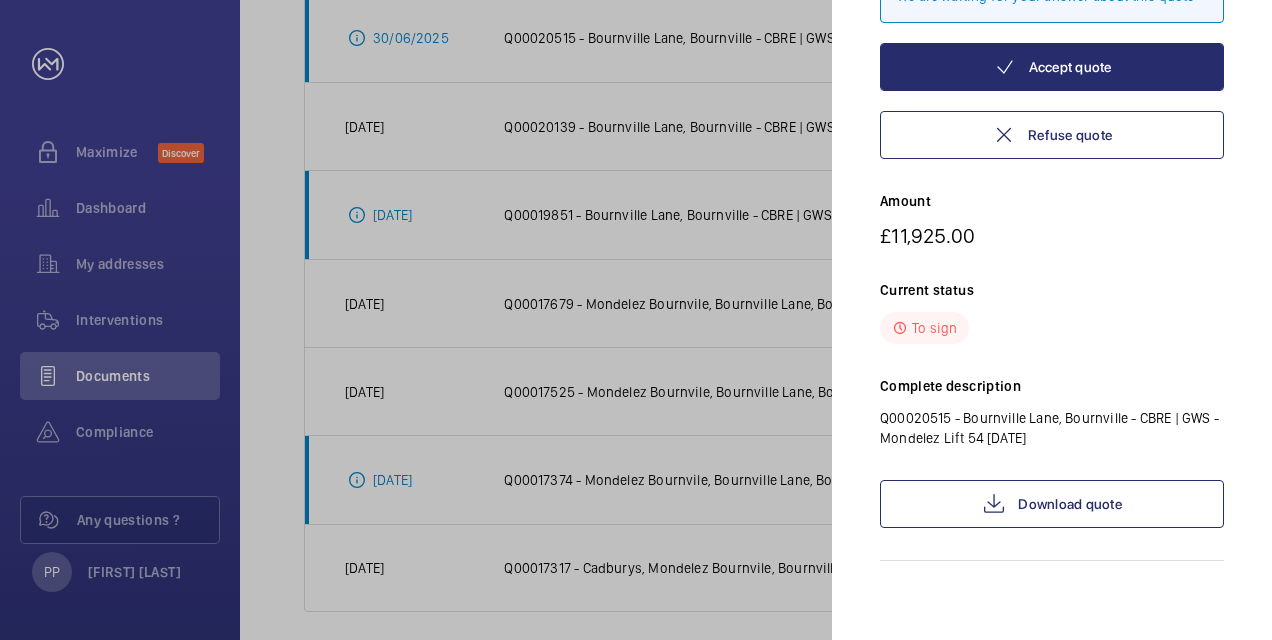 click 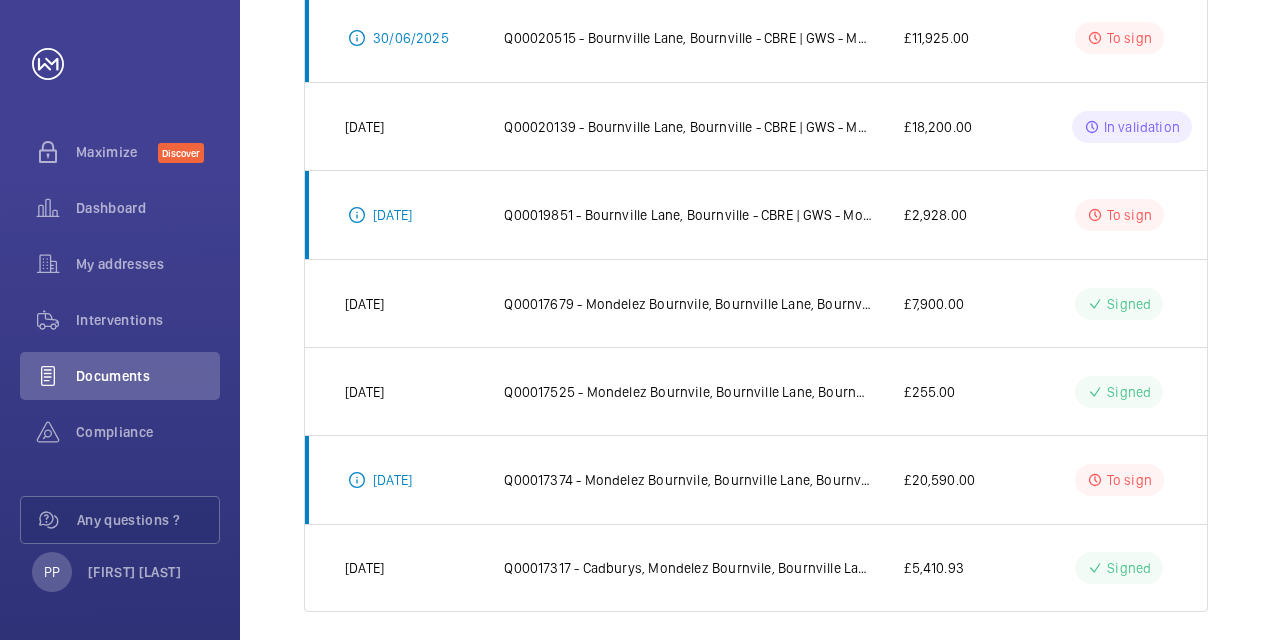 scroll, scrollTop: 0, scrollLeft: 0, axis: both 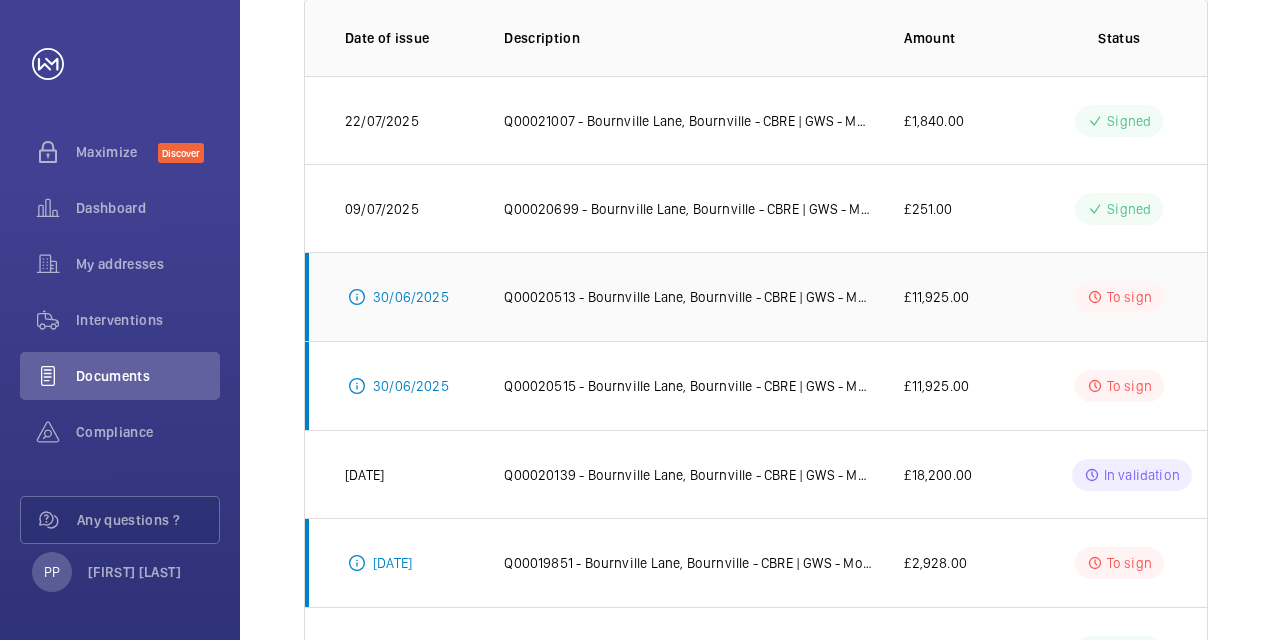 click on "Q00020513 - Bournville Lane, Bournville - CBRE | GWS - Mondelez - Lift 16 [DATE]" 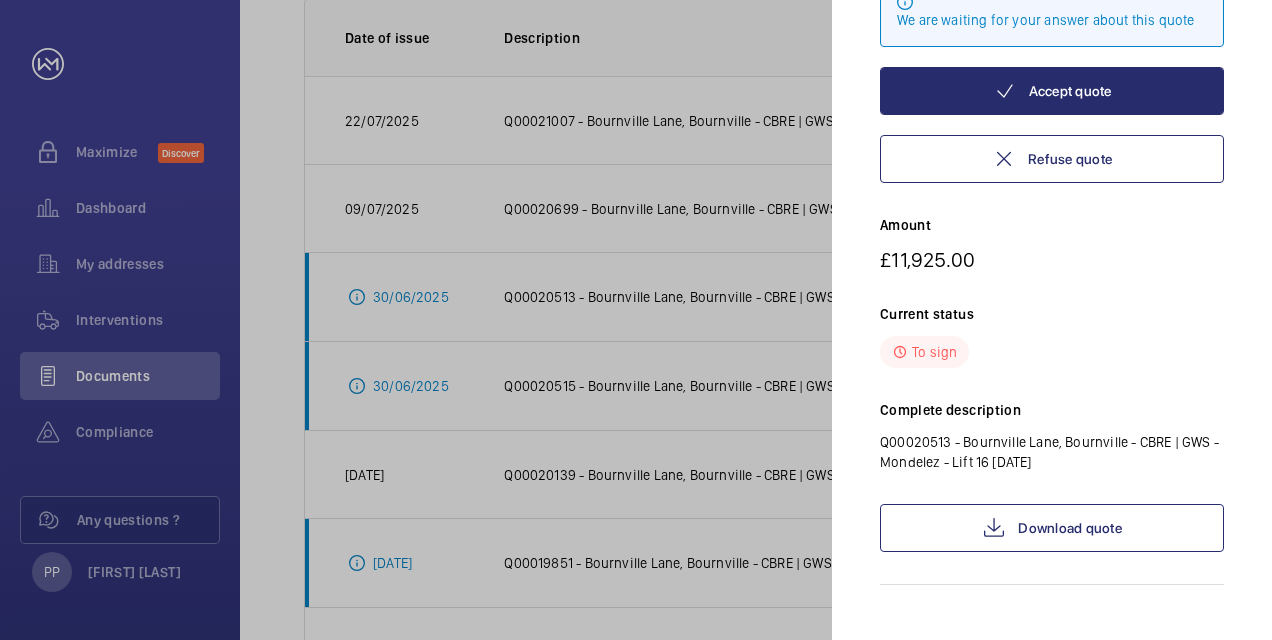scroll, scrollTop: 202, scrollLeft: 0, axis: vertical 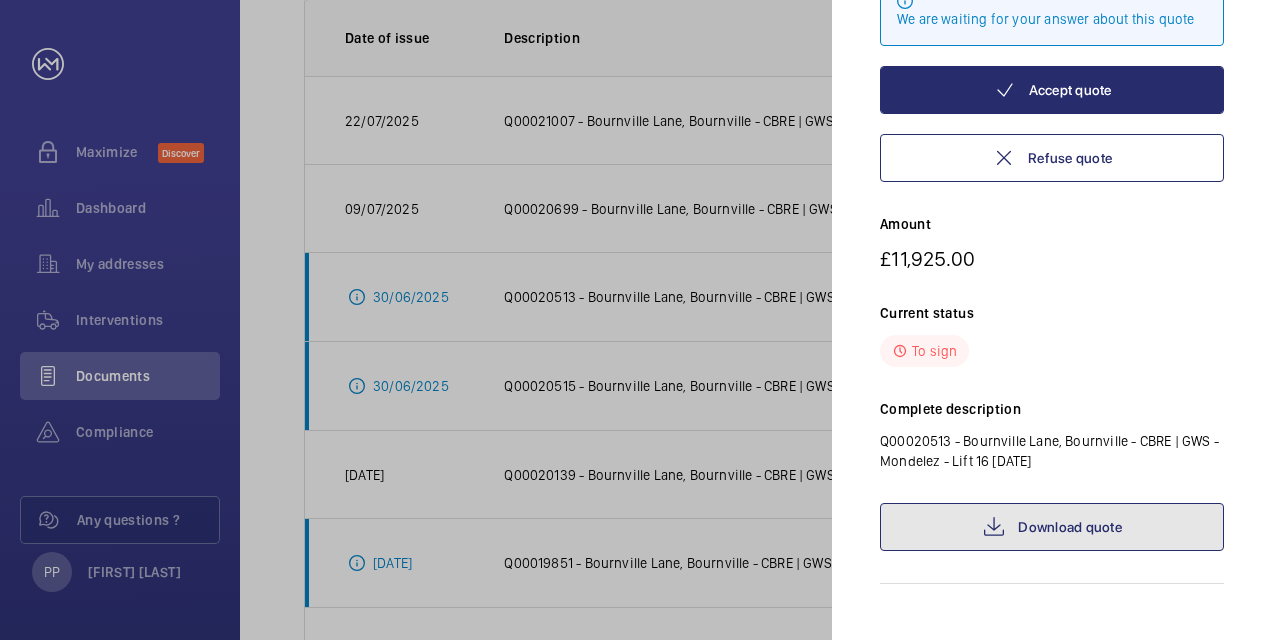 click on "Download quote" 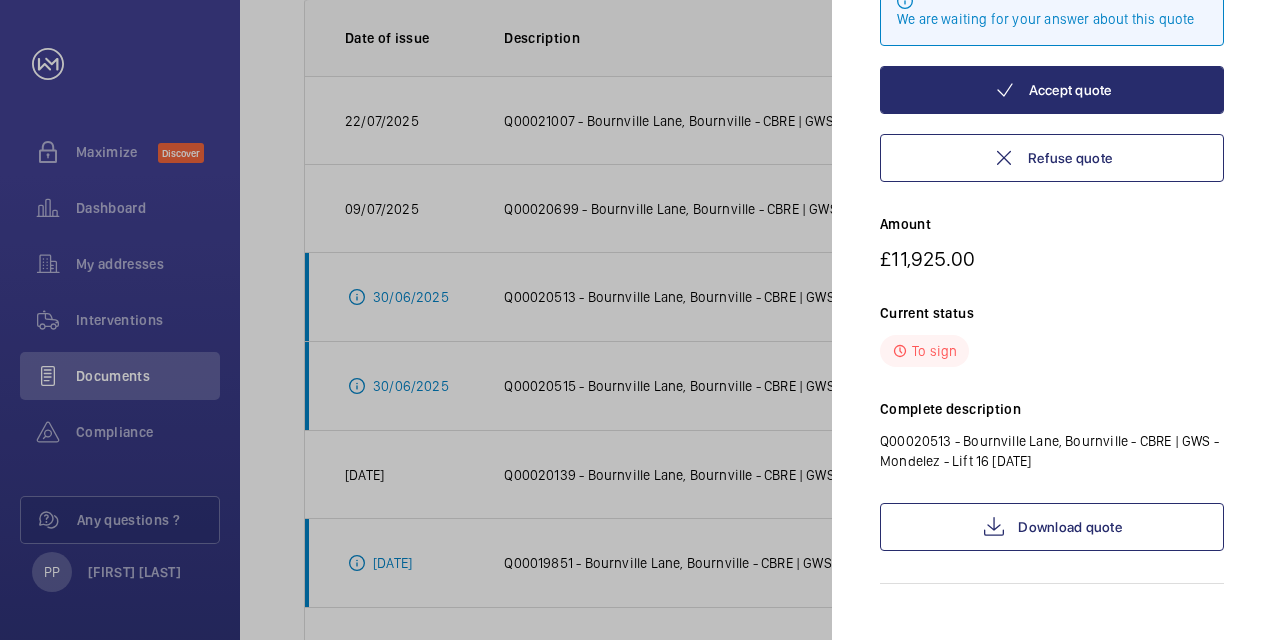 click 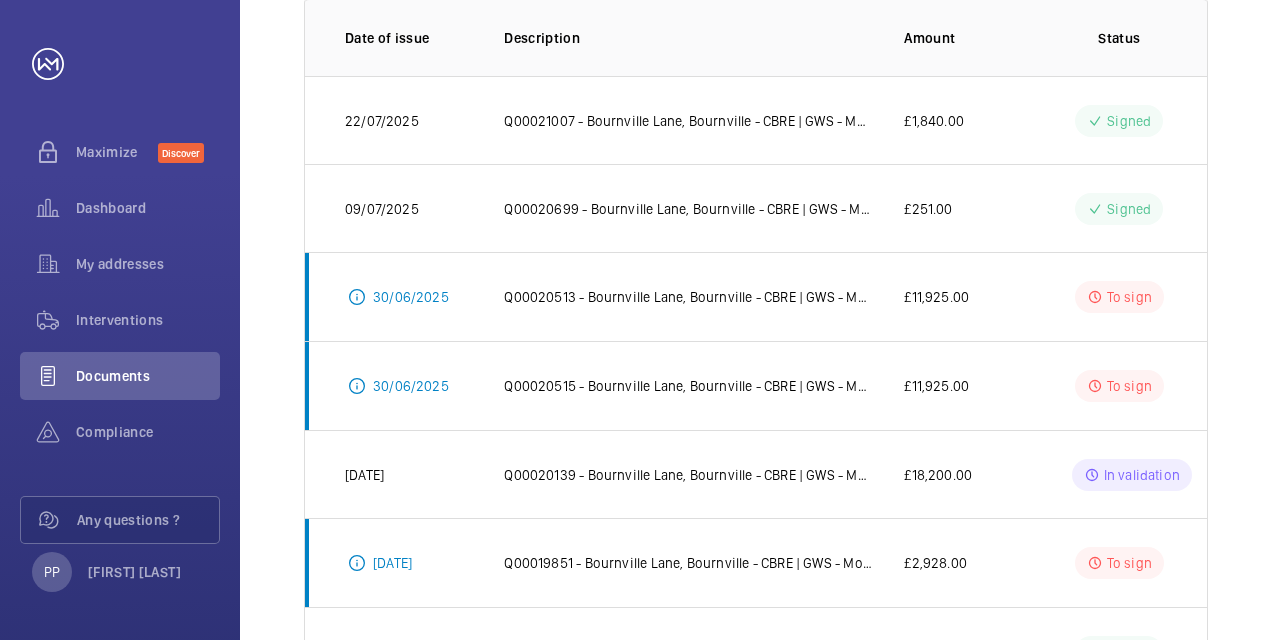scroll, scrollTop: 0, scrollLeft: 0, axis: both 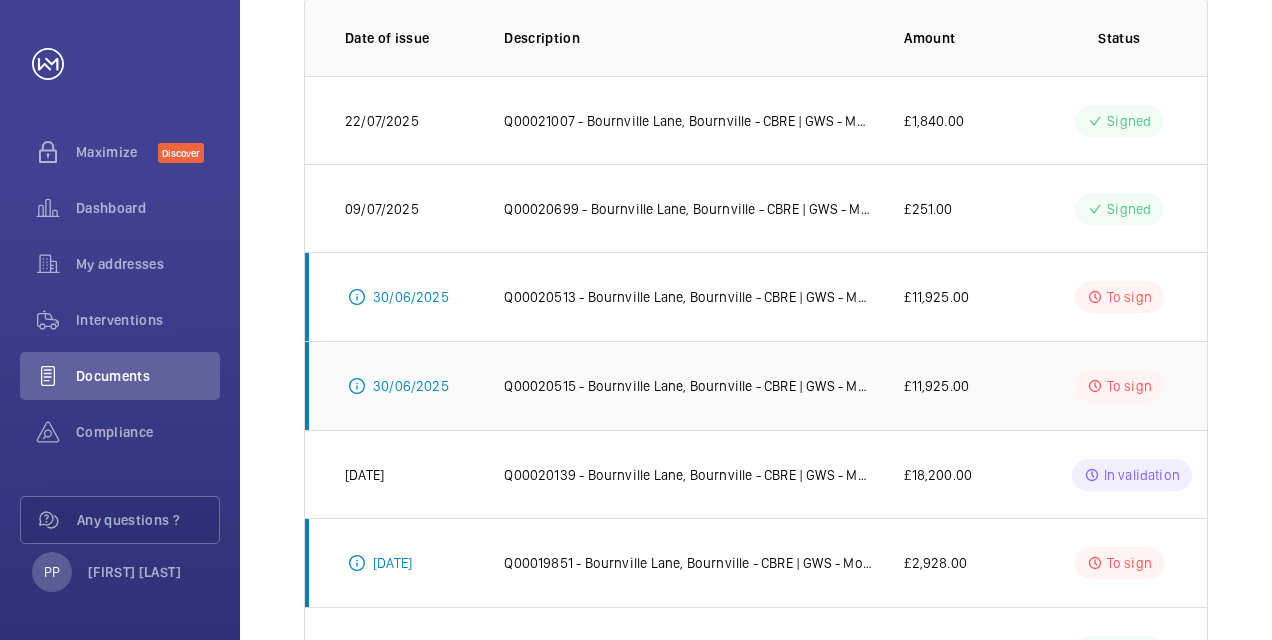 click on "Q00020515 - Bournville Lane, Bournville - CBRE | GWS - Mondelez Lift 54 [DATE]" 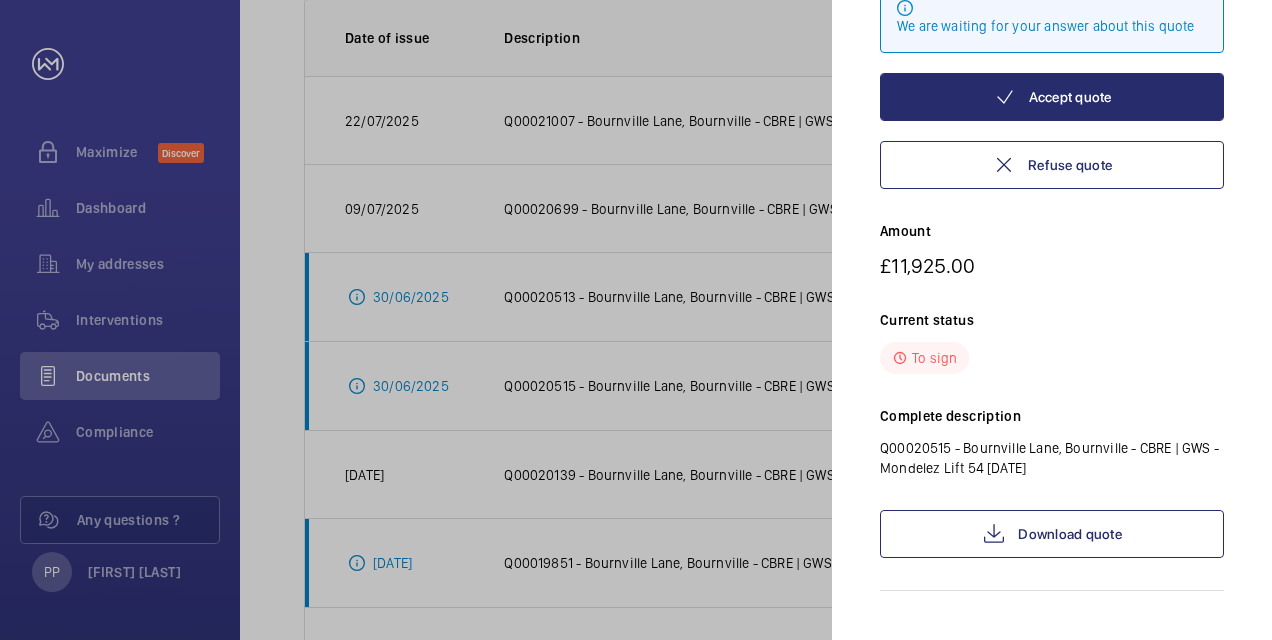 scroll, scrollTop: 225, scrollLeft: 0, axis: vertical 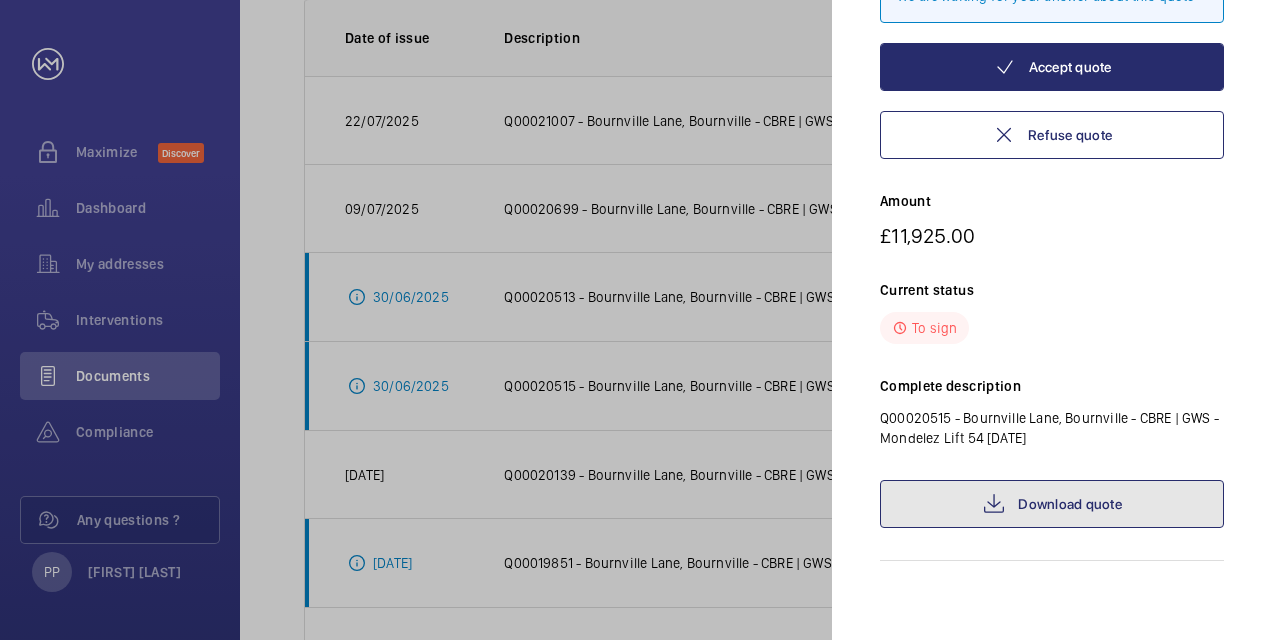 click on "Download quote" 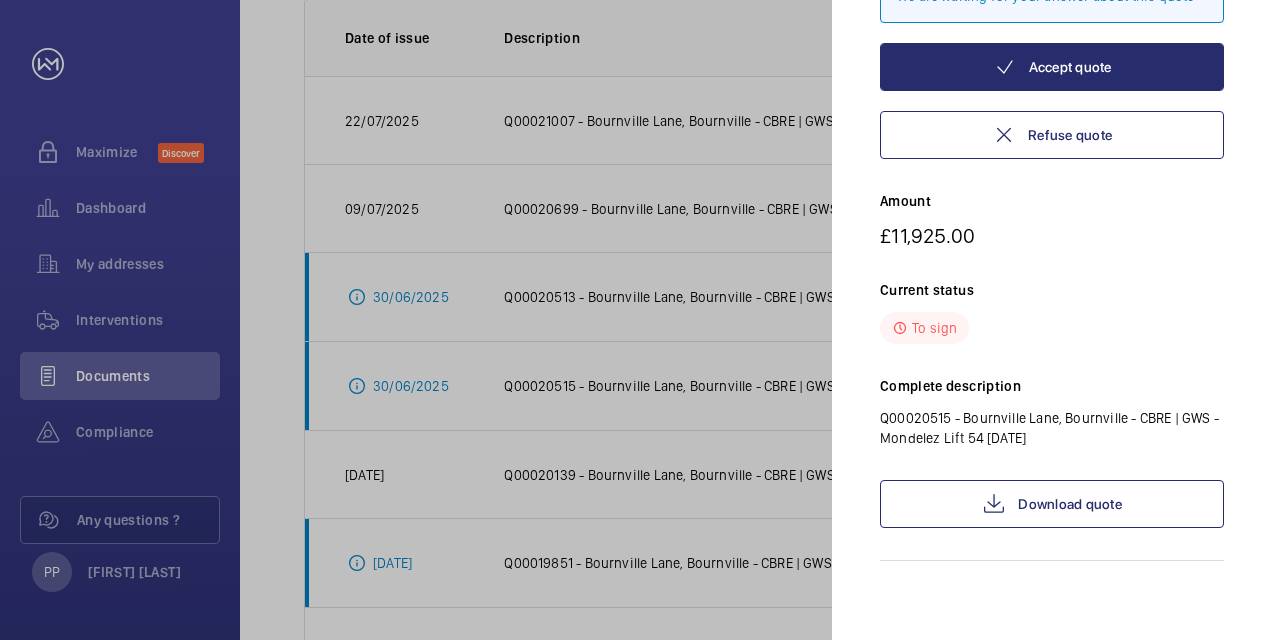 click 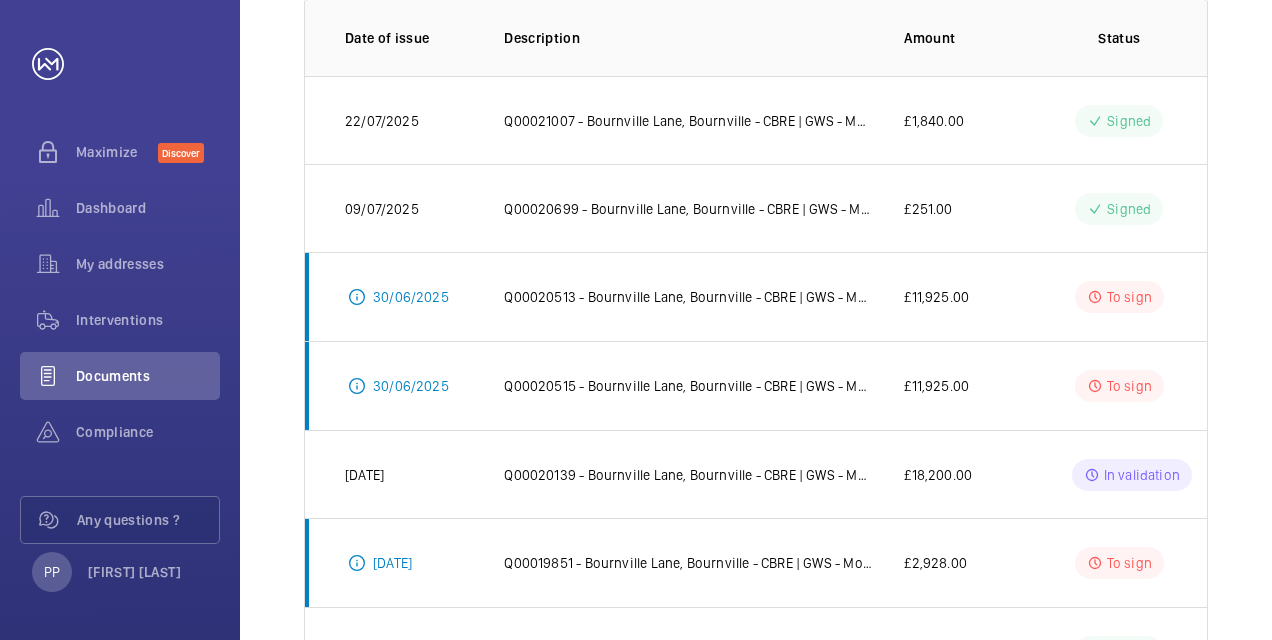 scroll, scrollTop: 0, scrollLeft: 0, axis: both 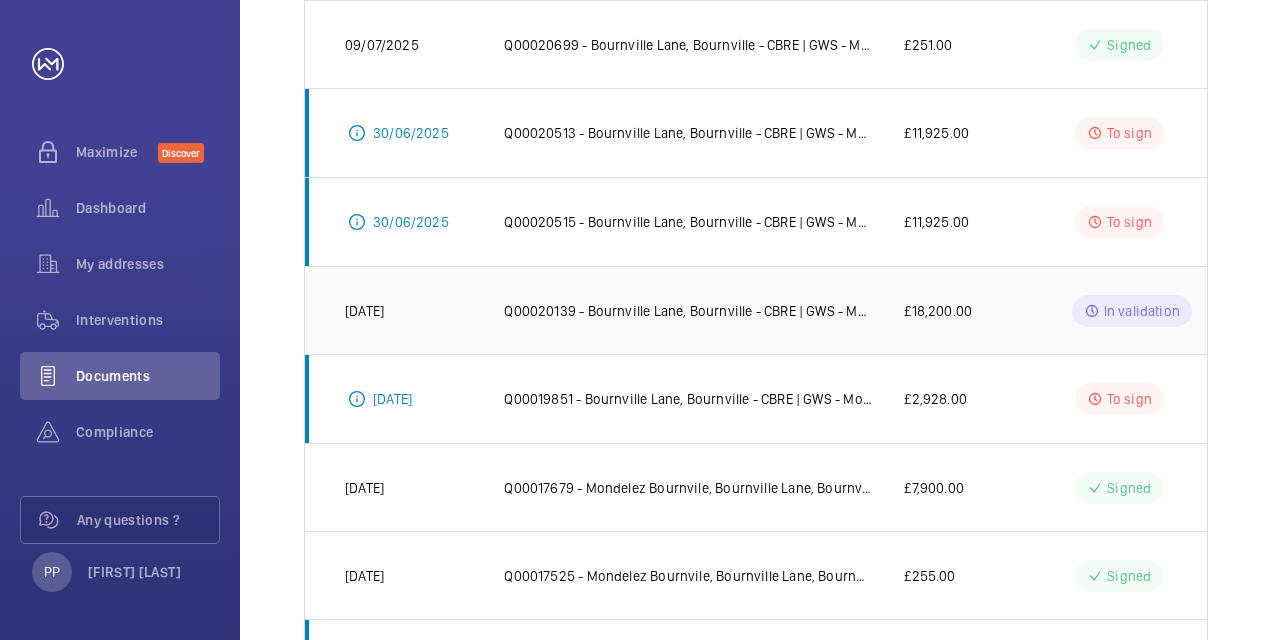 click on "Q00020139 - Bournville Lane, Bournville - CBRE | GWS - Mondelez Lift 37 [DATE]" 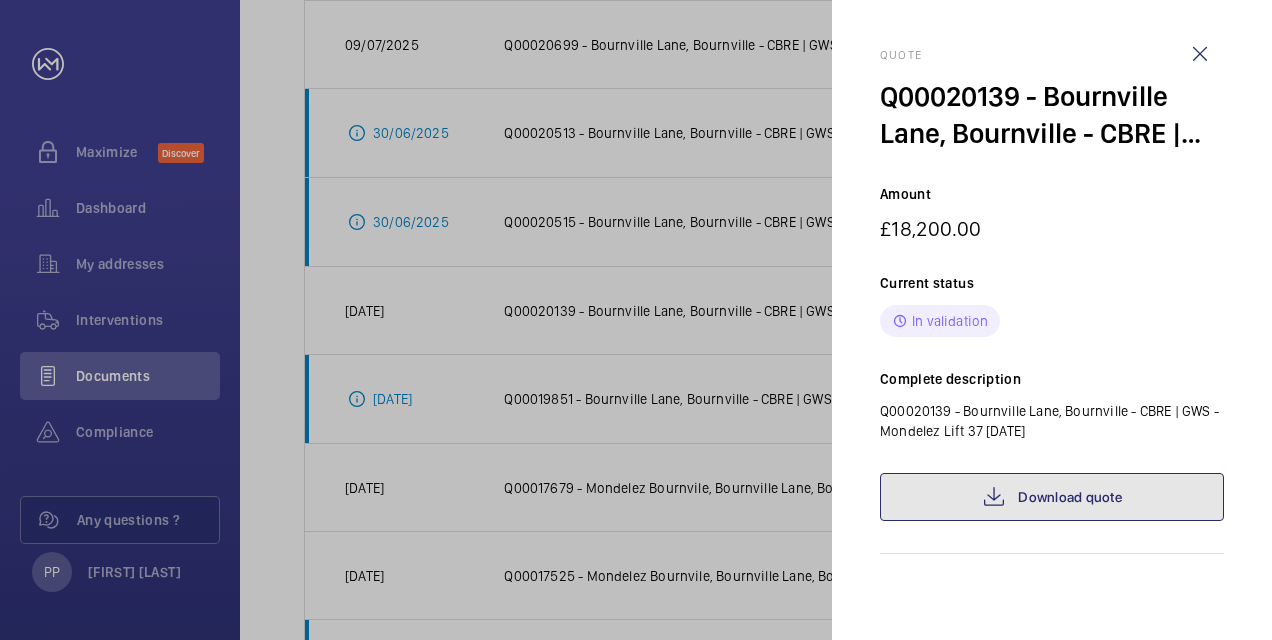 click on "Download quote" 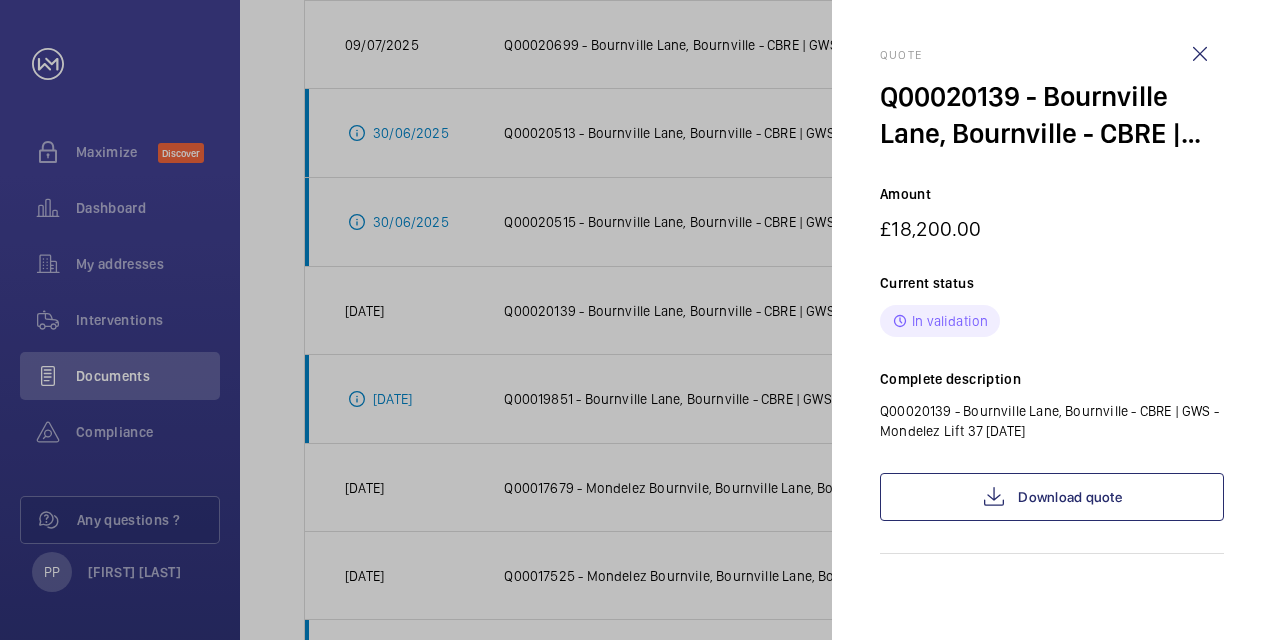 click 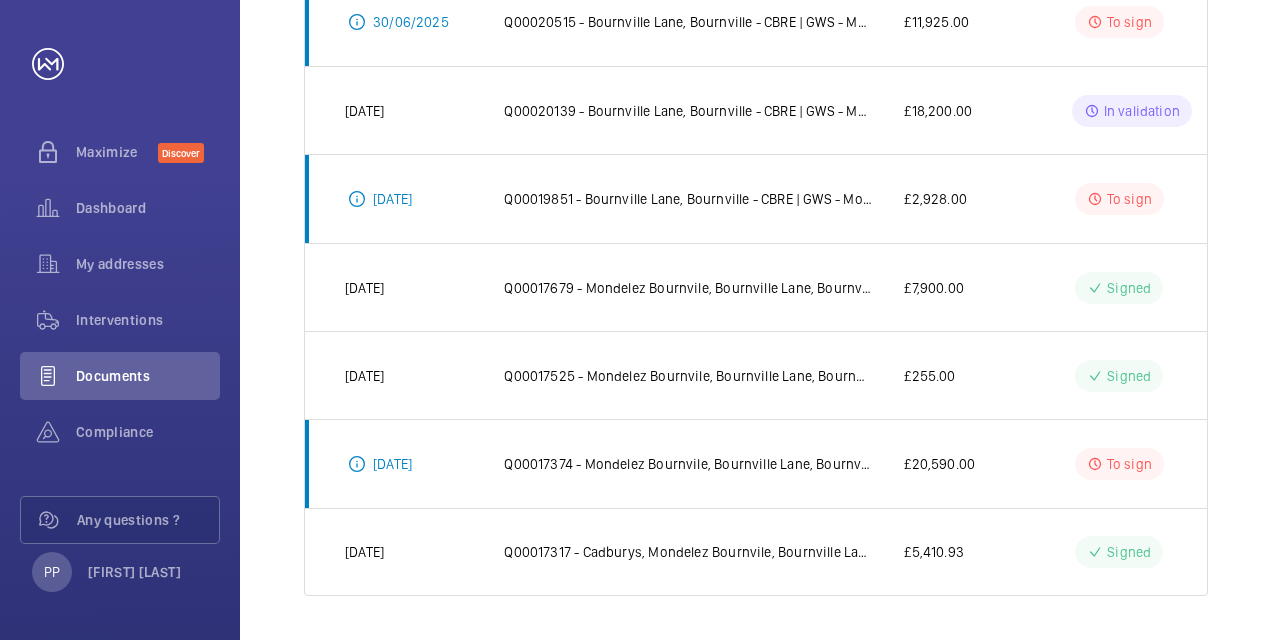 scroll, scrollTop: 676, scrollLeft: 0, axis: vertical 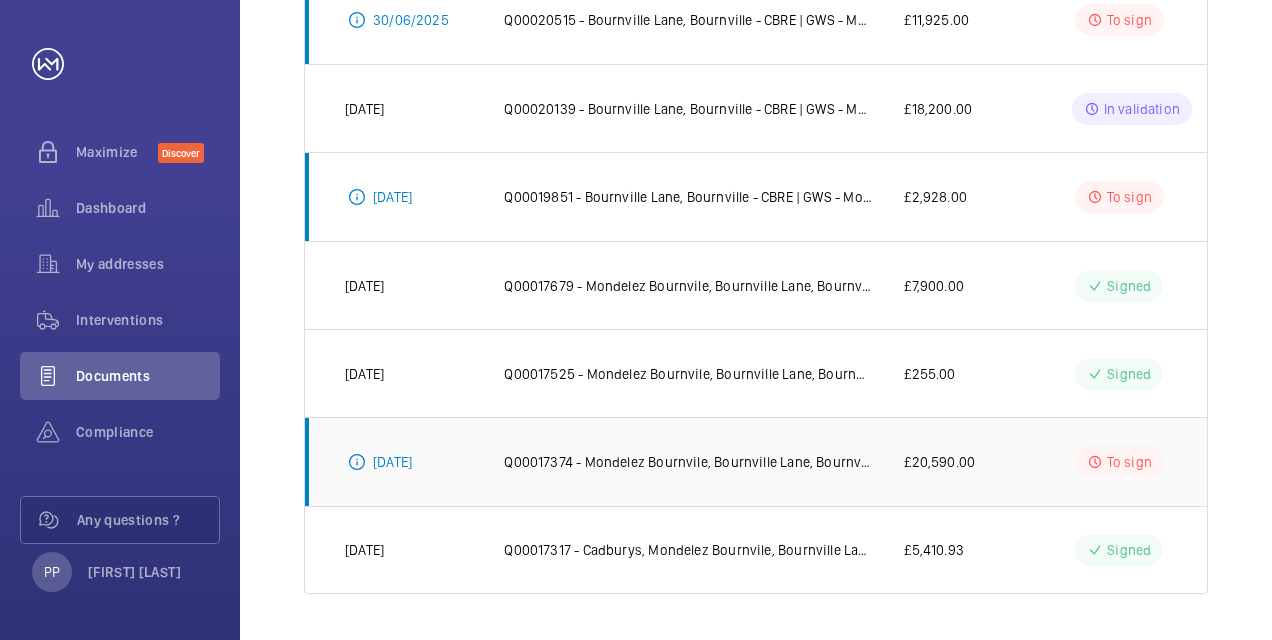 click on "Q00017374 - Mondelez Bournvile, Bournville Lane, Bournville - CBRE | GWS - Mondelez" 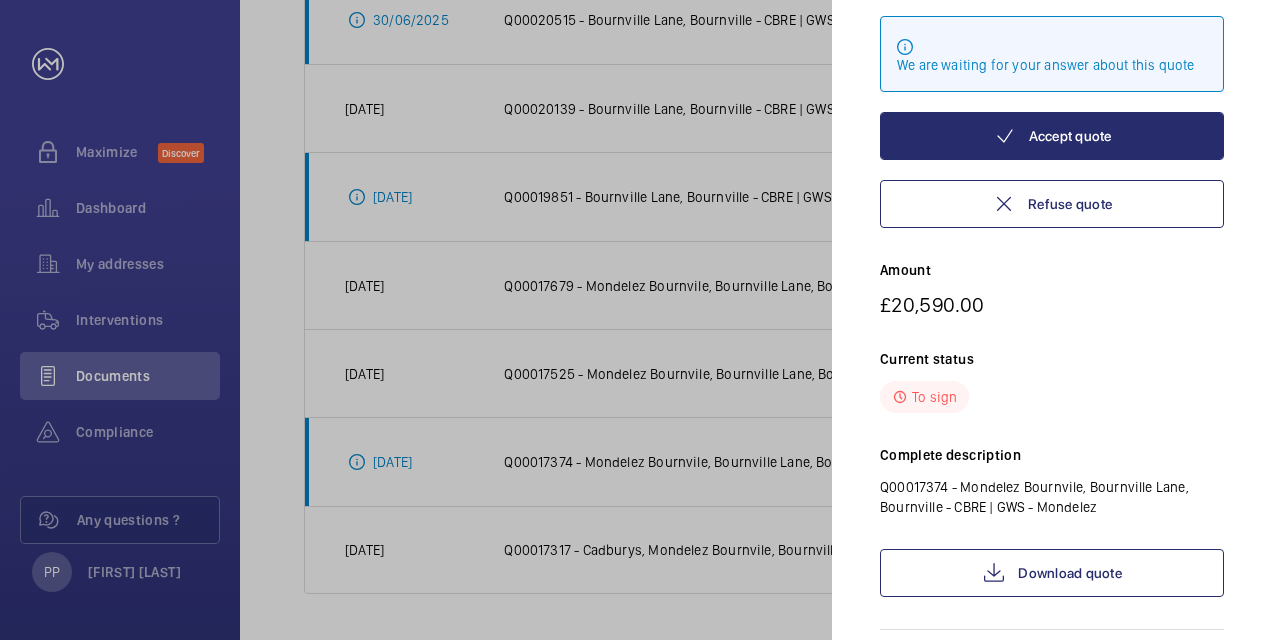scroll, scrollTop: 225, scrollLeft: 0, axis: vertical 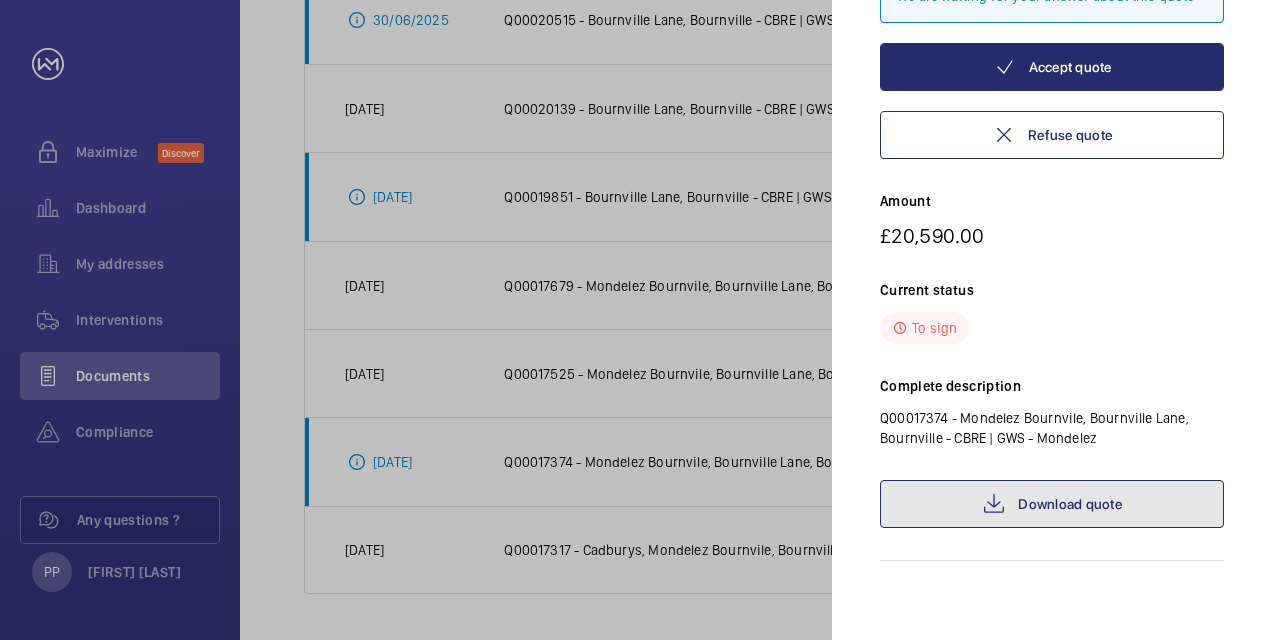 click 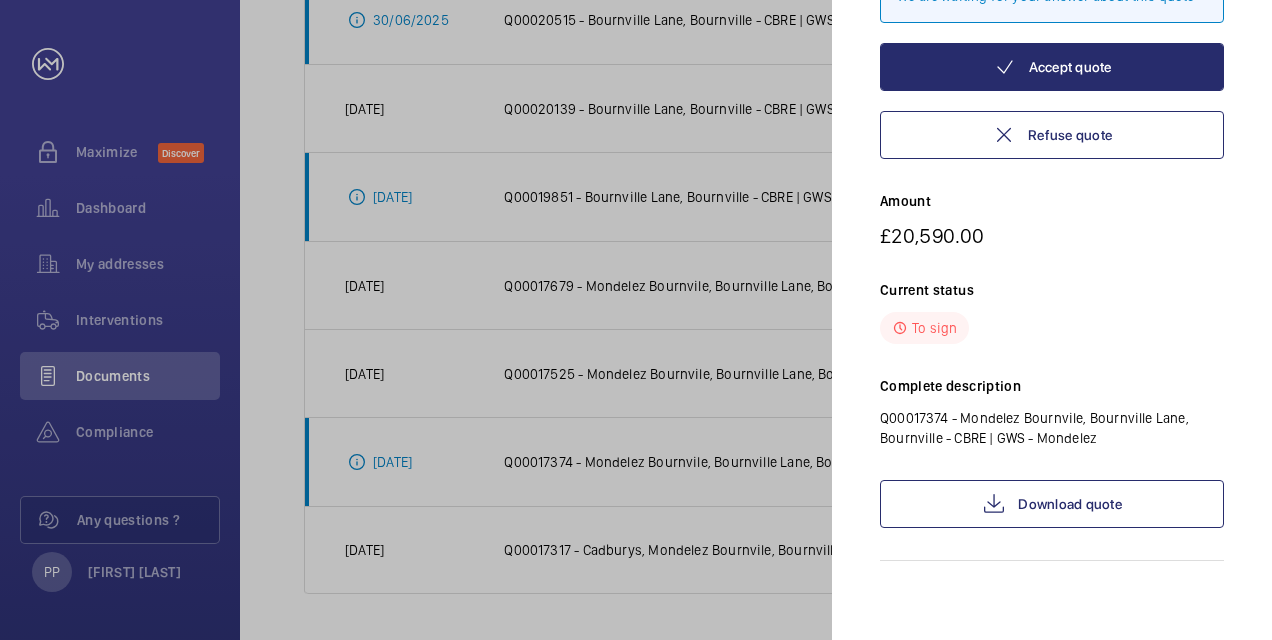 click 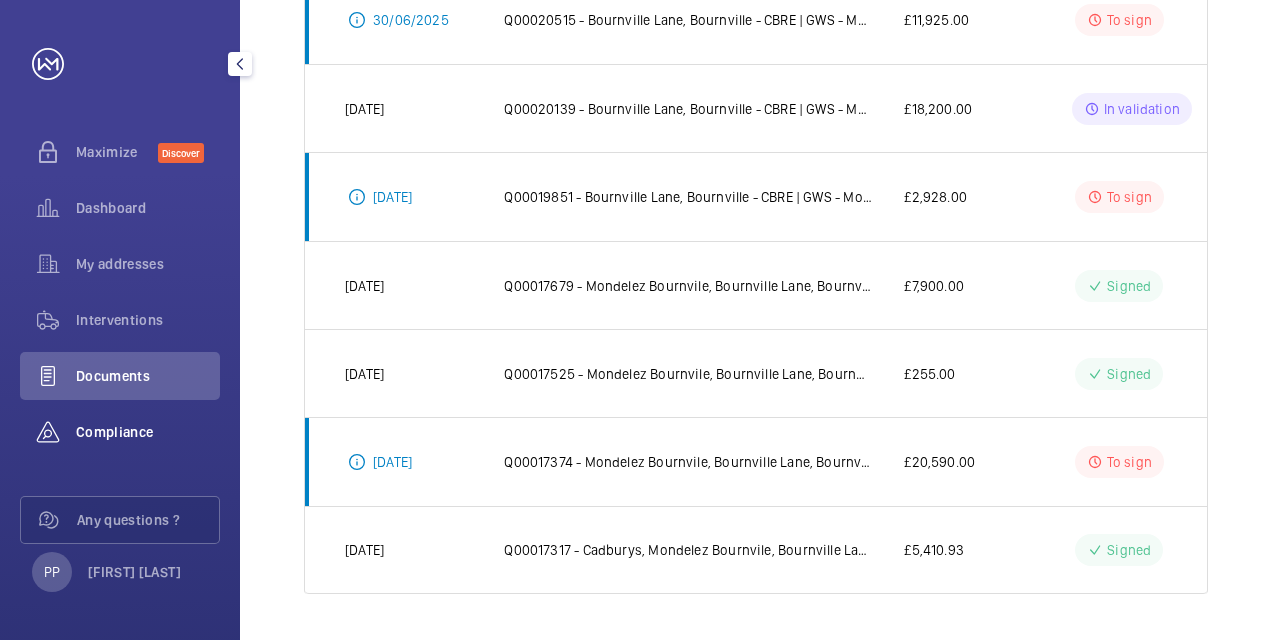 click on "Compliance" 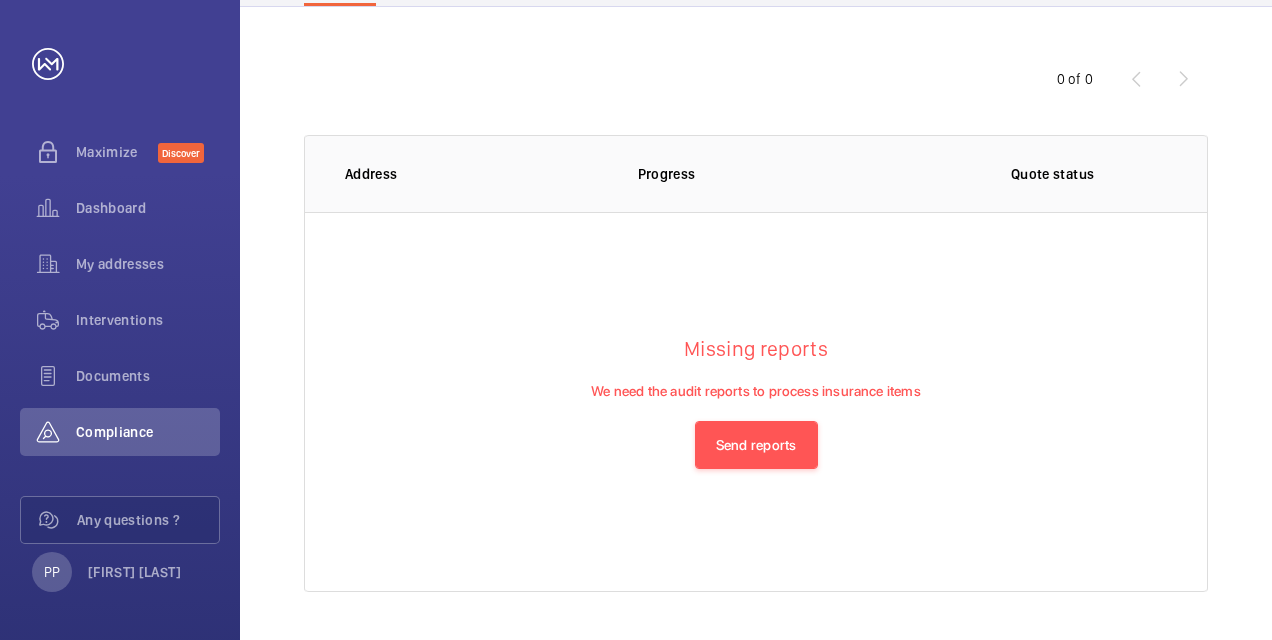 scroll, scrollTop: 0, scrollLeft: 0, axis: both 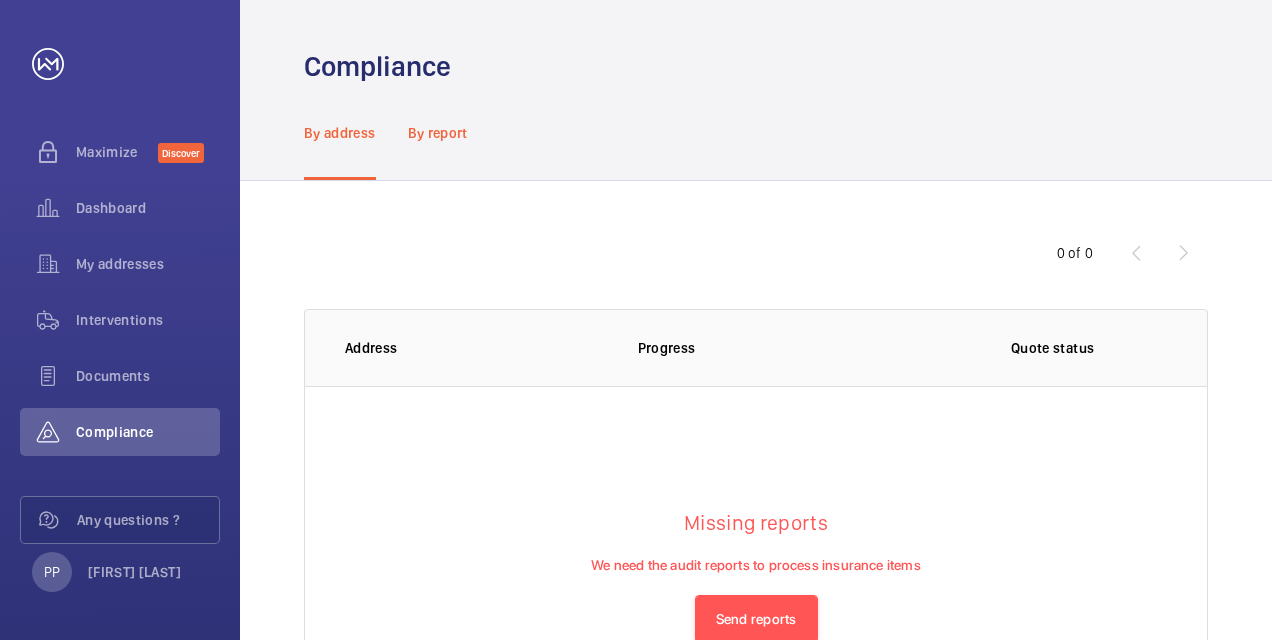 click on "By report" 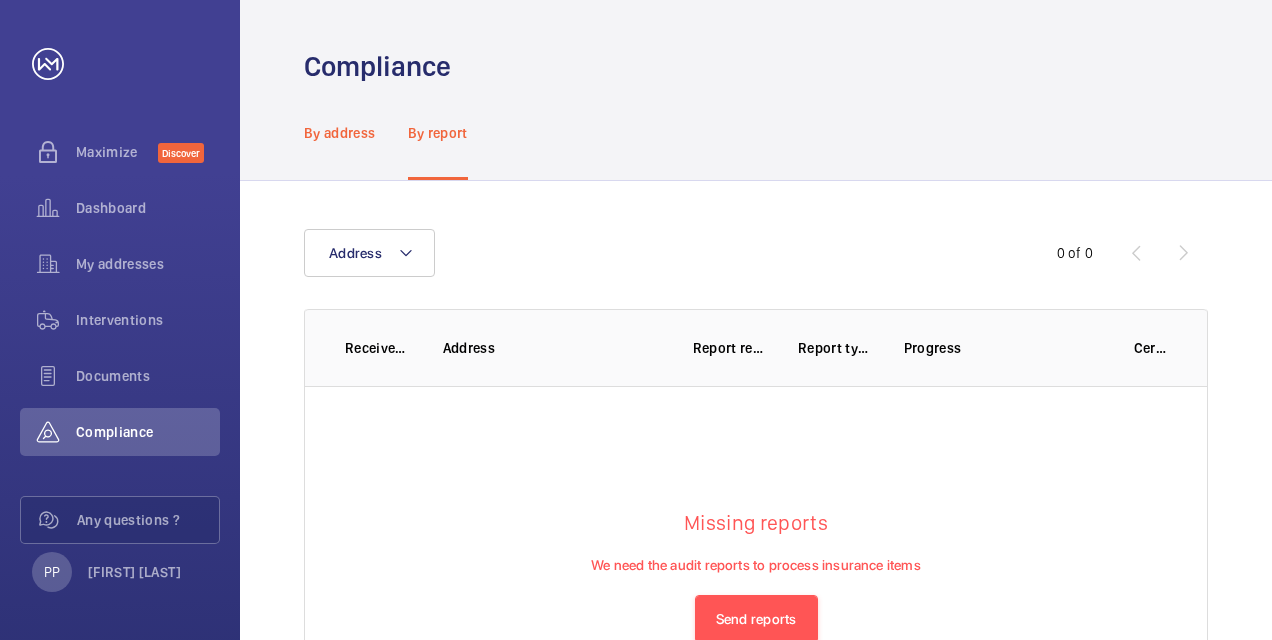 click on "By address" 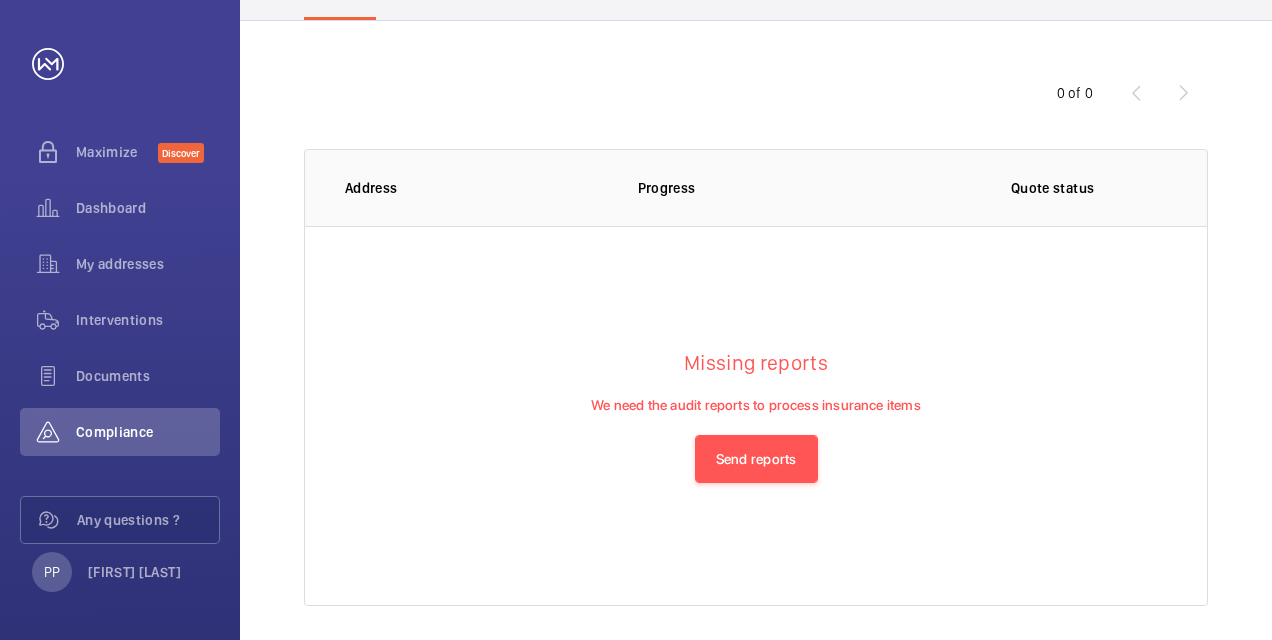 scroll, scrollTop: 174, scrollLeft: 0, axis: vertical 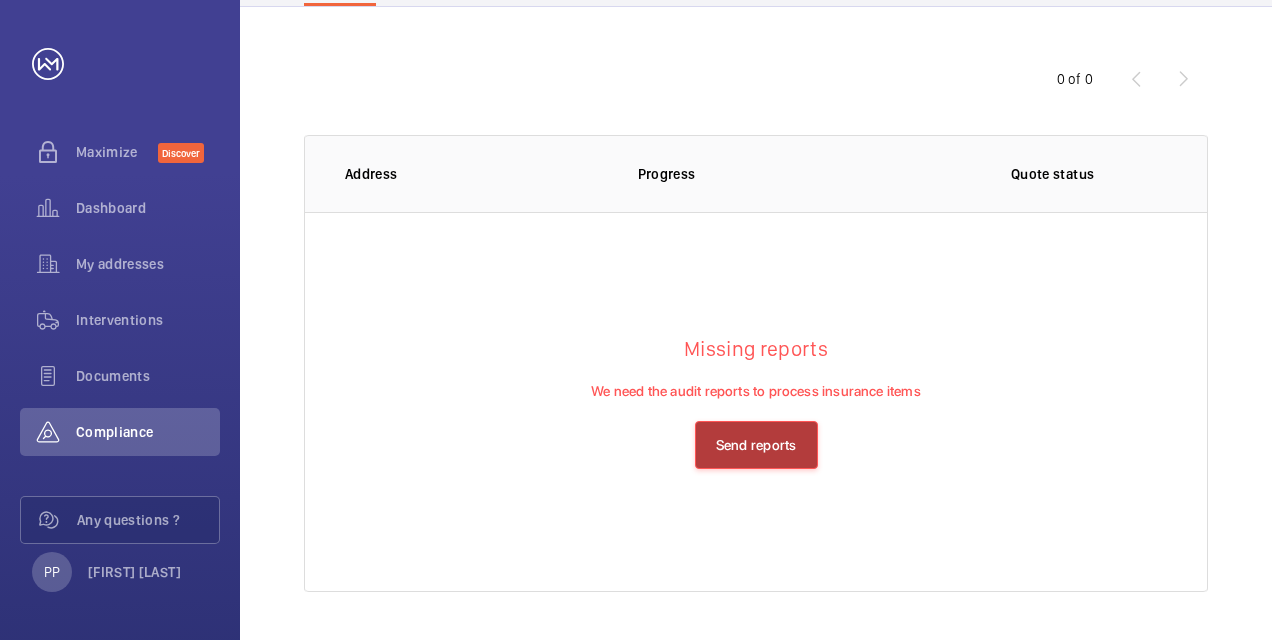 click on "Send reports" 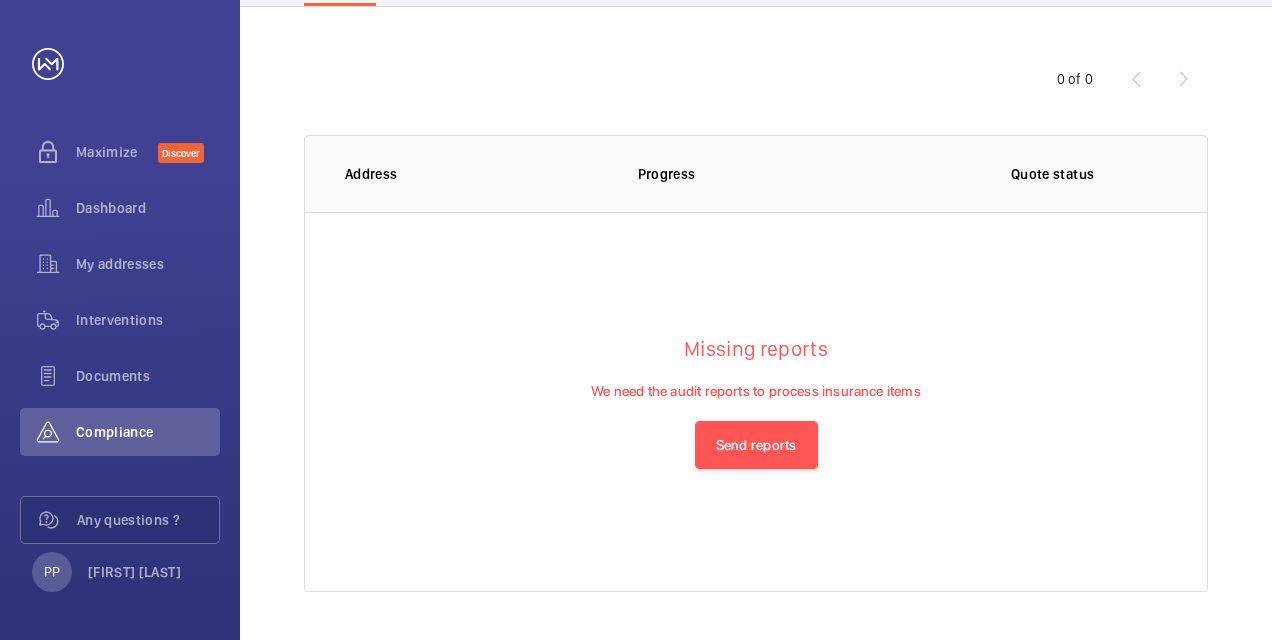 scroll, scrollTop: 0, scrollLeft: 0, axis: both 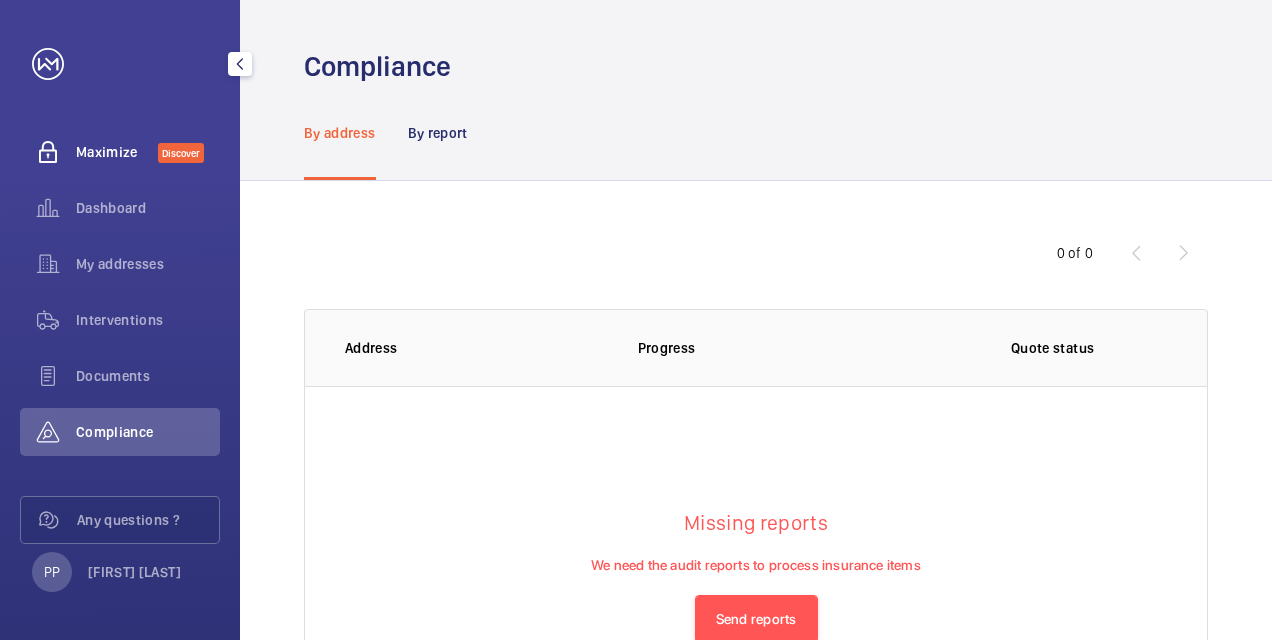 click on "Maximize  Discover" 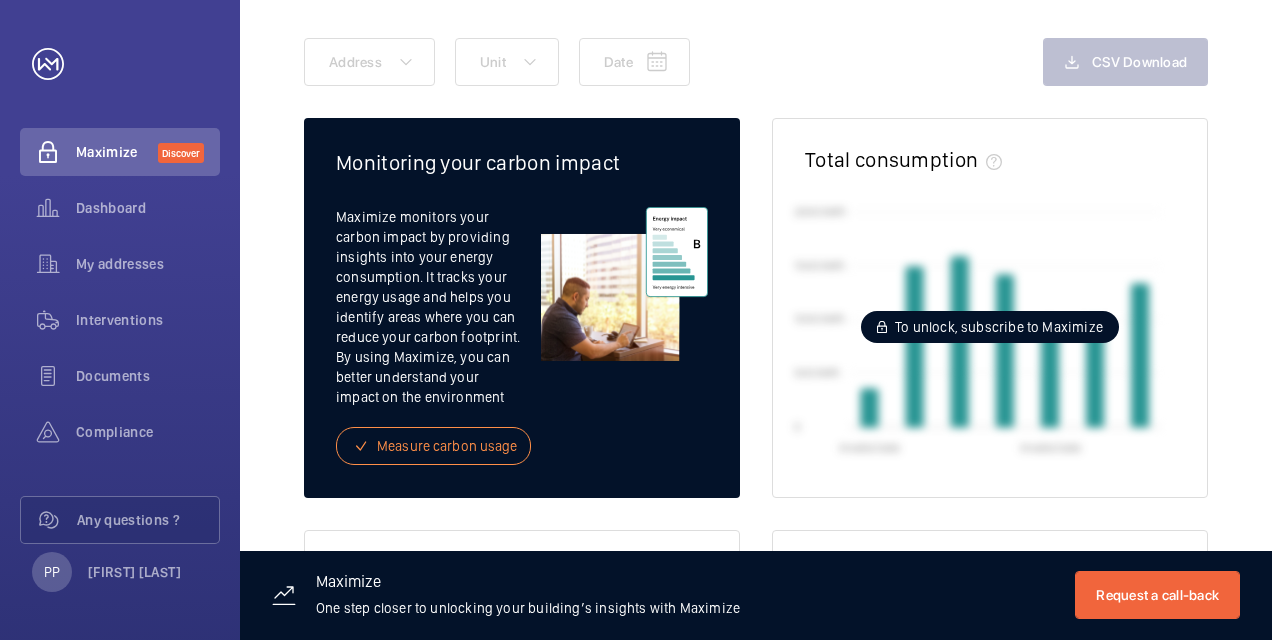 scroll, scrollTop: 192, scrollLeft: 0, axis: vertical 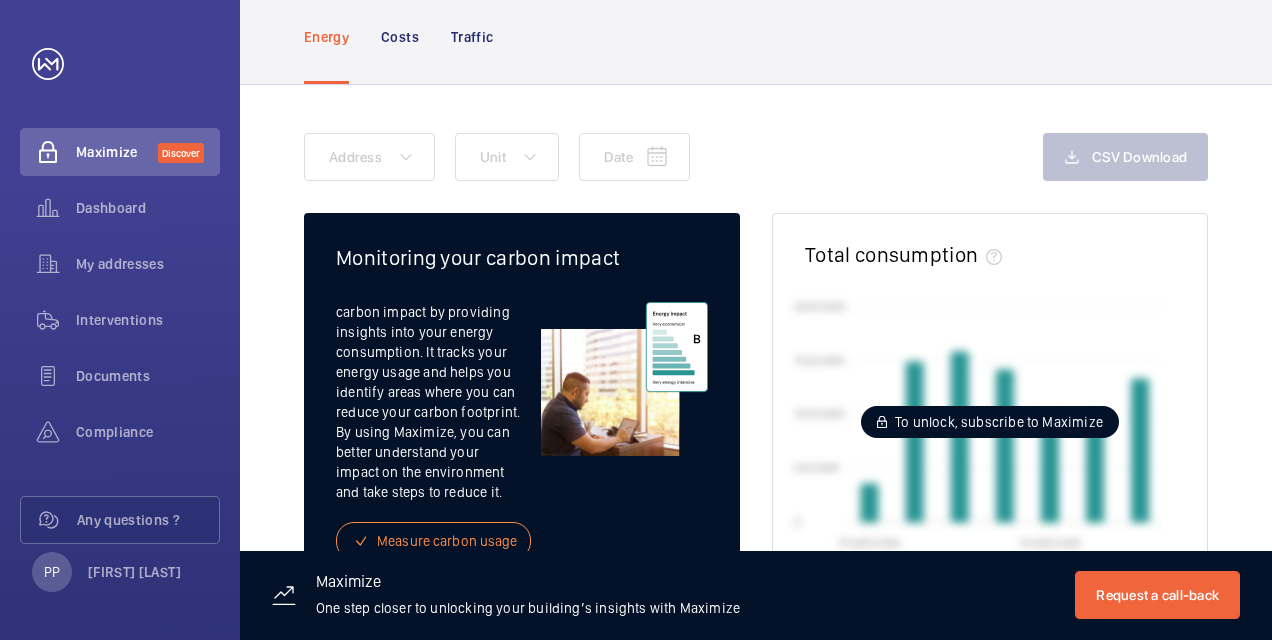 click on "To unlock, subscribe to Maximize" 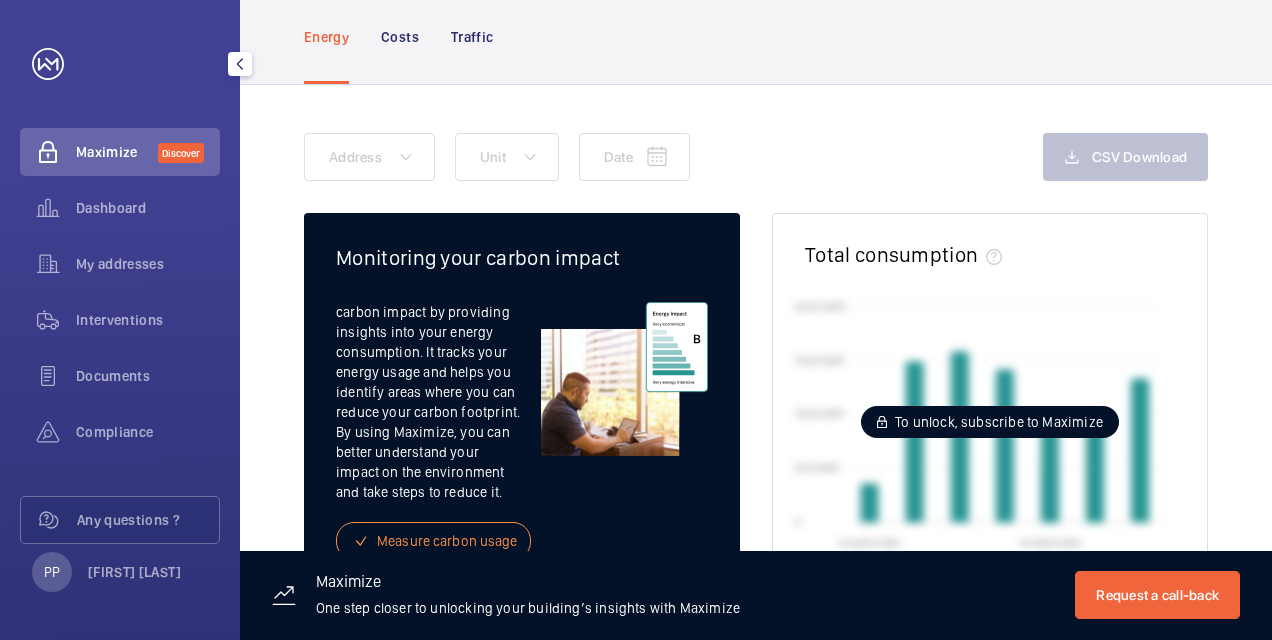 click 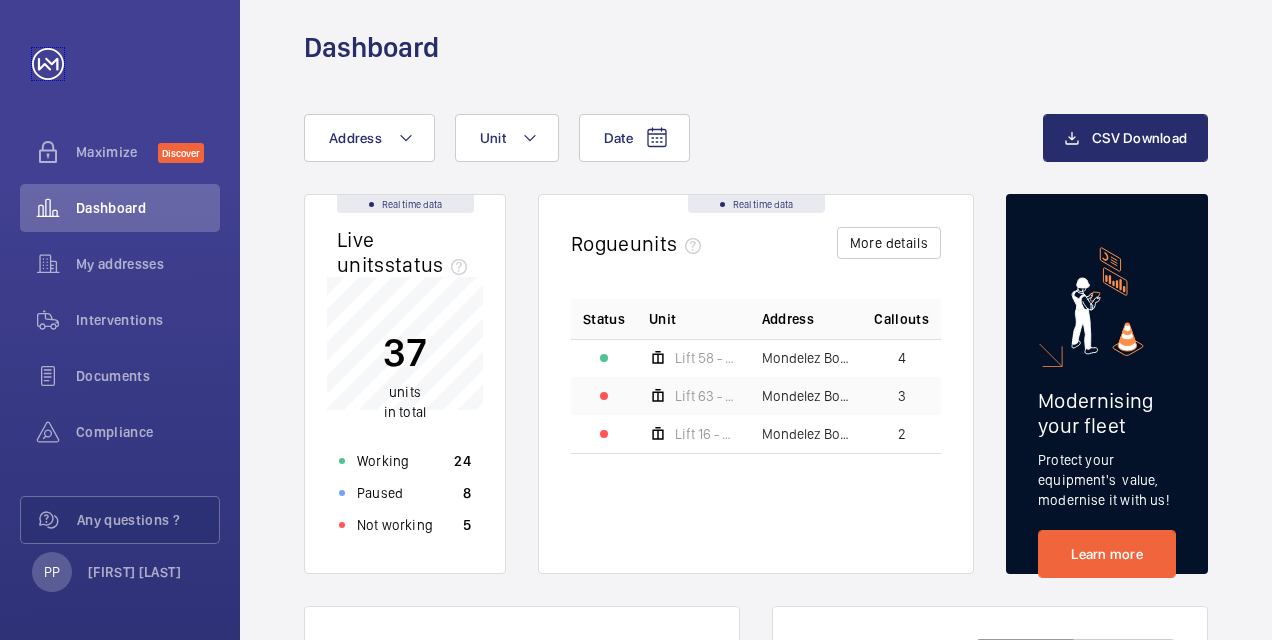 scroll, scrollTop: 0, scrollLeft: 0, axis: both 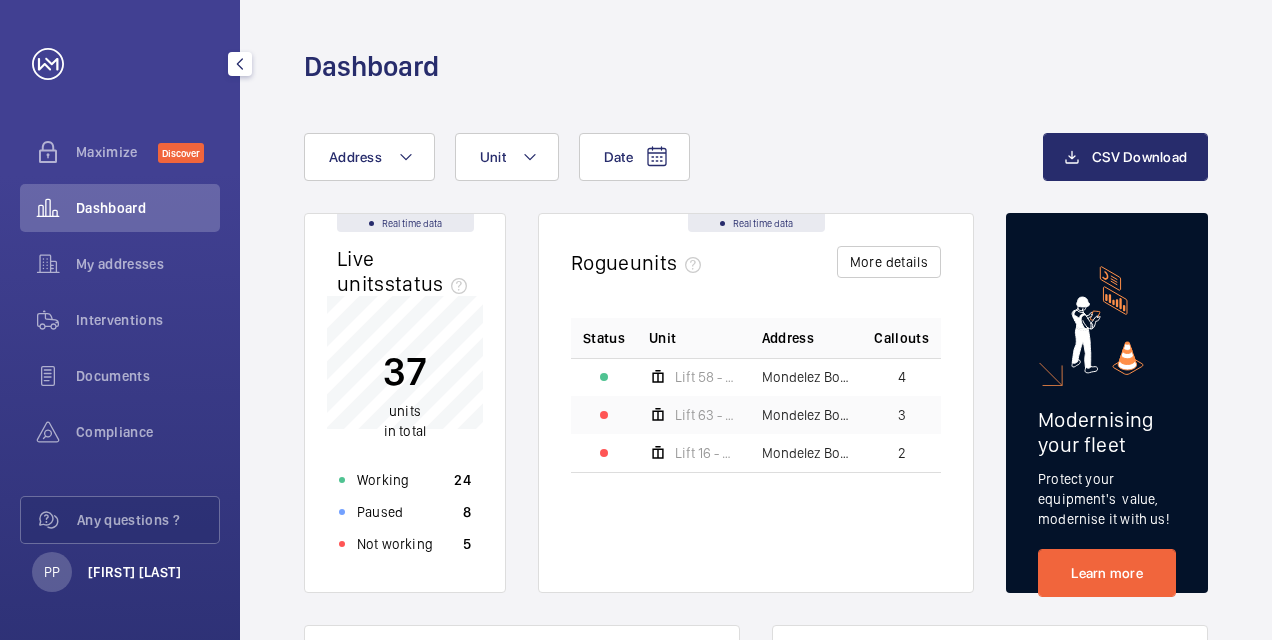 click on "[FIRST] [LAST]" 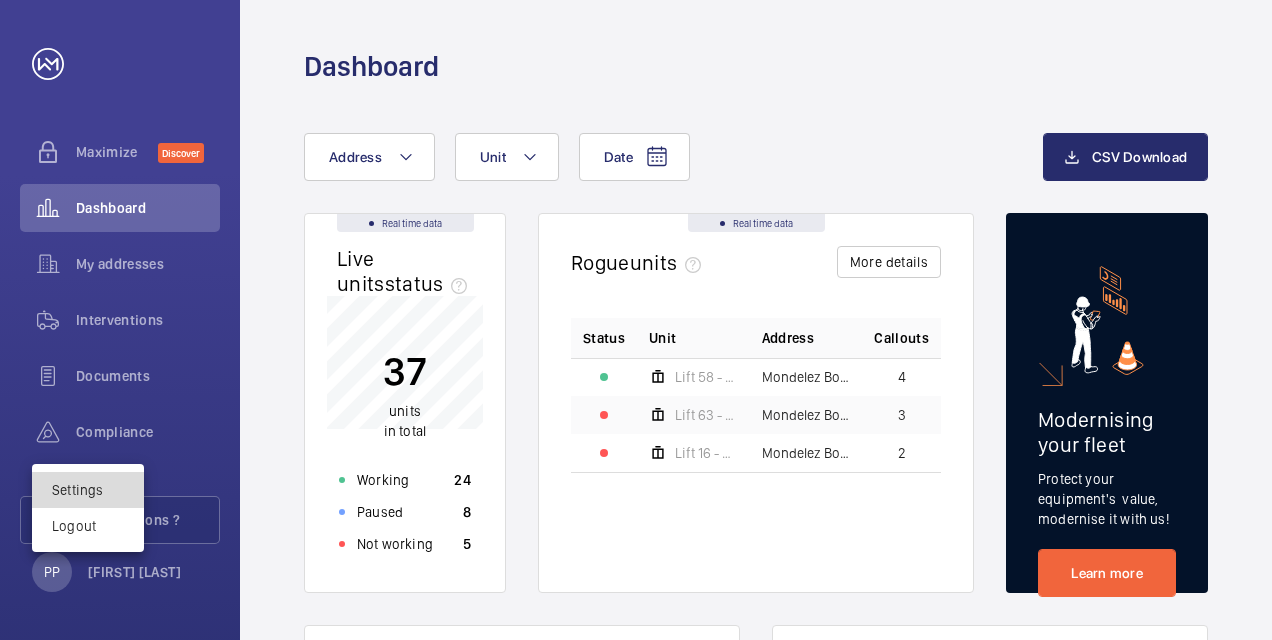 click on "Settings" at bounding box center [77, 490] 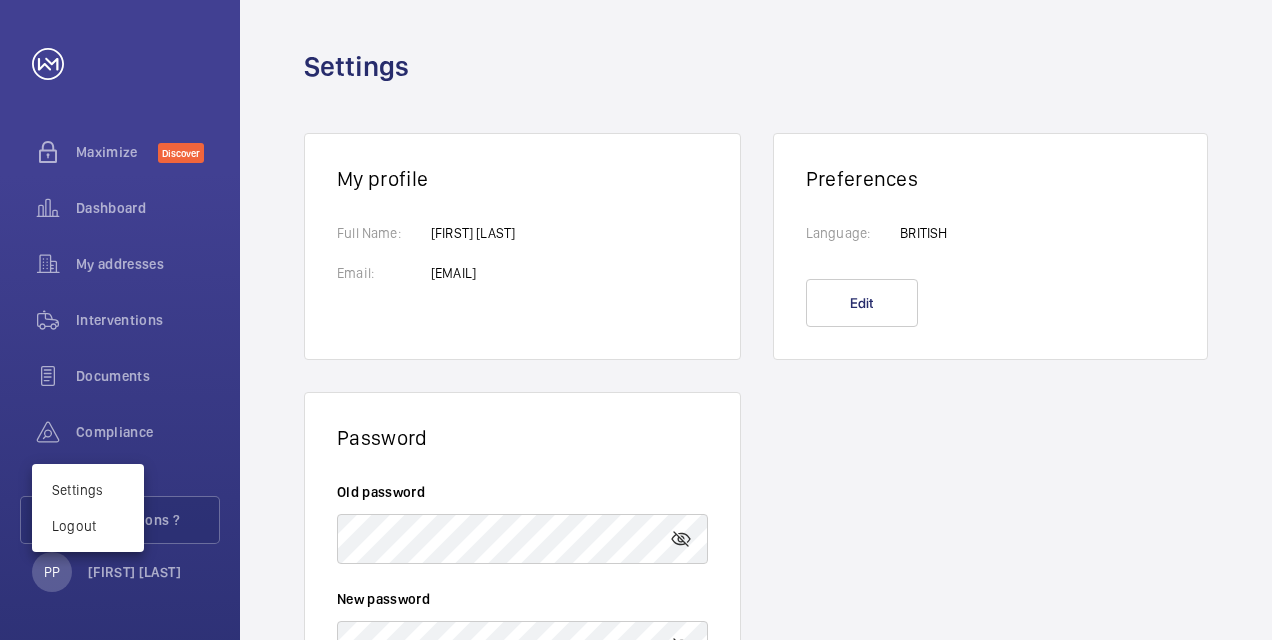click at bounding box center [636, 320] 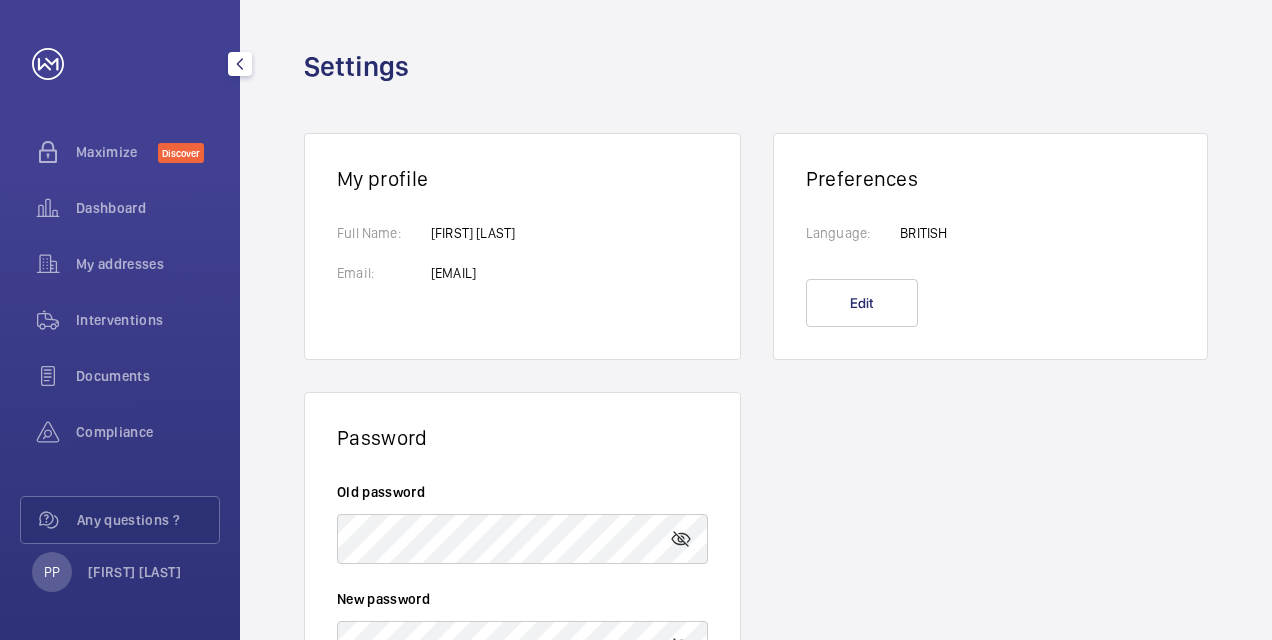 click 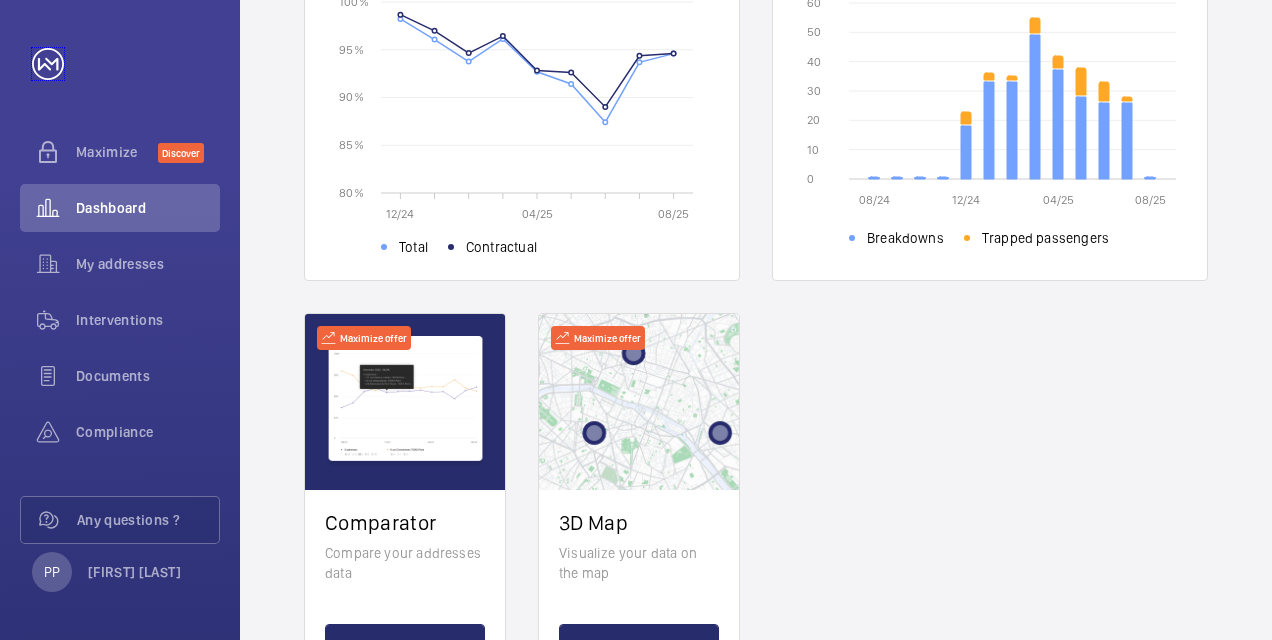scroll, scrollTop: 825, scrollLeft: 0, axis: vertical 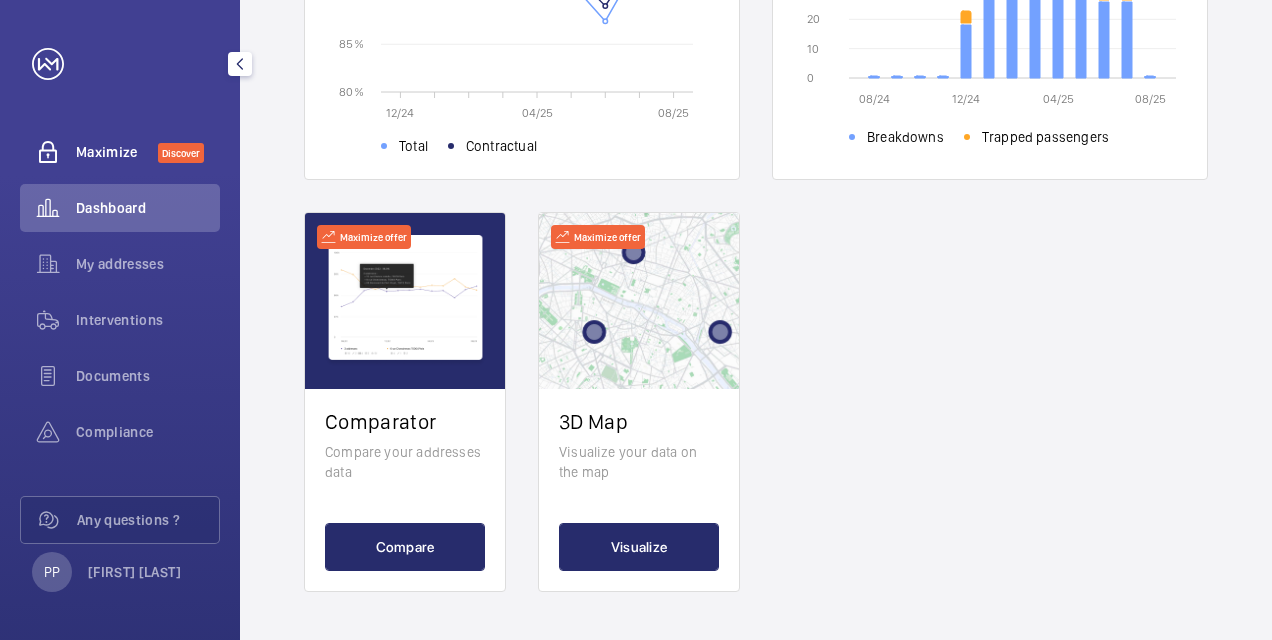 click on "Maximize" 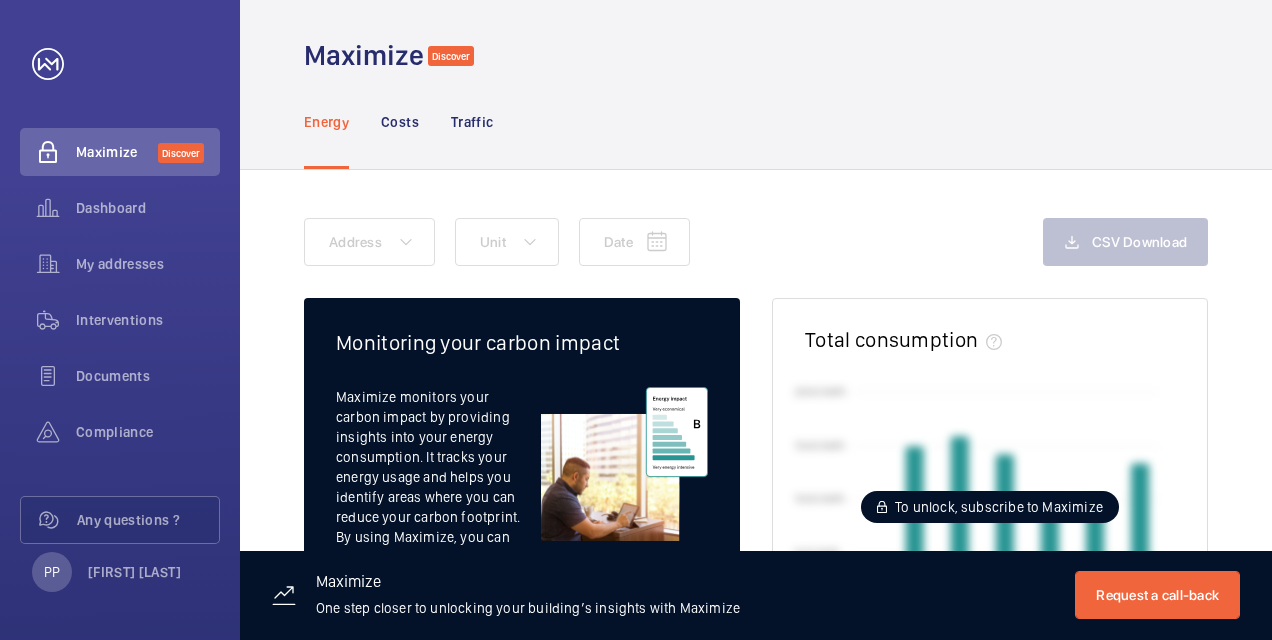 scroll, scrollTop: 0, scrollLeft: 0, axis: both 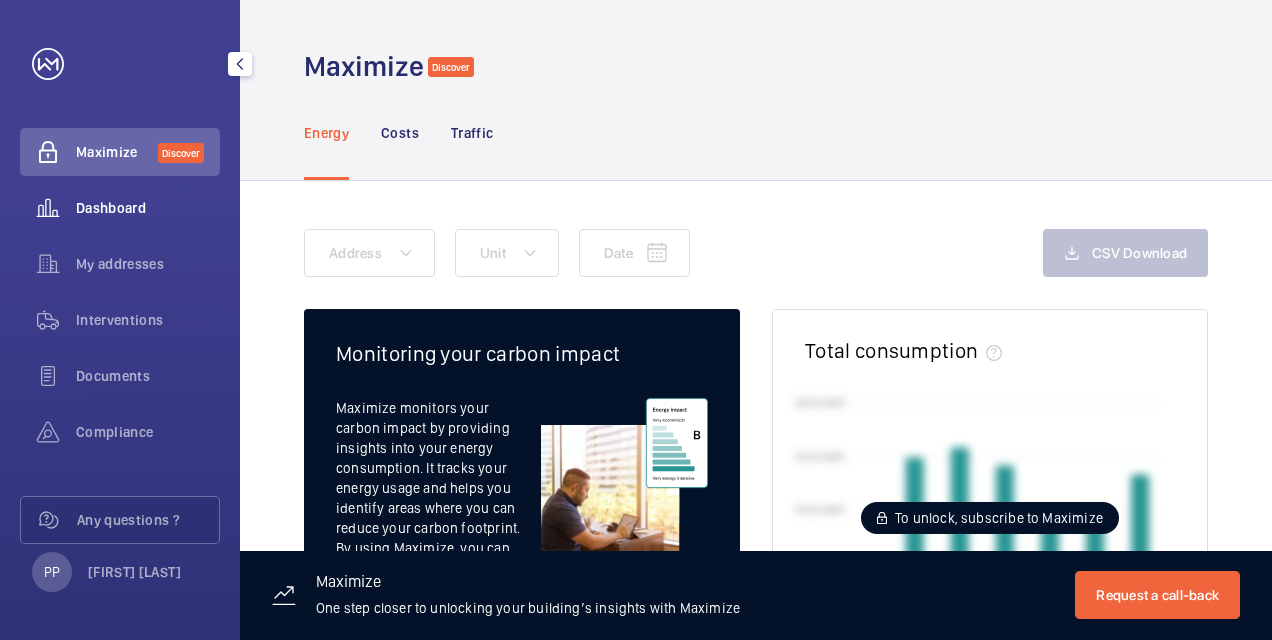 click on "Dashboard" 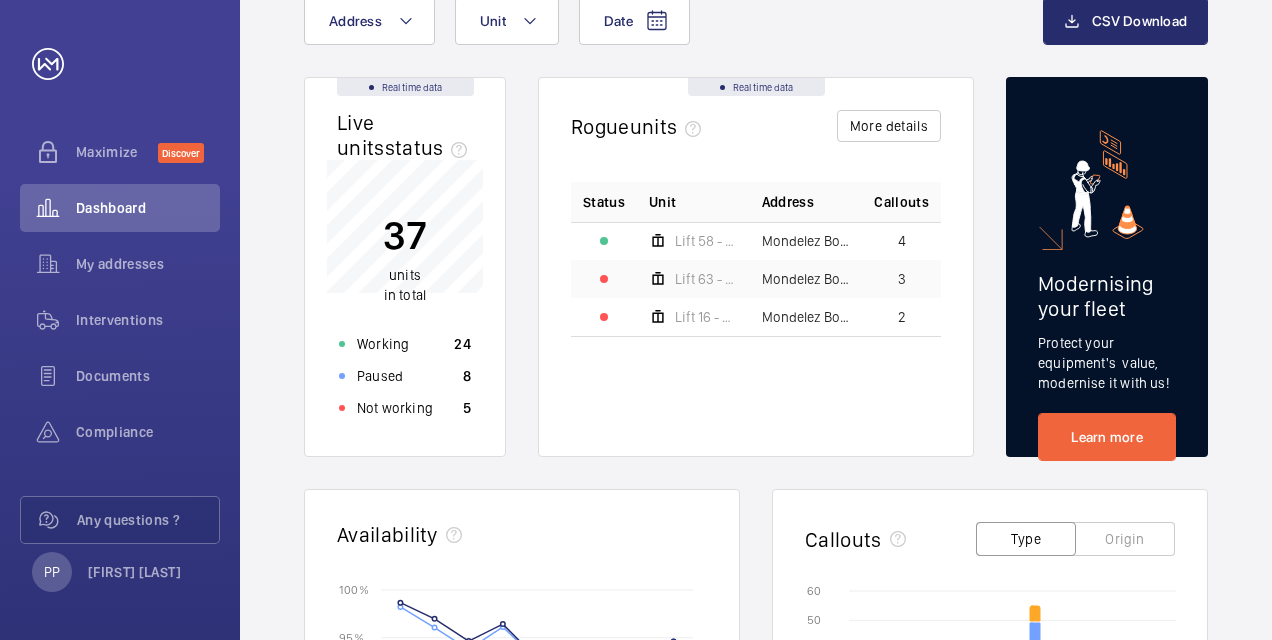 scroll, scrollTop: 137, scrollLeft: 0, axis: vertical 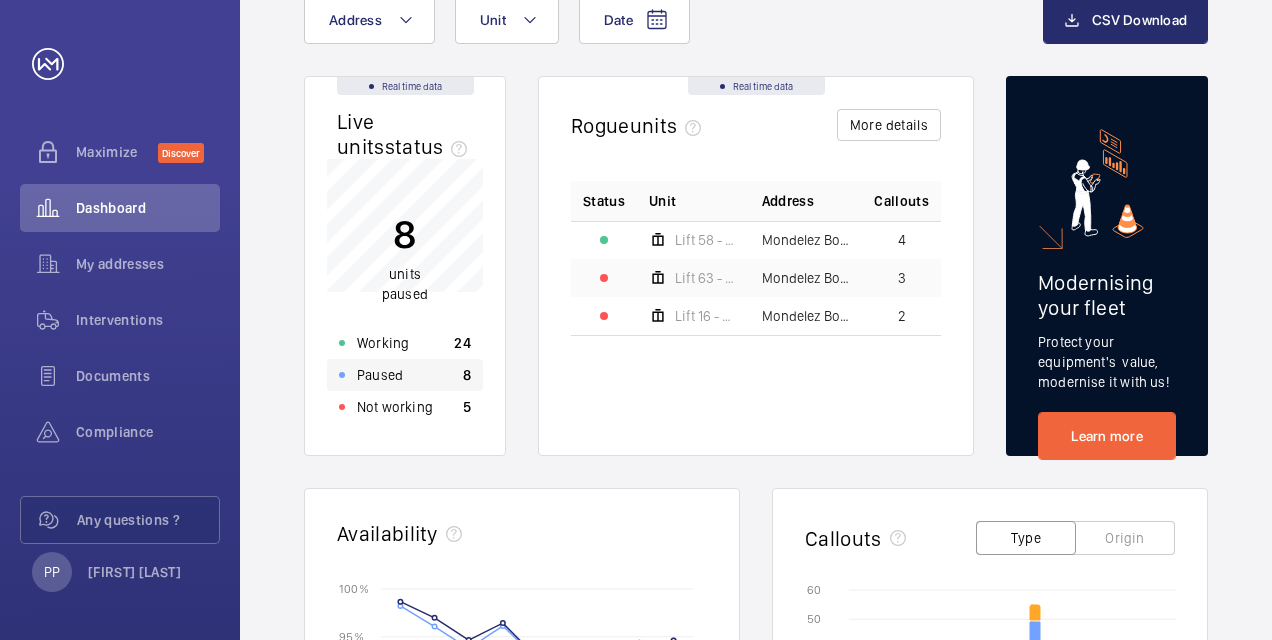 click on "Paused" 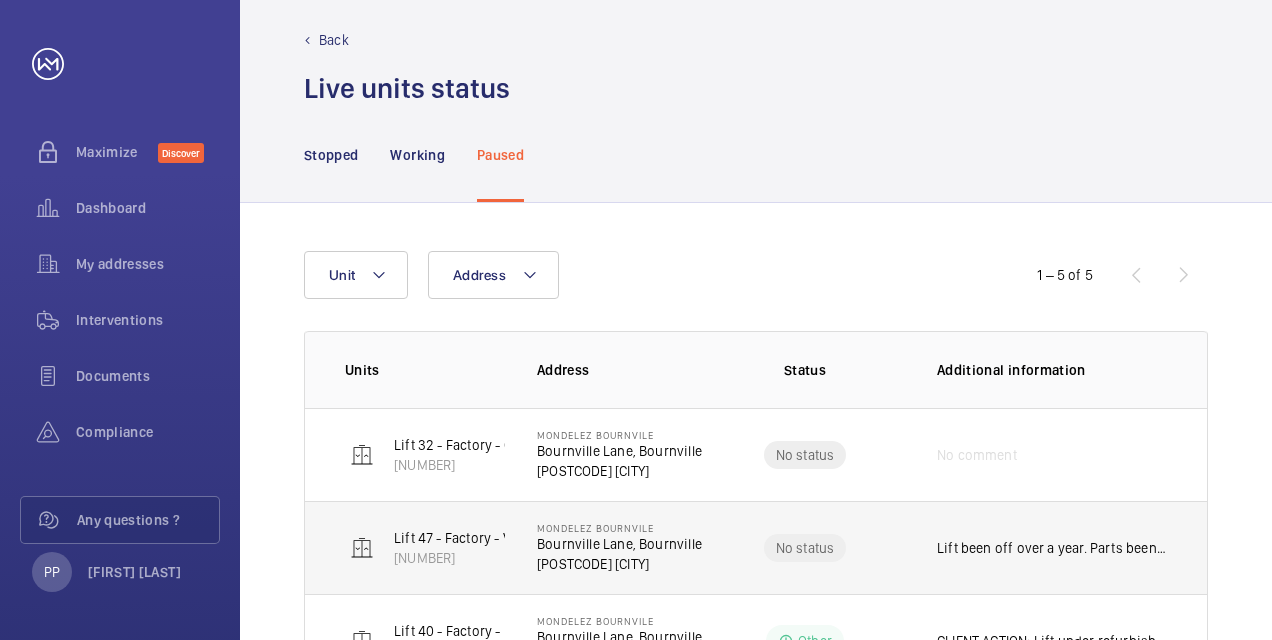 scroll, scrollTop: 0, scrollLeft: 0, axis: both 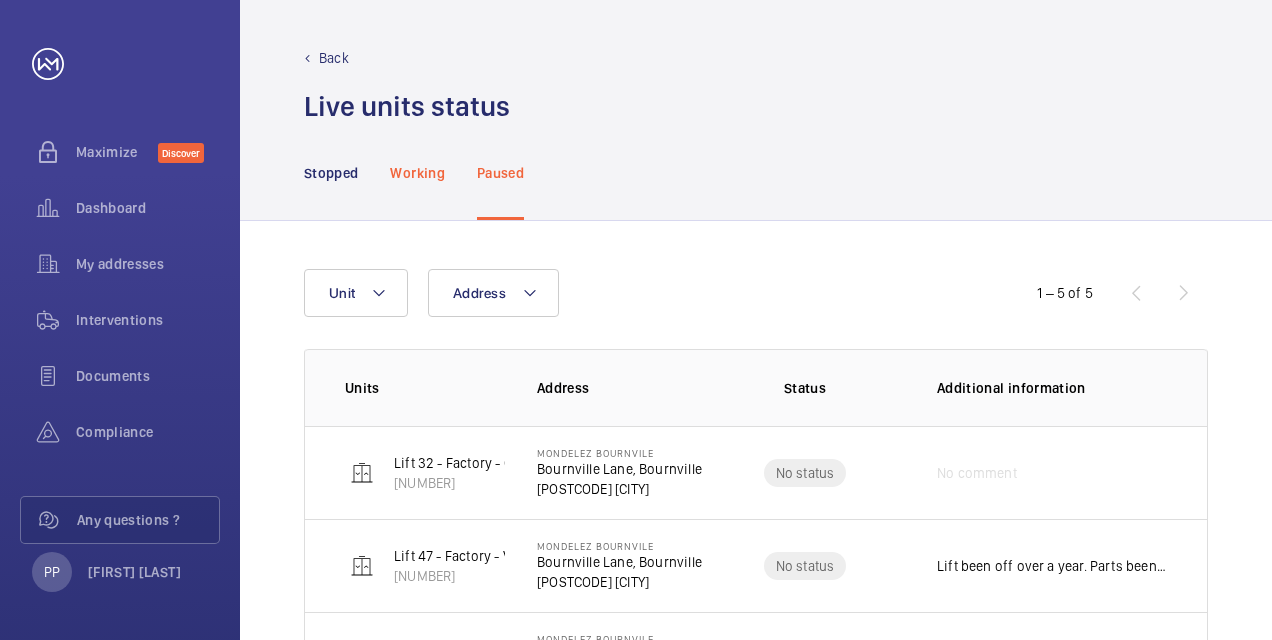 click on "Working" 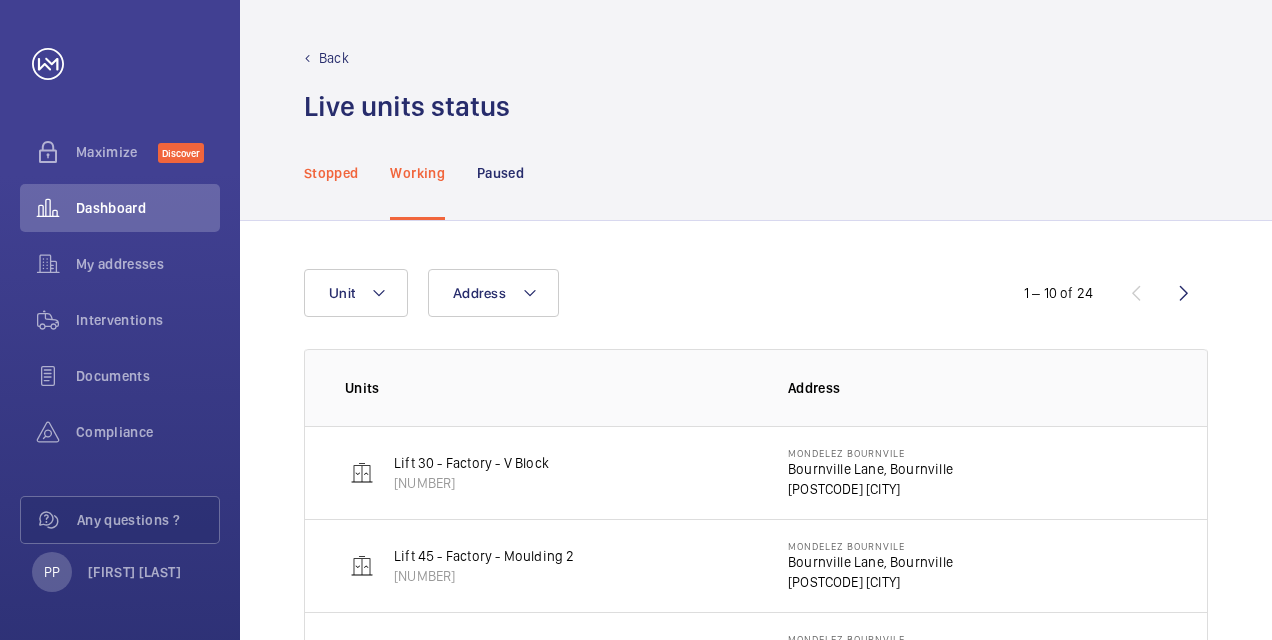 click on "Stopped" 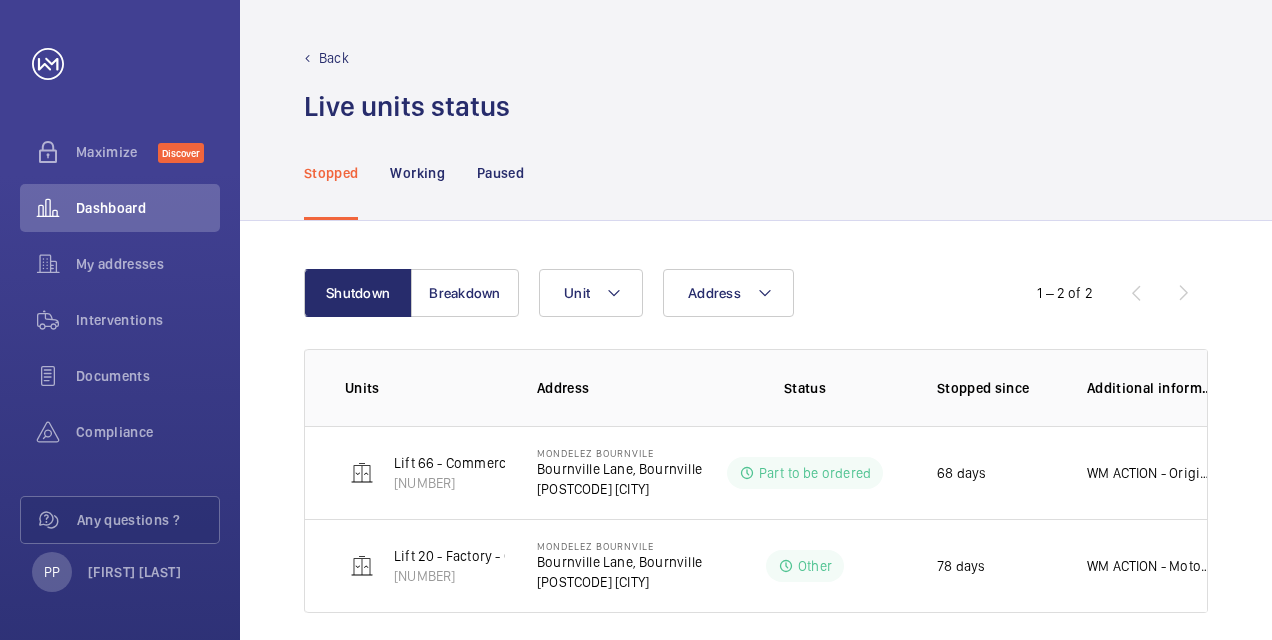 click on "Back" 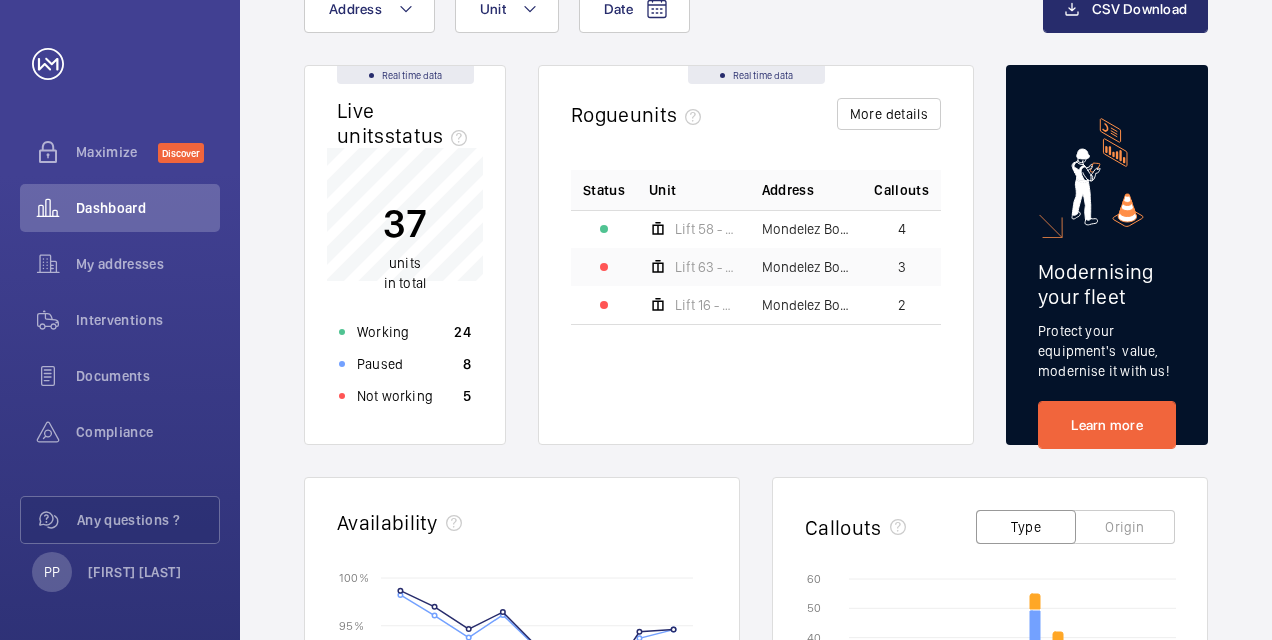 scroll, scrollTop: 81, scrollLeft: 0, axis: vertical 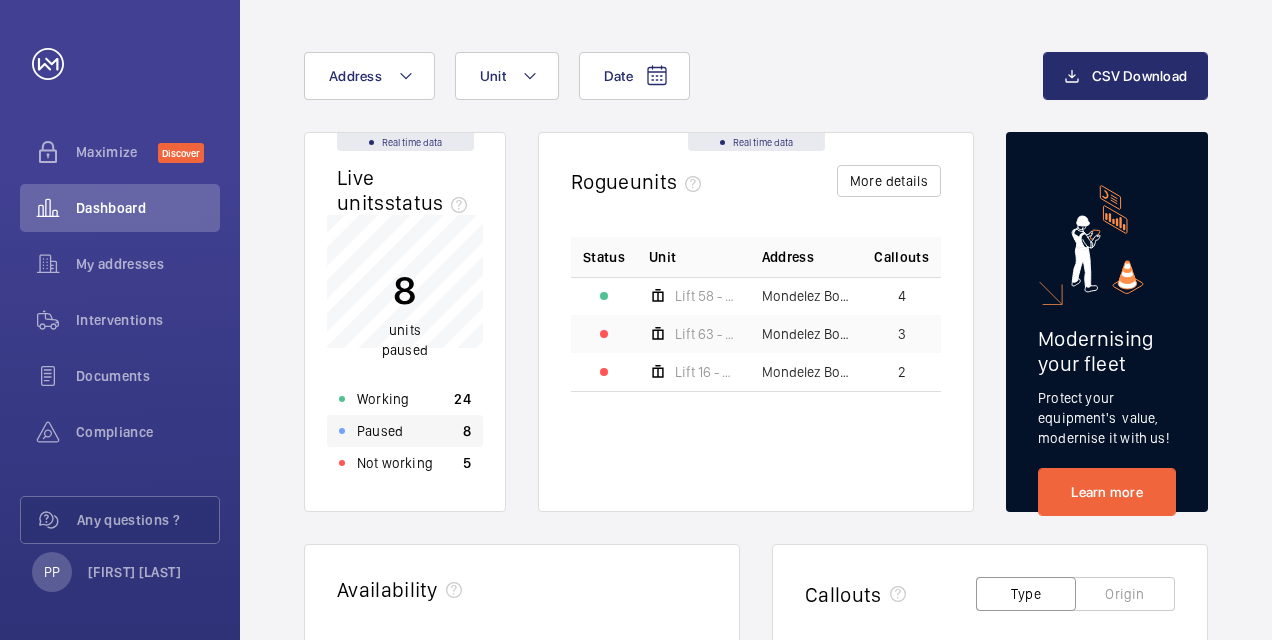 click on "Paused" 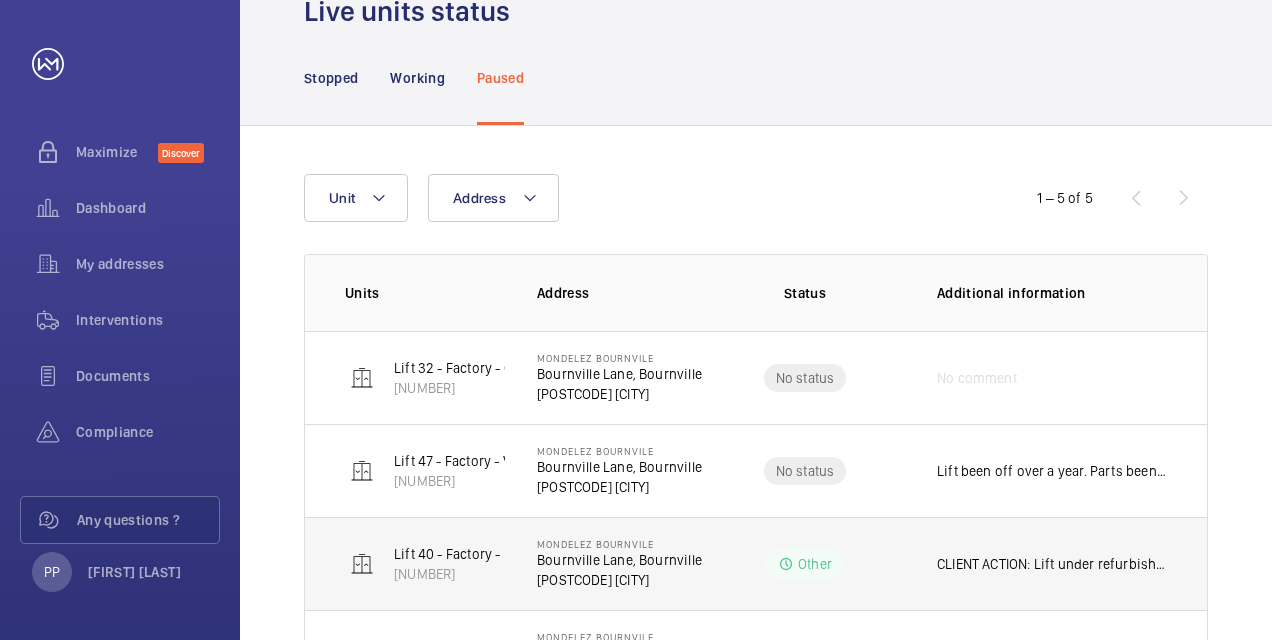 scroll, scrollTop: 91, scrollLeft: 0, axis: vertical 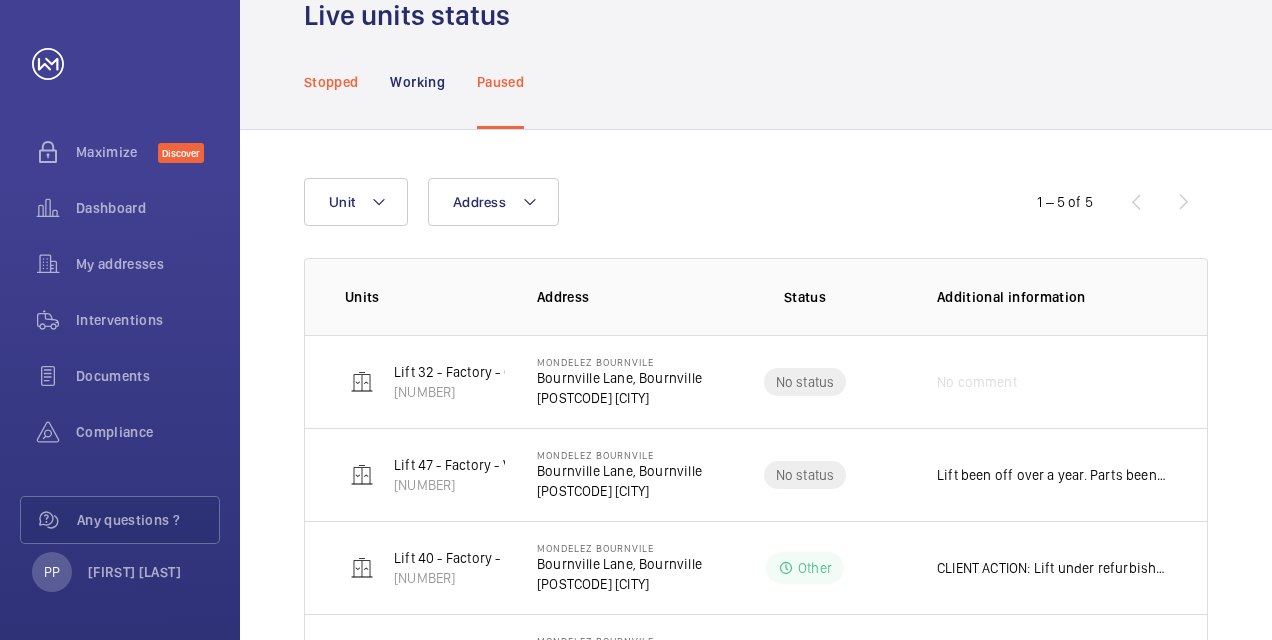 click on "Stopped" 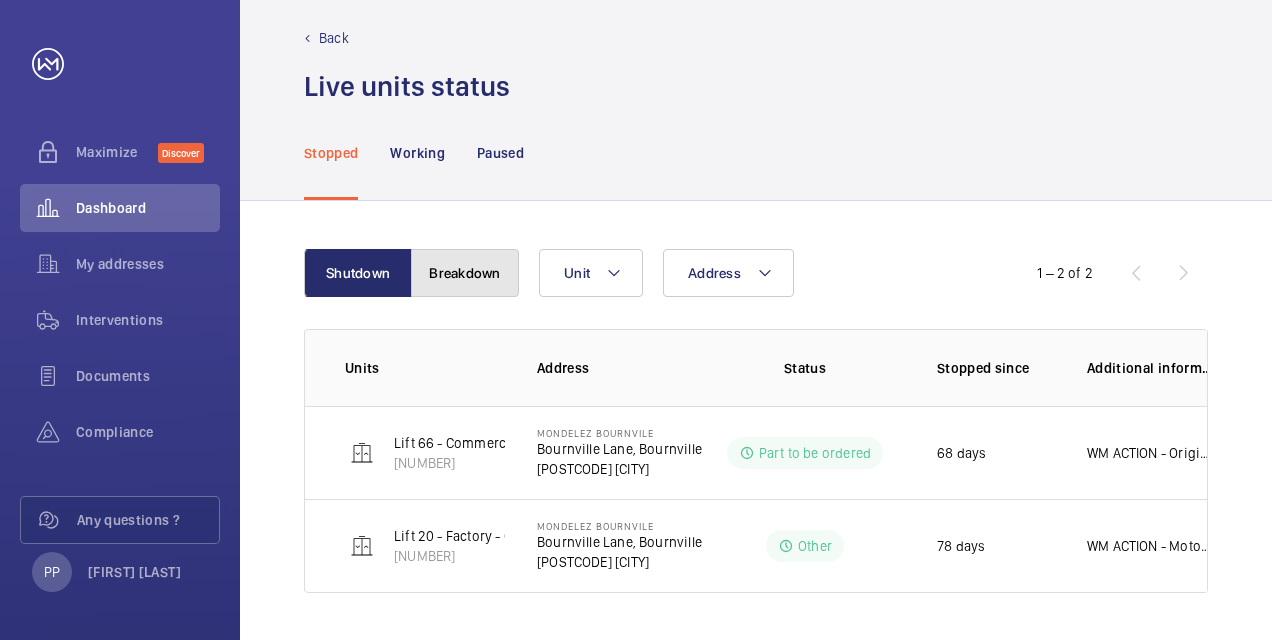 click on "Breakdown" 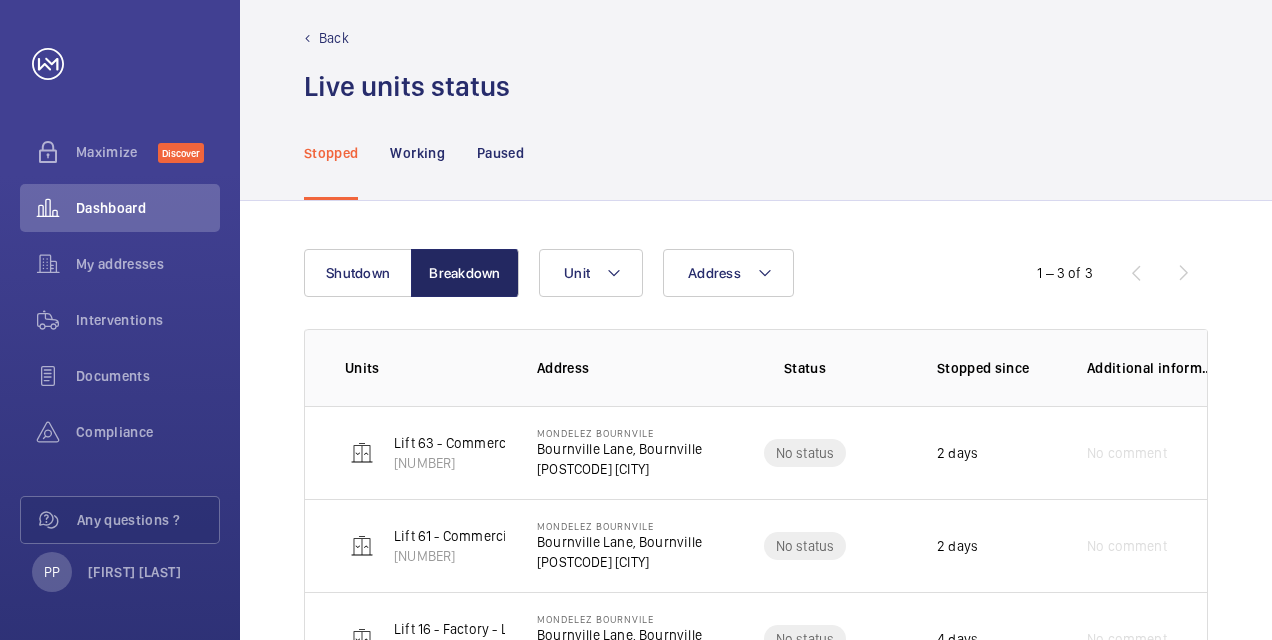 scroll, scrollTop: 112, scrollLeft: 0, axis: vertical 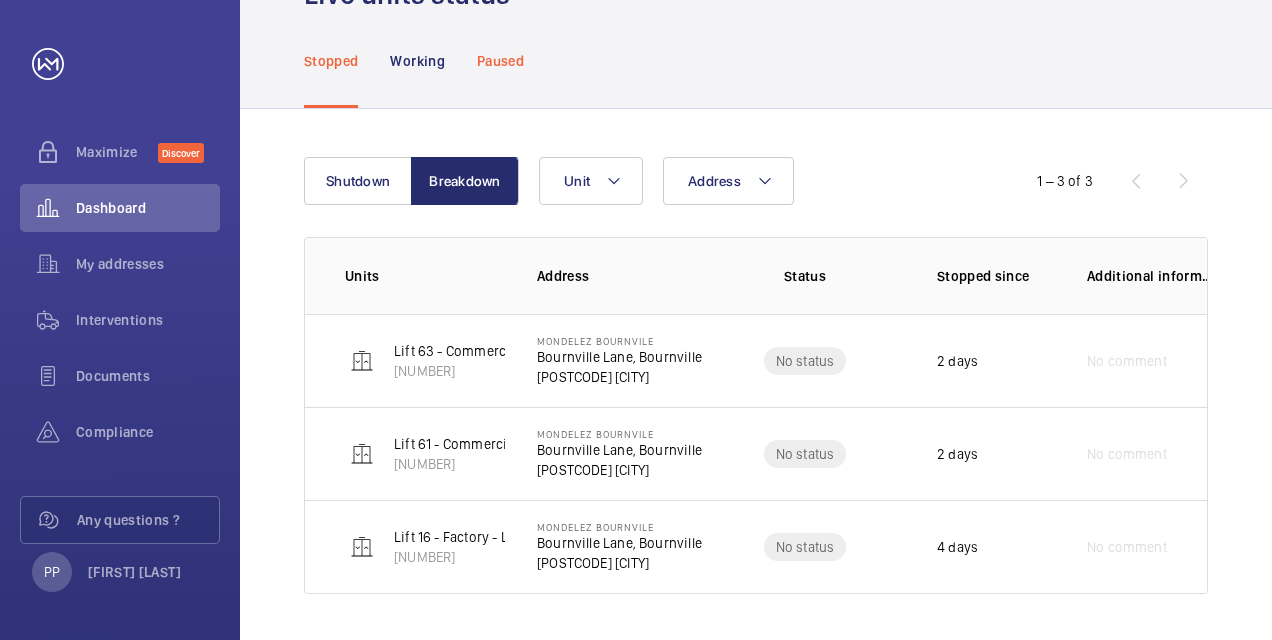 click on "Paused" 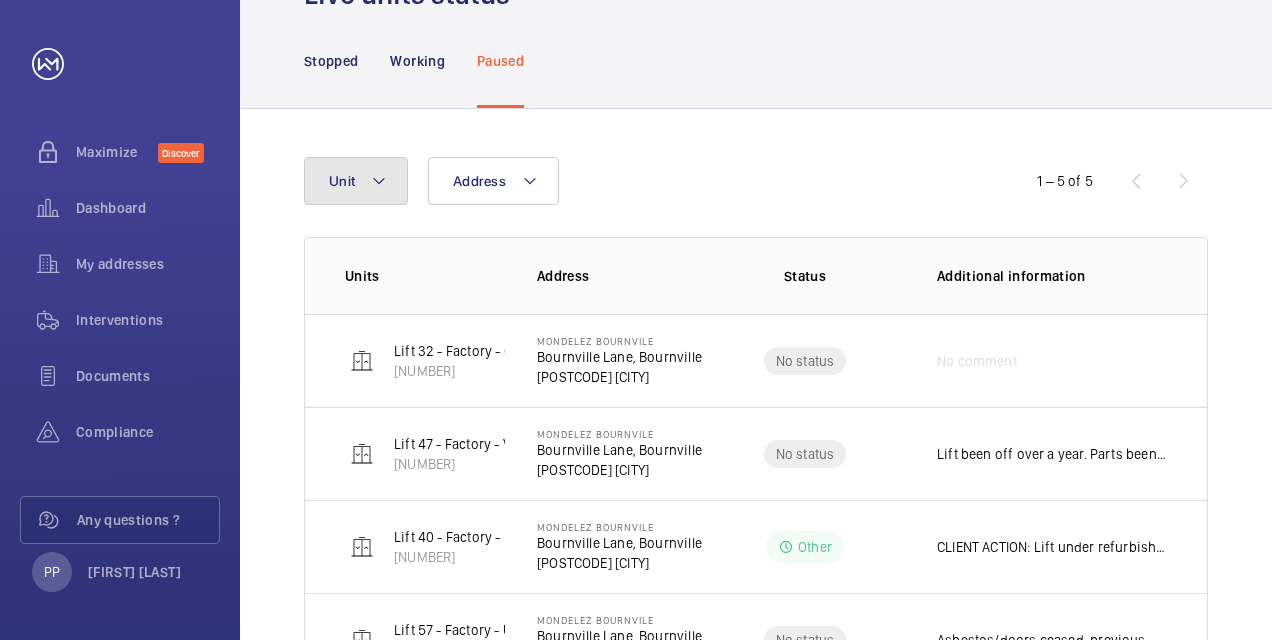 click on "Unit" 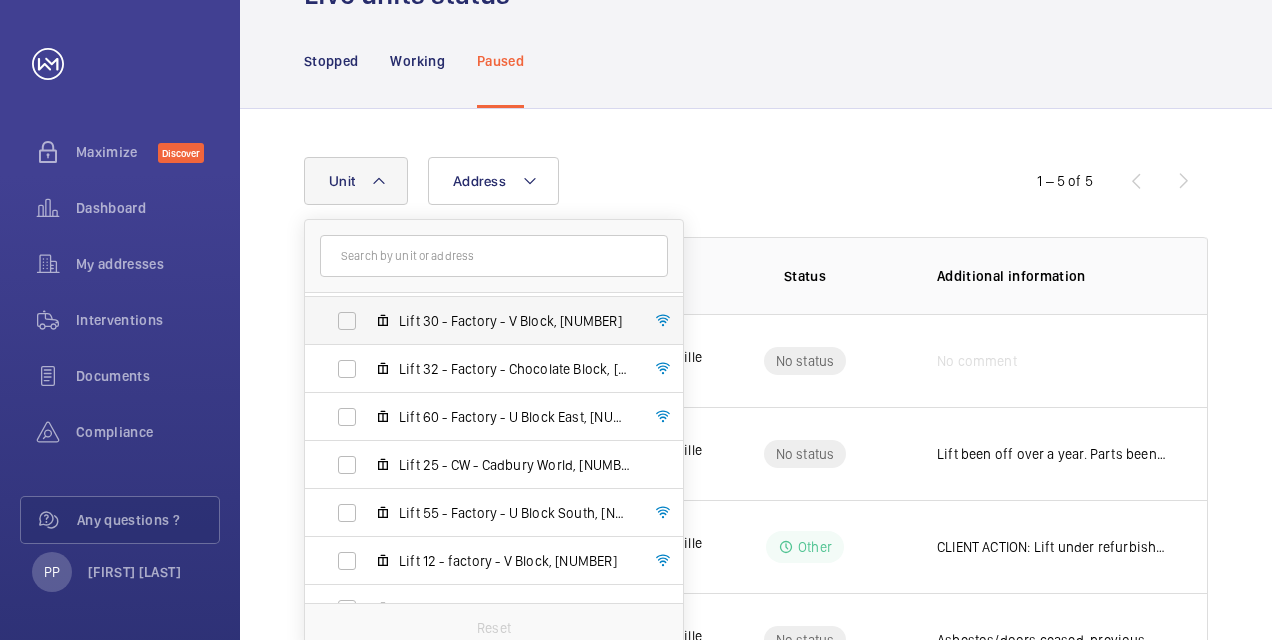 scroll, scrollTop: 0, scrollLeft: 0, axis: both 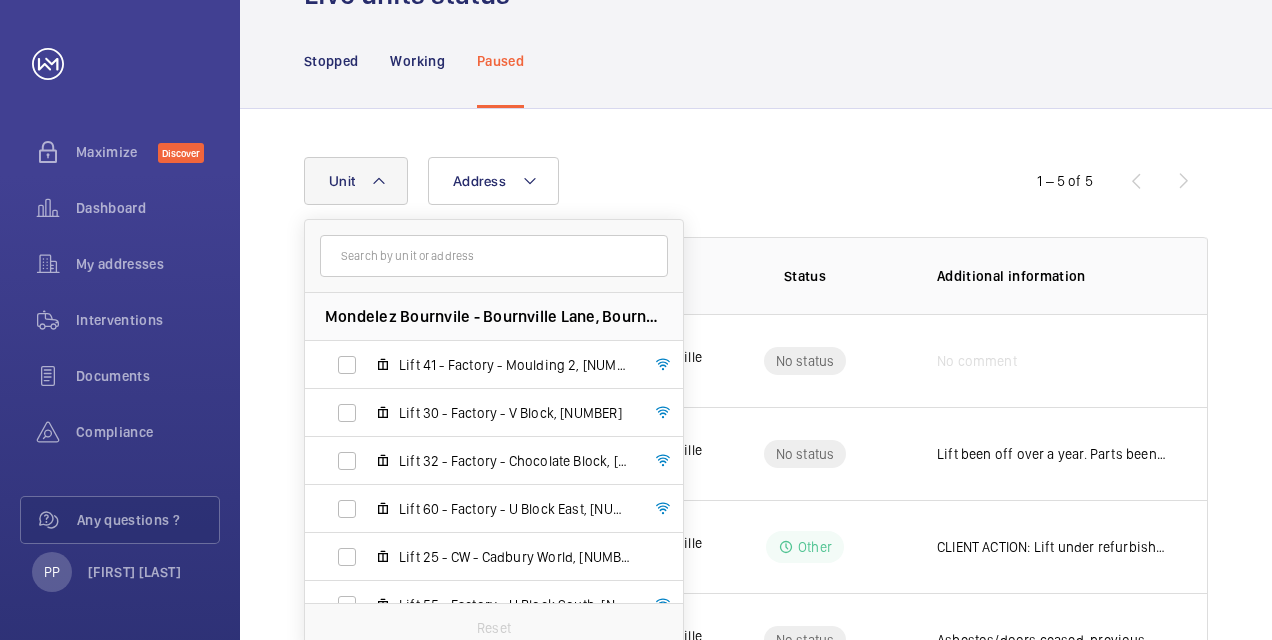 click on "Address Unit Mondelez Bournvile - Bournville Lane, Bournville, [POSTCODE] [CITY] Lift 41 - Factory - Moulding 2, [NUMBER] Lift 30 - Factory - V Block, [NUMBER] Lift 32 - Factory - Chocolate Block, [NUMBER] Lift 60 - Factory - U Block East, [NUMBER] Lift 25 - CW - Cadbury World, [NUMBER] Lift 55 - Factory - U Block South, [NUMBER] Lift 12 - factory - V Block, [NUMBER] Lift 4E - ASSORTMENTS EASYLIFT 4, [NUMBER] Lift 59 - Factory - U Block East, [NUMBER] Lift 34 - Factory - Choc Block Slope, [NUMBER] Lift 35 - CW - Cadbury World, [NUMBER] Lift 29 - Factory - M1 South, [NUMBER] Lift 27 - Factory - M1 North, [NUMBER] Lift B1 - COCOA MOULDED 1 BAY 1, [NUMBER] Lift 5E - ASSORTMENTS EASYLIFT 5, [NUMBER] Lift 64 - Commercial - Linden, [NUMBER] Lift 66 - Commercial - Sports Centre/Pavilion, [NUMBER] Lift 2 - Commercial - Bournville Place, [NUMBER] Lift B5 - COCOA MOULDED 1 BAY 5, [NUMBER] ---, [NUMBER] ---, [NUMBER] Lift 61 - Commercial - Linden, [NUMBER] Lift 54 - Factory - U Block South Centre, [NUMBER] Reset Units" 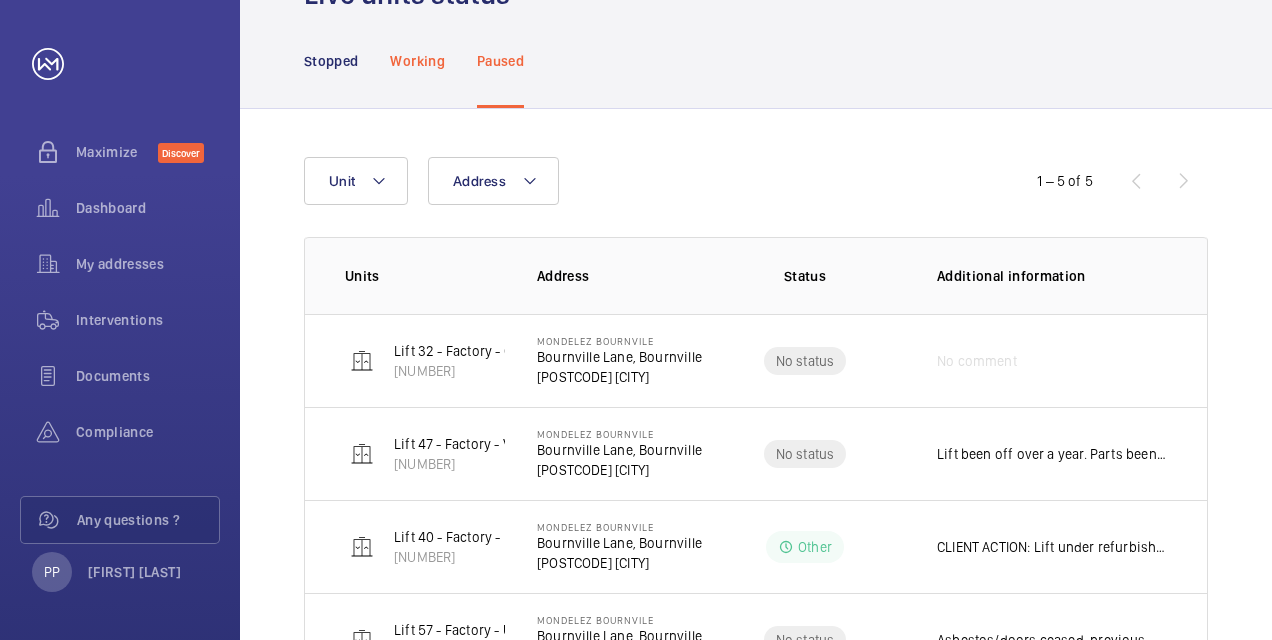 click on "Working" 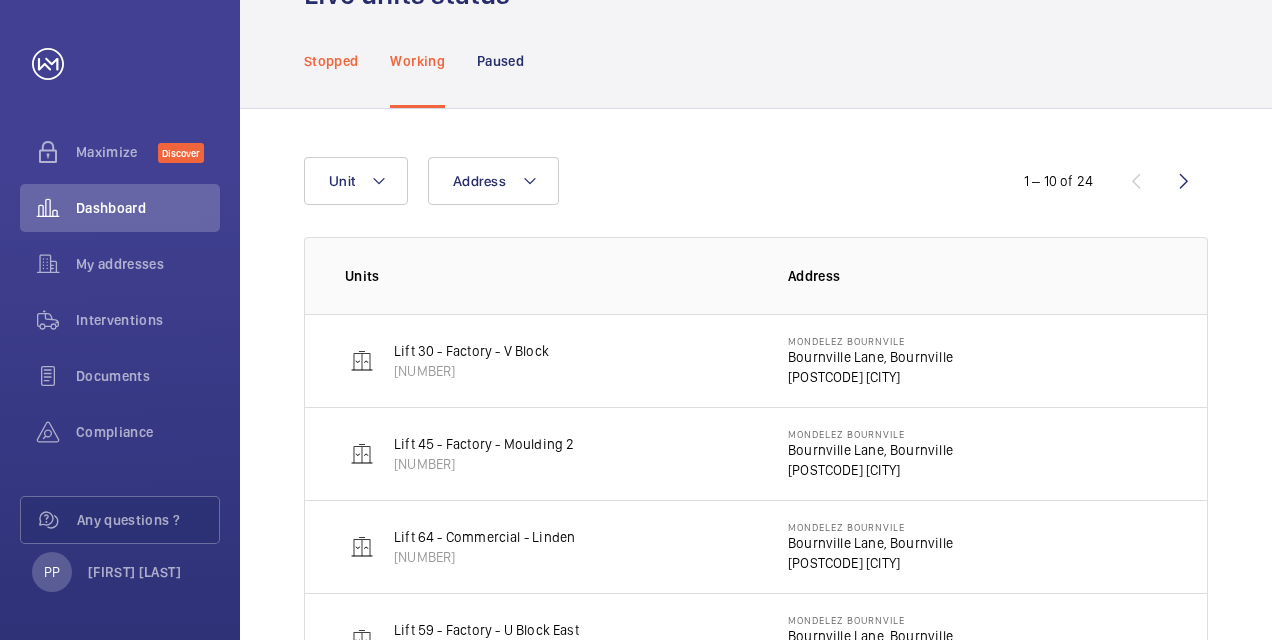 click on "Stopped" 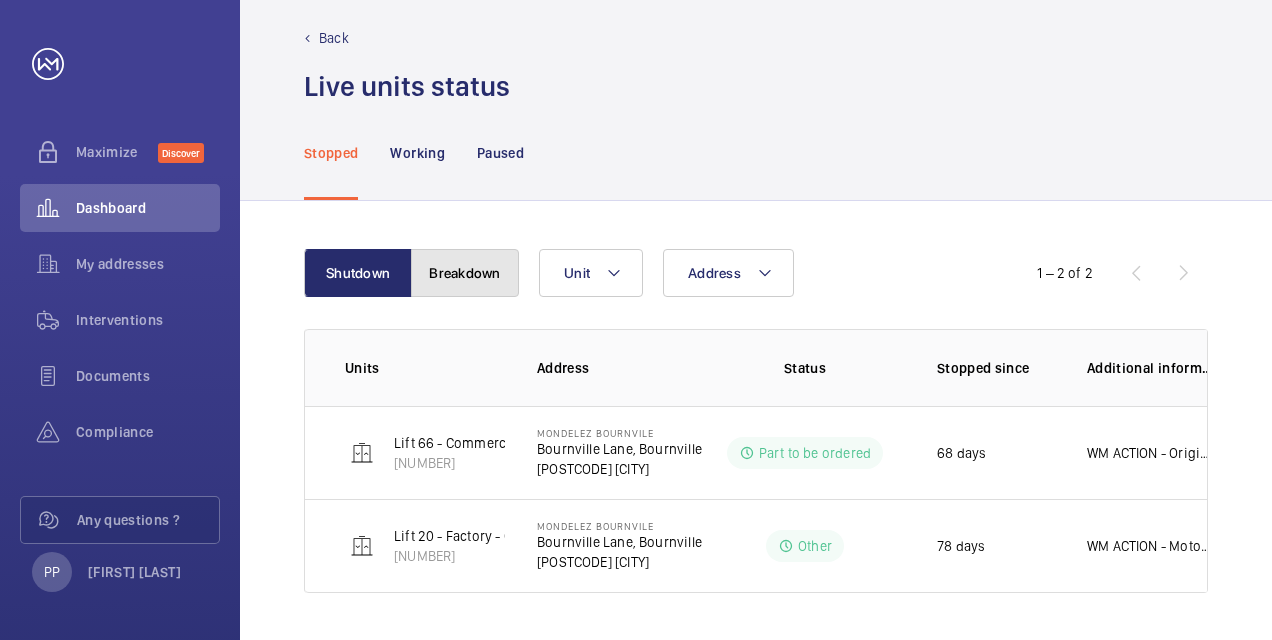 click on "Breakdown" 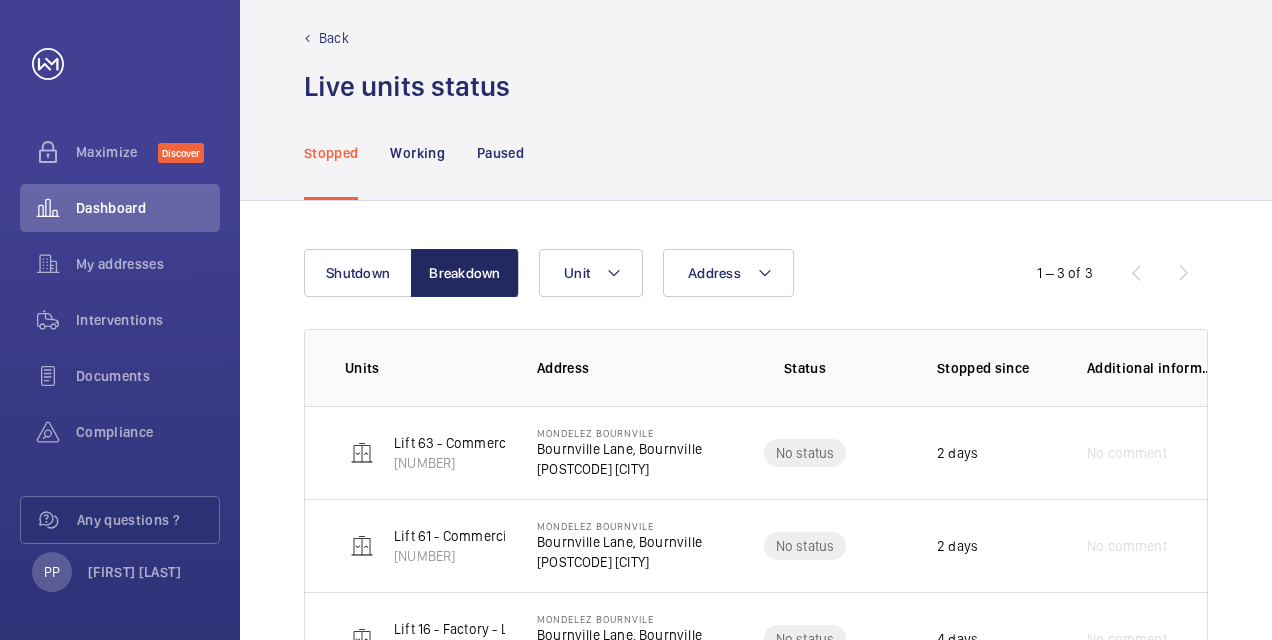 scroll, scrollTop: 112, scrollLeft: 0, axis: vertical 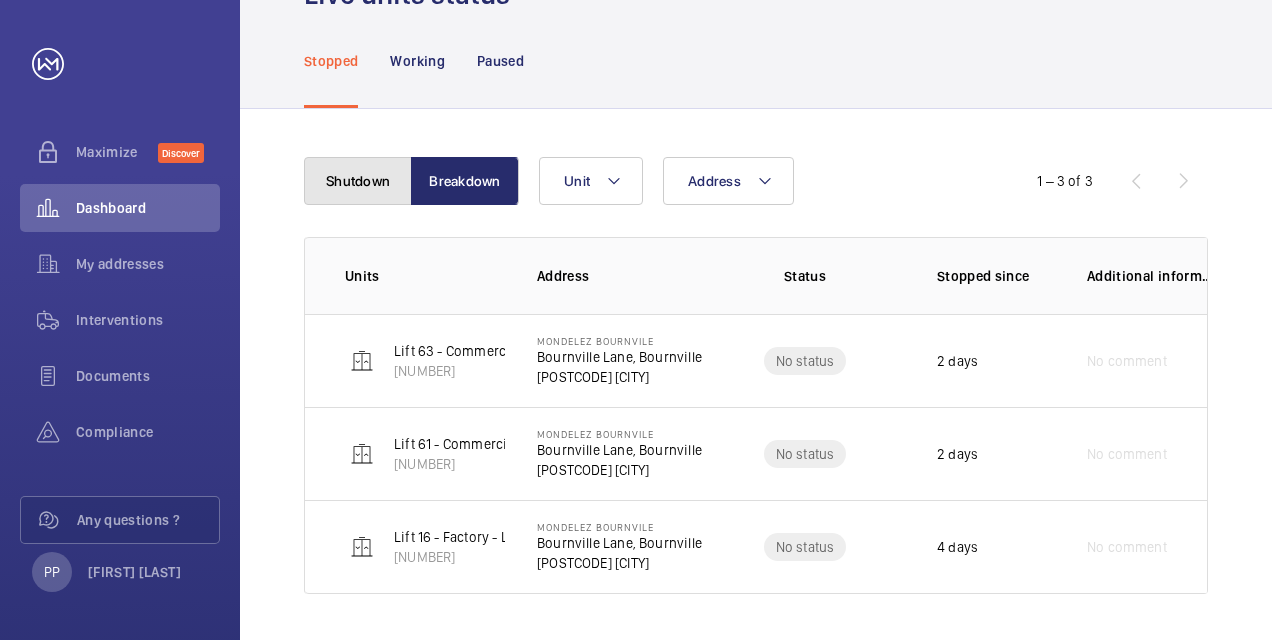click on "Shutdown" 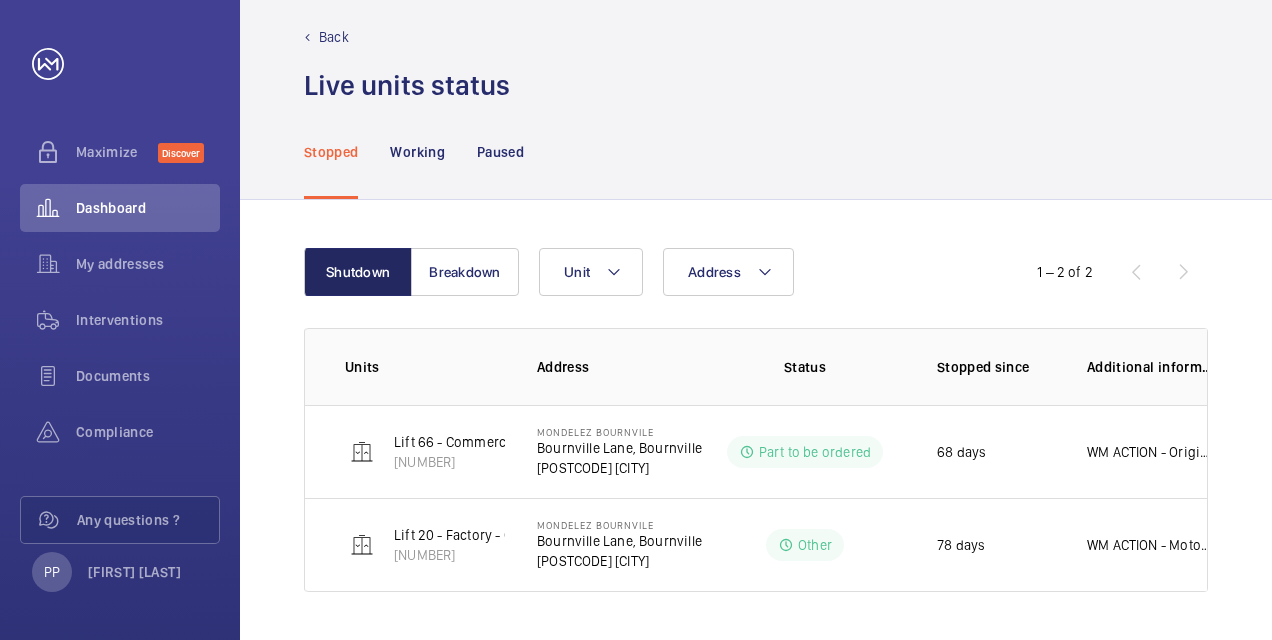 scroll, scrollTop: 20, scrollLeft: 0, axis: vertical 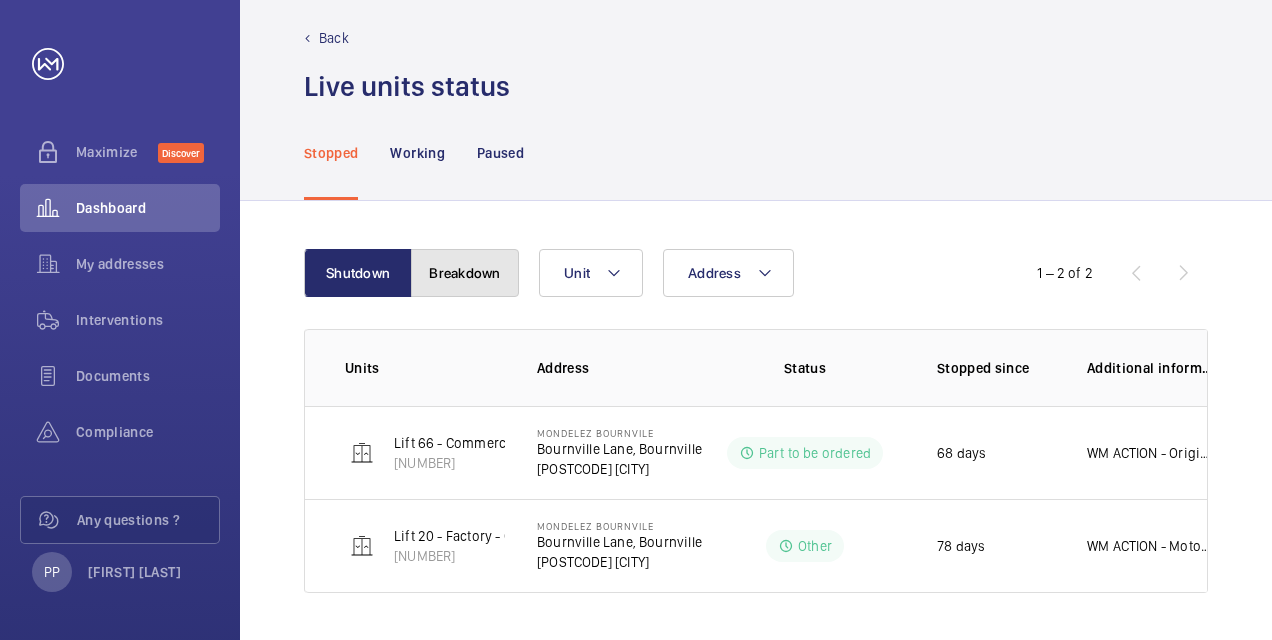 click on "Breakdown" 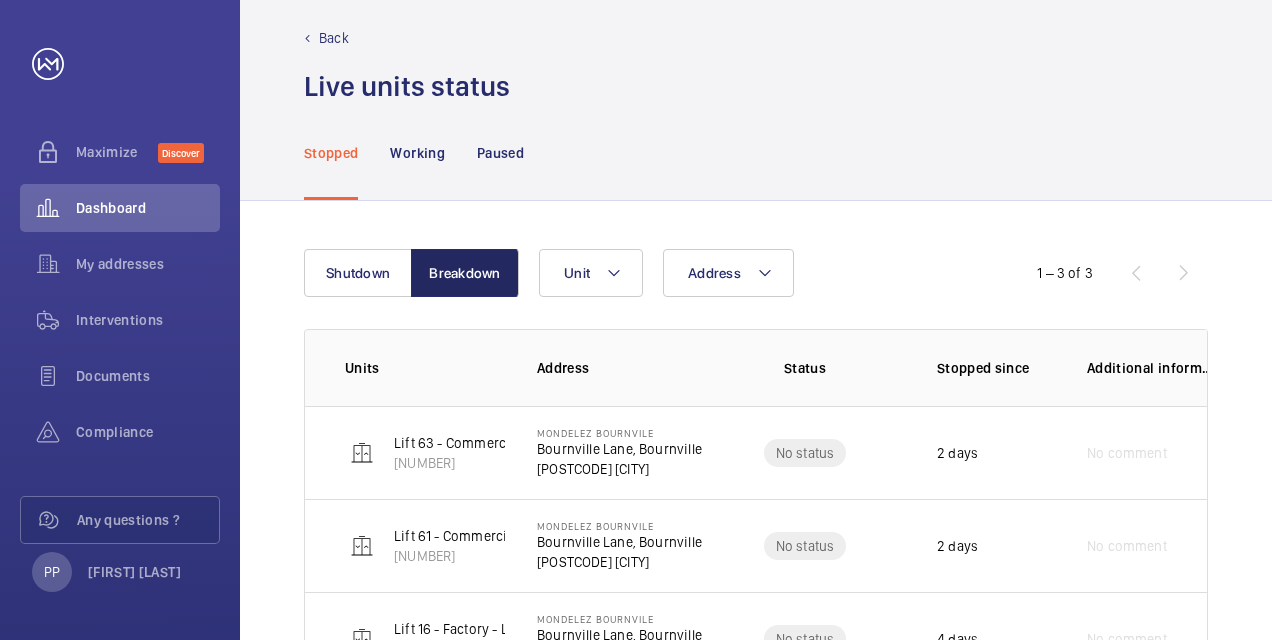 scroll, scrollTop: 112, scrollLeft: 0, axis: vertical 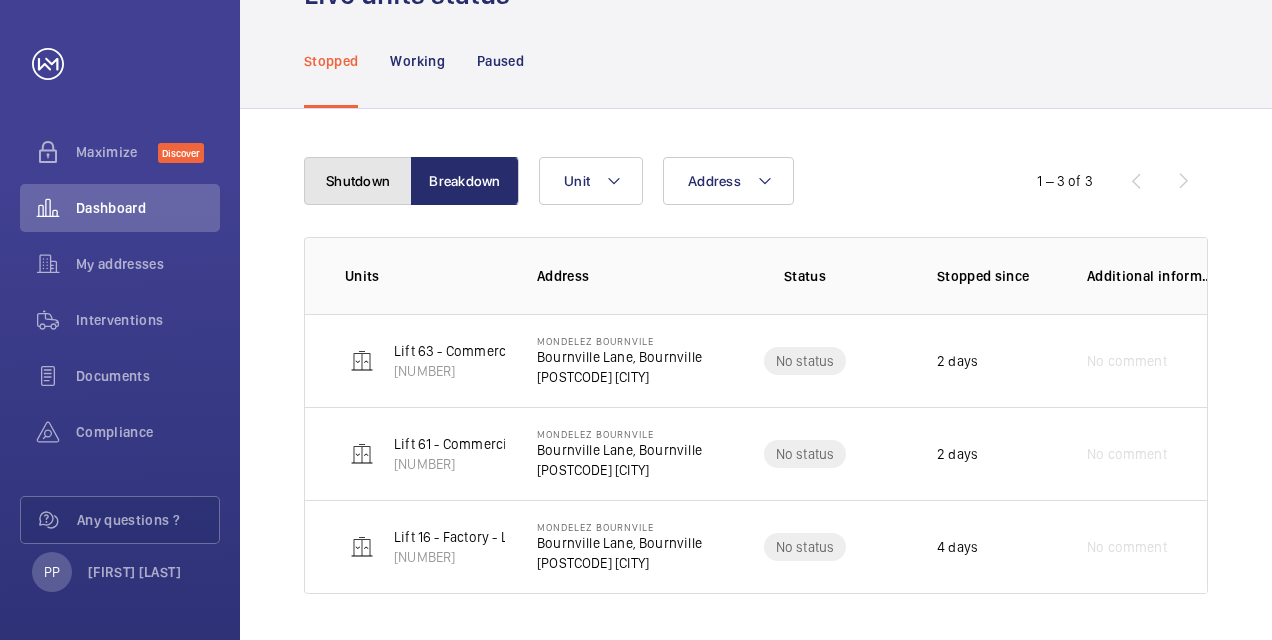 click on "Shutdown" 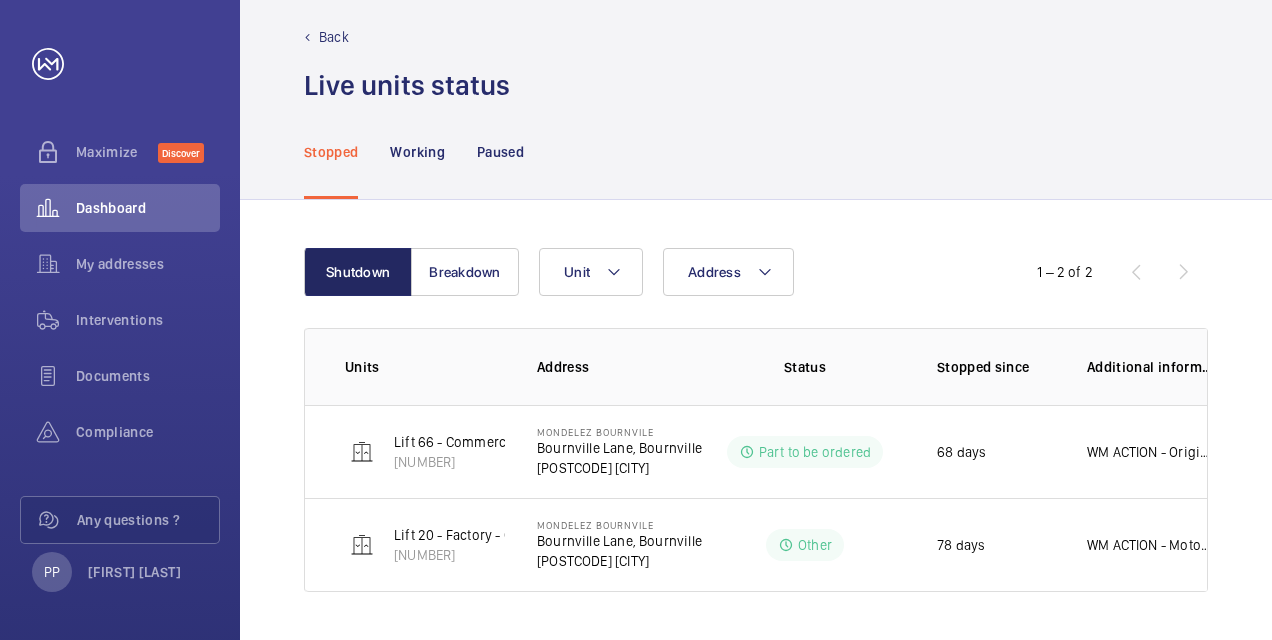 scroll, scrollTop: 20, scrollLeft: 0, axis: vertical 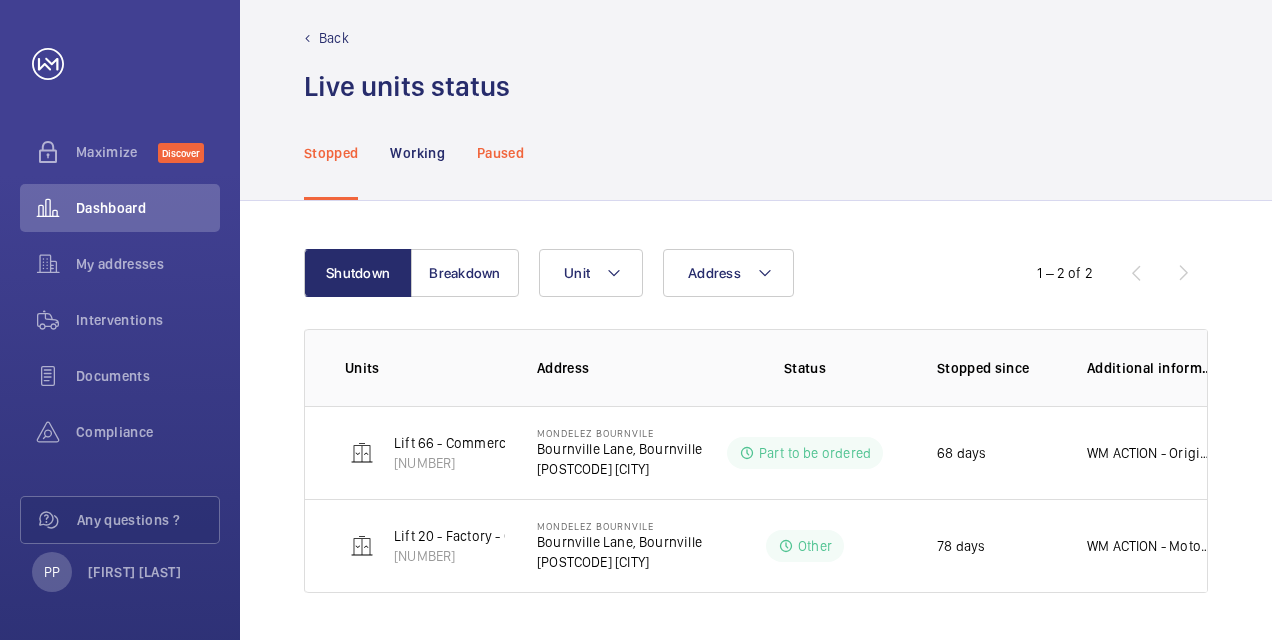 click on "Paused" 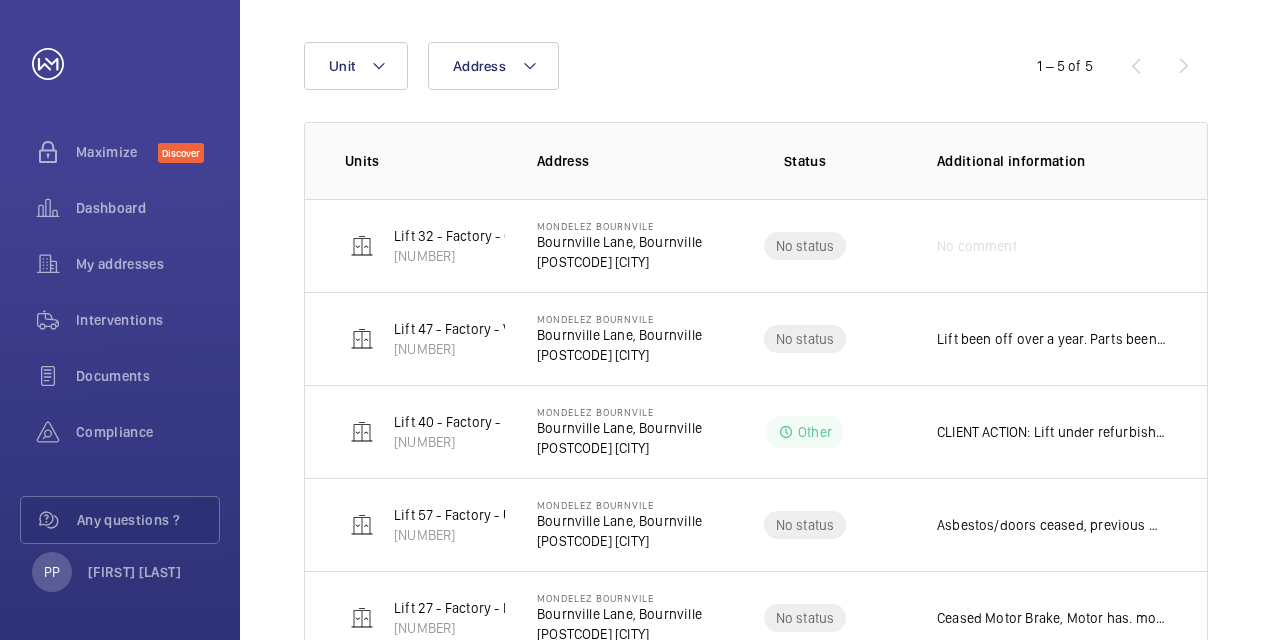 scroll, scrollTop: 217, scrollLeft: 0, axis: vertical 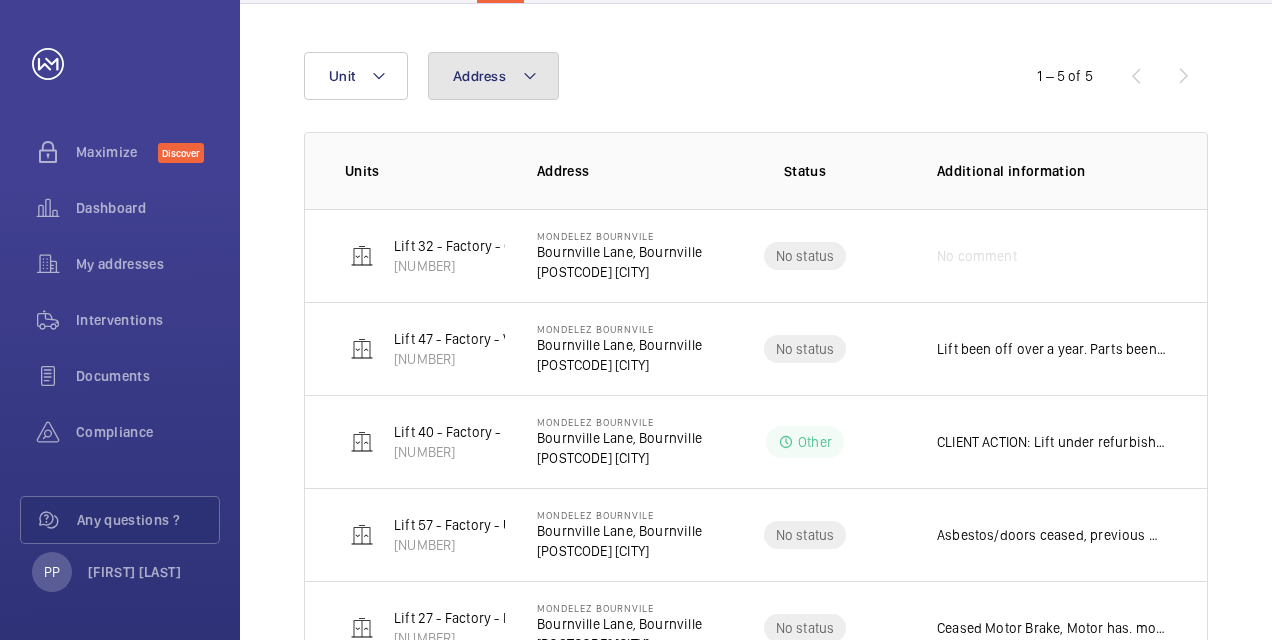 click 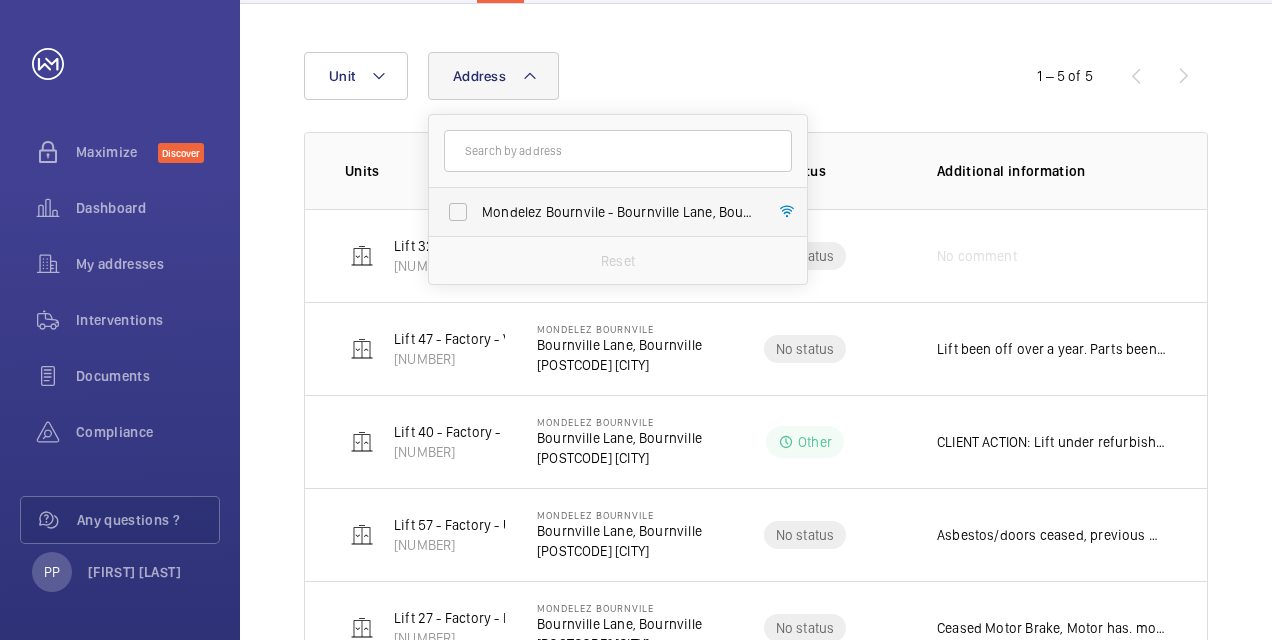 click on "Mondelez Bournvile - Bournville Lane, Bournville, [POSTCODE] [CITY]" at bounding box center (603, 212) 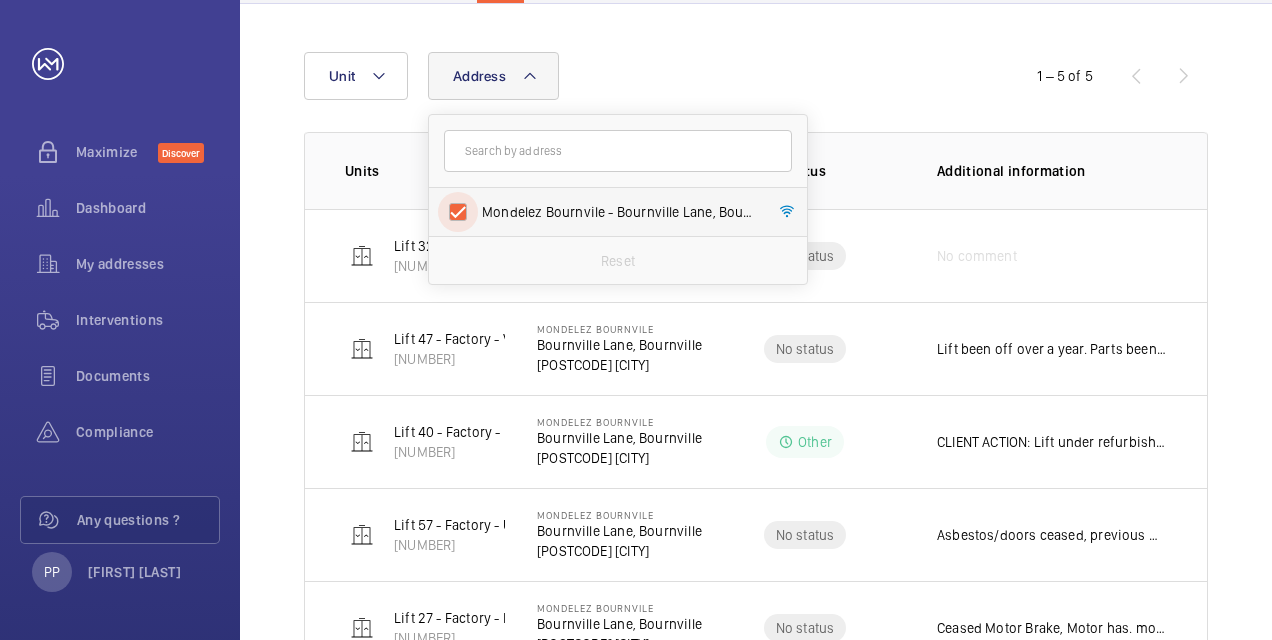 checkbox on "true" 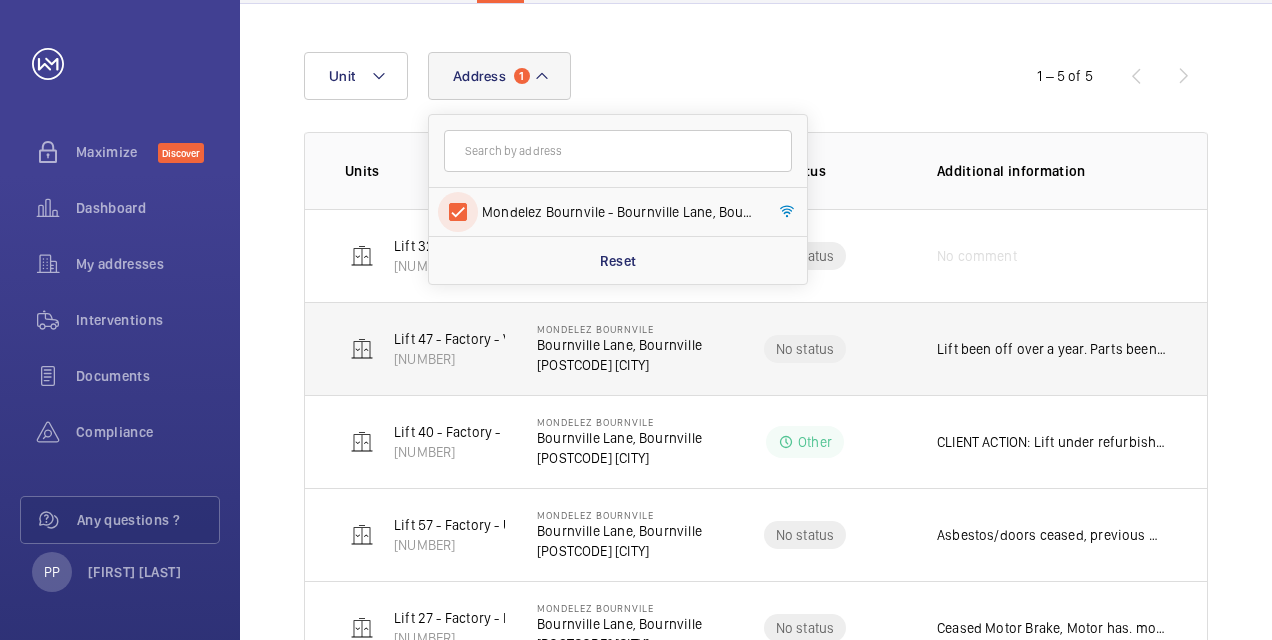 scroll, scrollTop: 298, scrollLeft: 0, axis: vertical 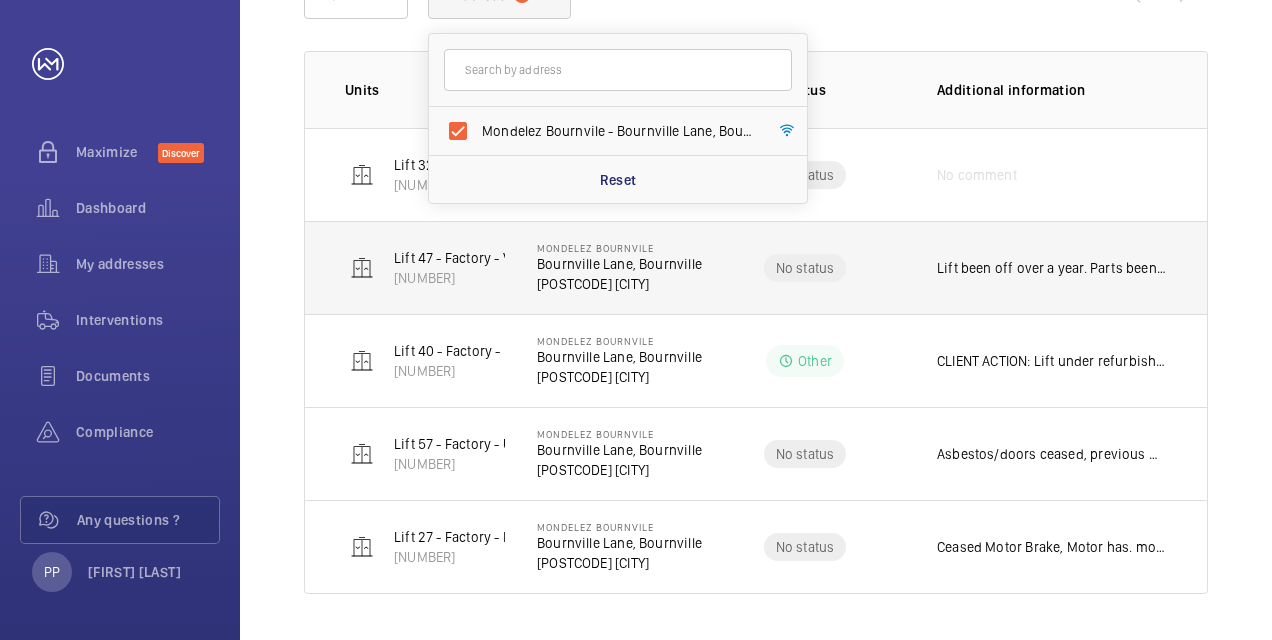 click on "Lift 47 - Factory - V Block   [NUMBER]" 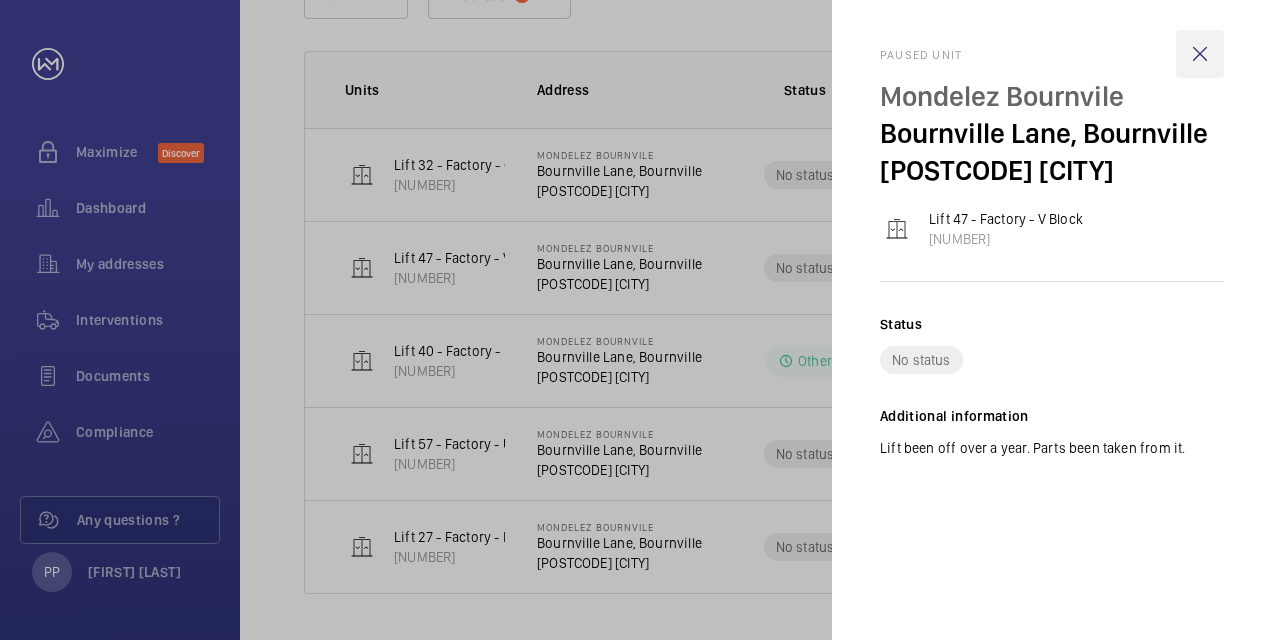 click 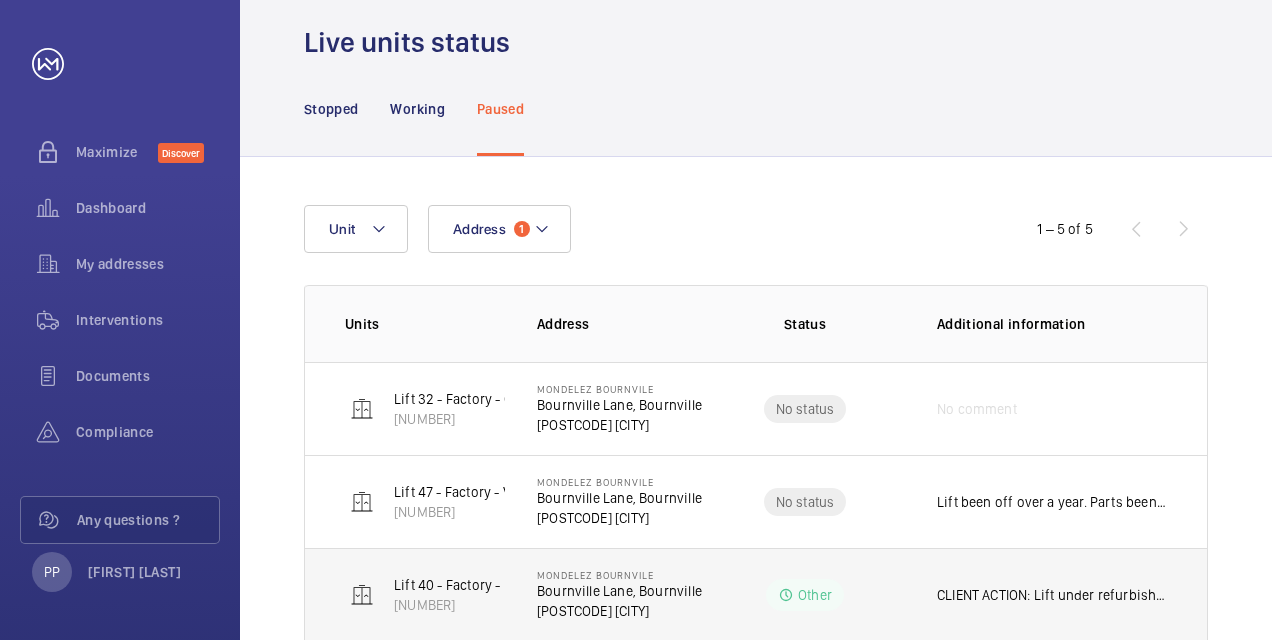 scroll, scrollTop: 61, scrollLeft: 0, axis: vertical 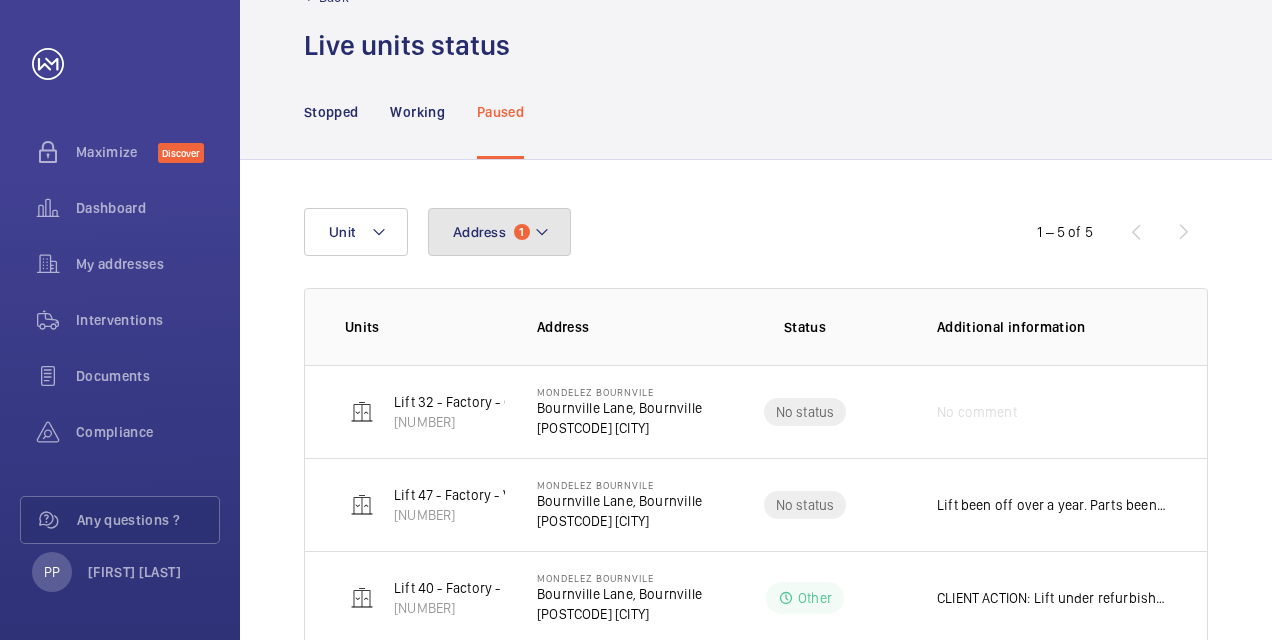 click 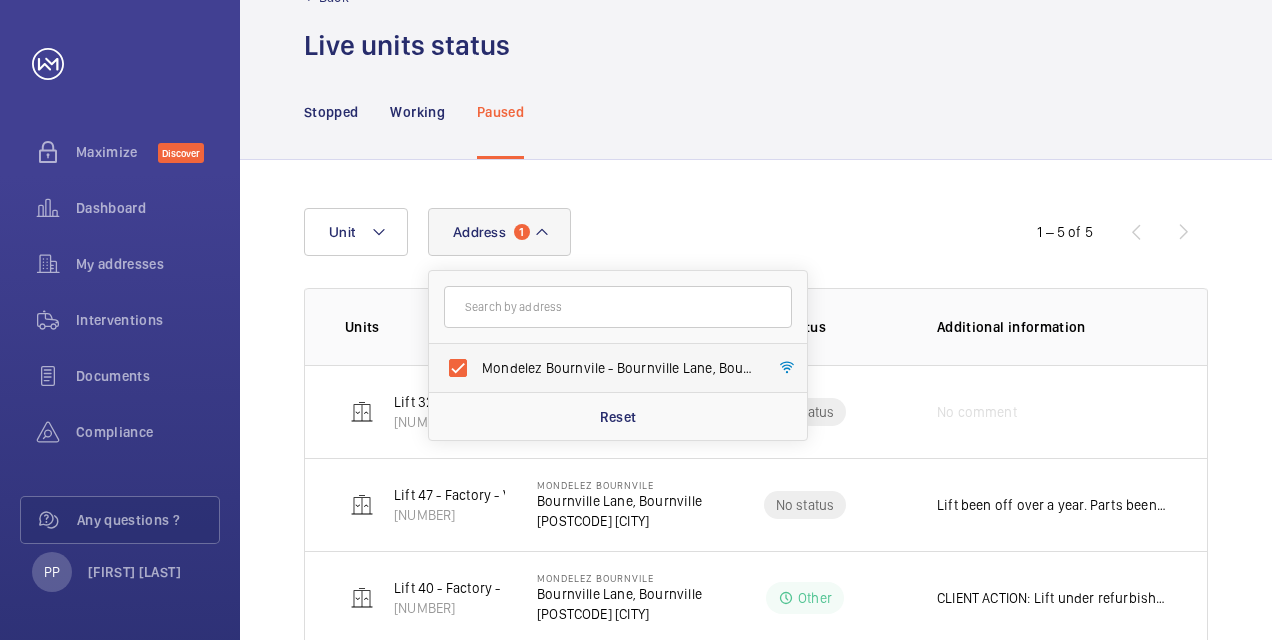 click on "Mondelez Bournvile - Bournville Lane, Bournville, [POSTCODE] [CITY]" at bounding box center (603, 368) 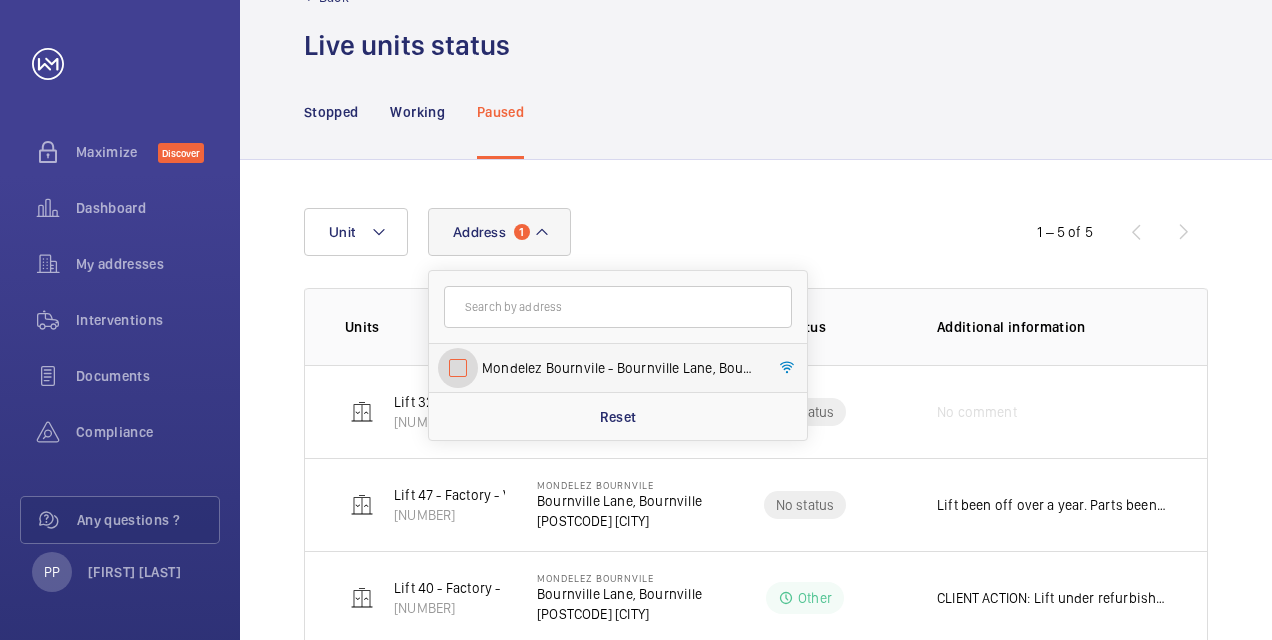 checkbox on "false" 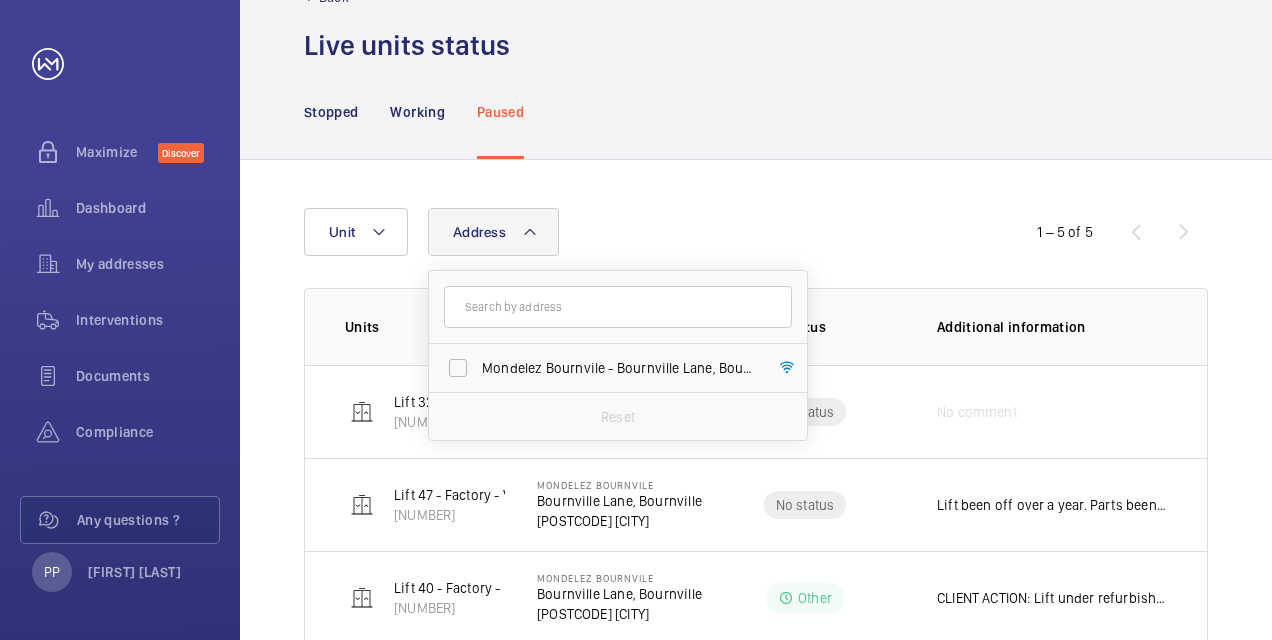 click on "Address Mondelez Bournvile - Bournville Lane, Bournville, [POSTCODE] [CITY] Reset Unit" 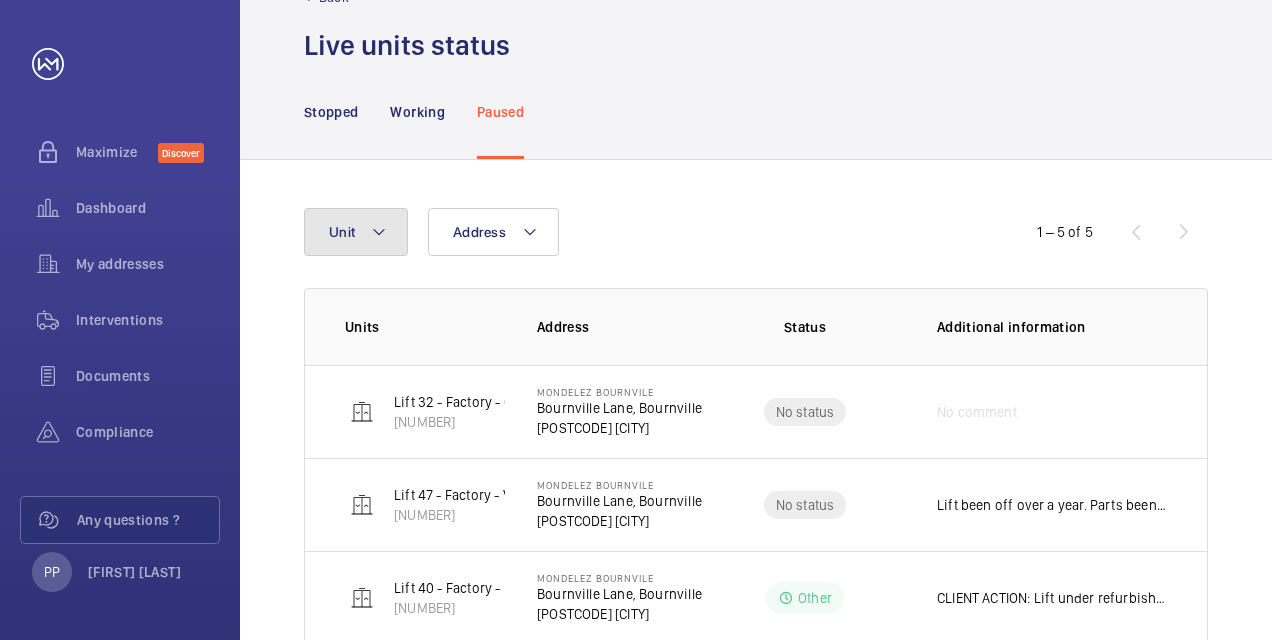 click 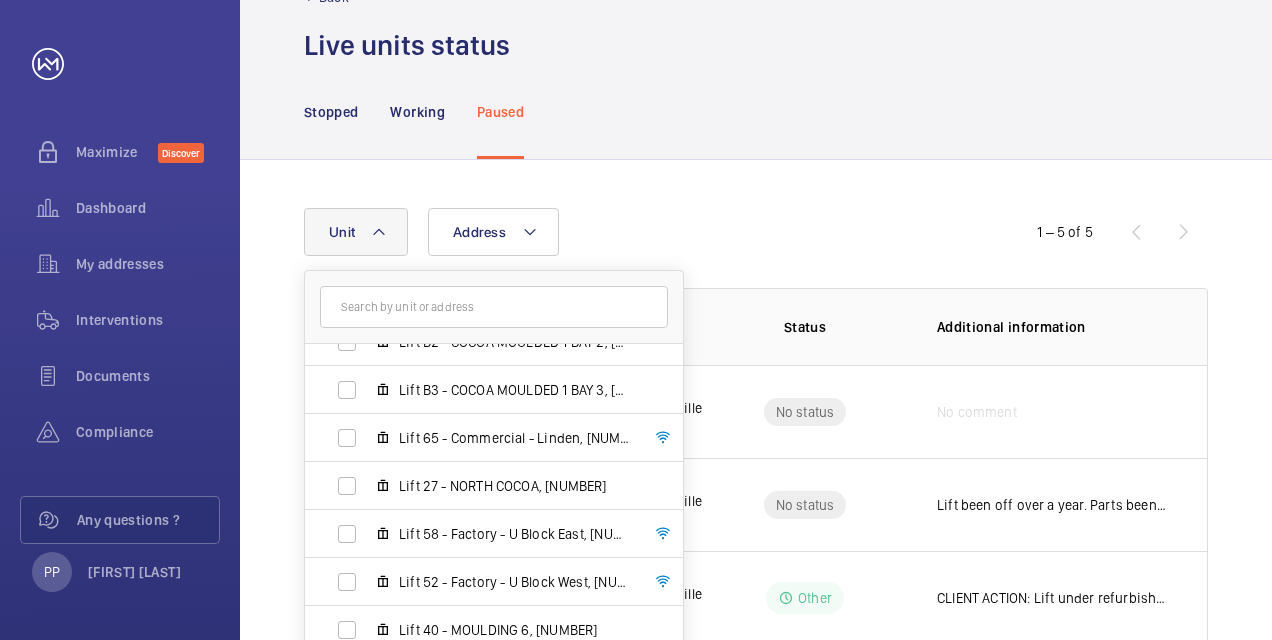 scroll, scrollTop: 2234, scrollLeft: 0, axis: vertical 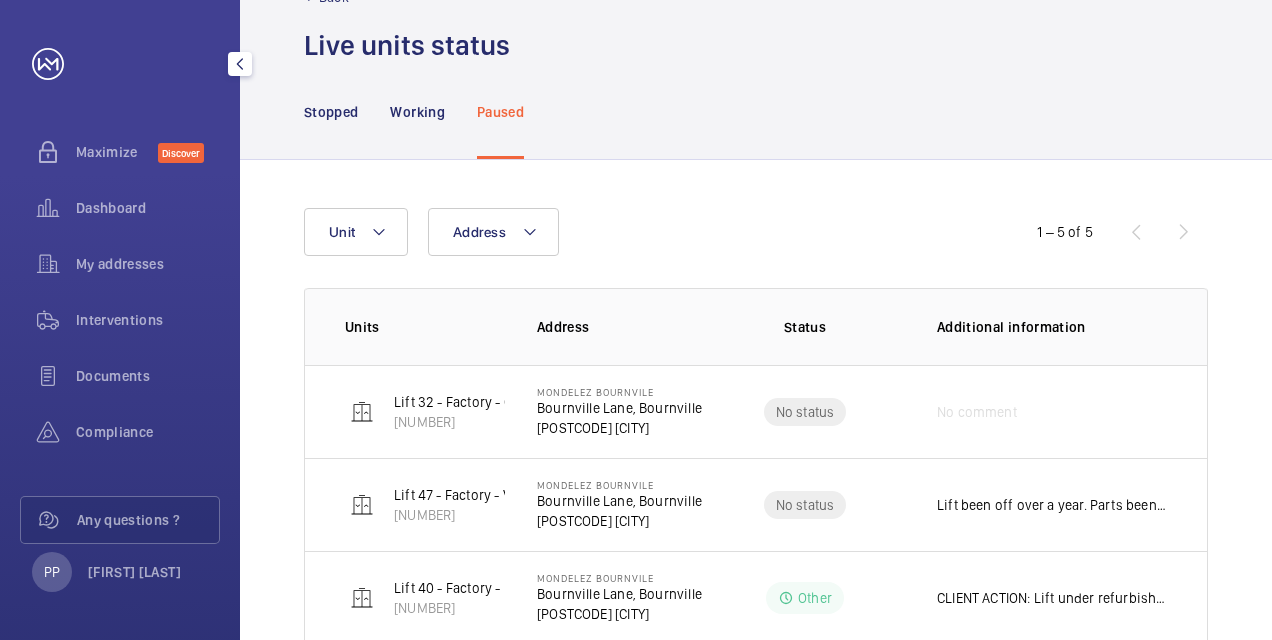 click 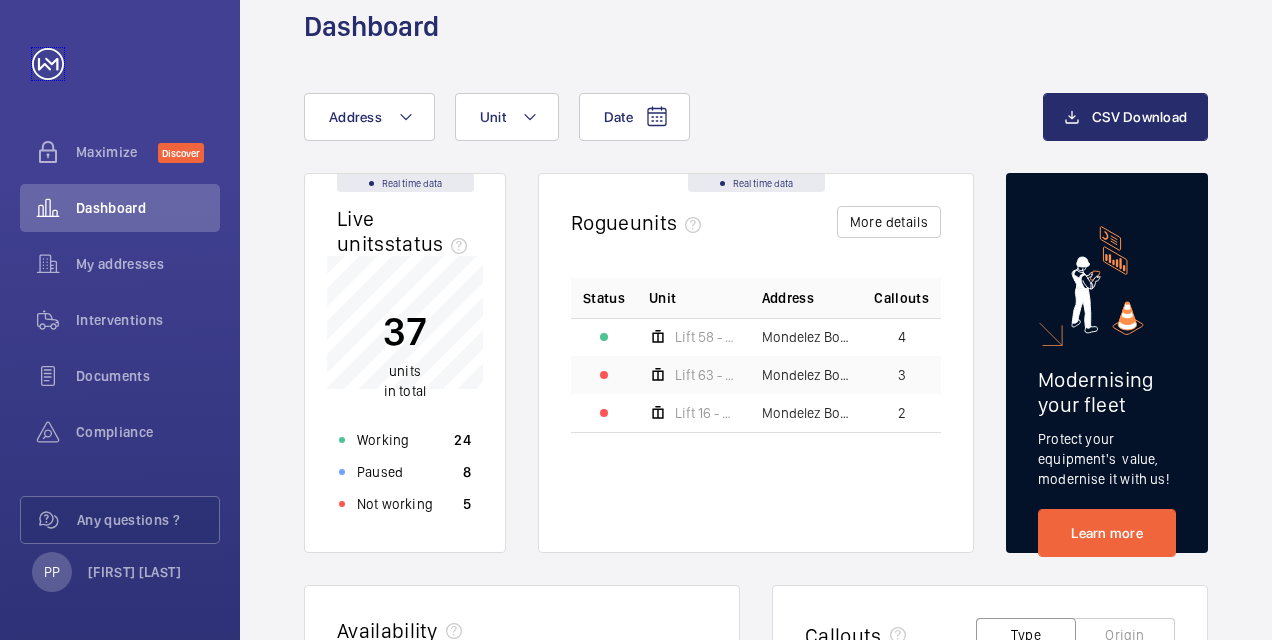 scroll, scrollTop: 0, scrollLeft: 0, axis: both 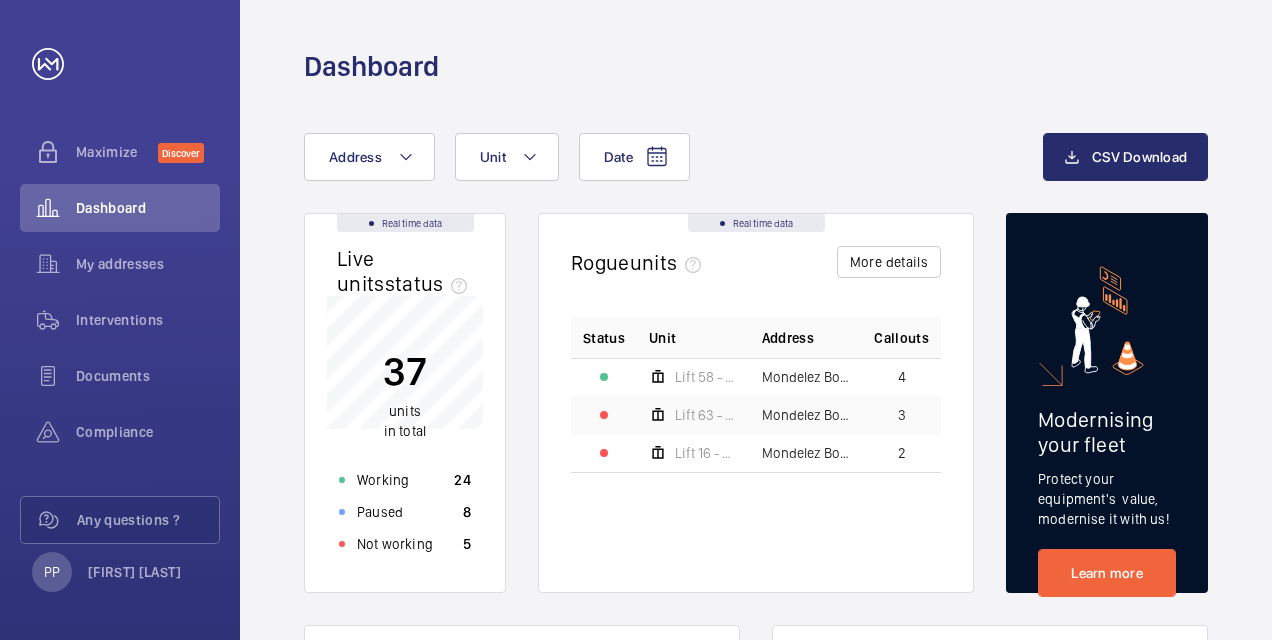 click on "Dashboard" 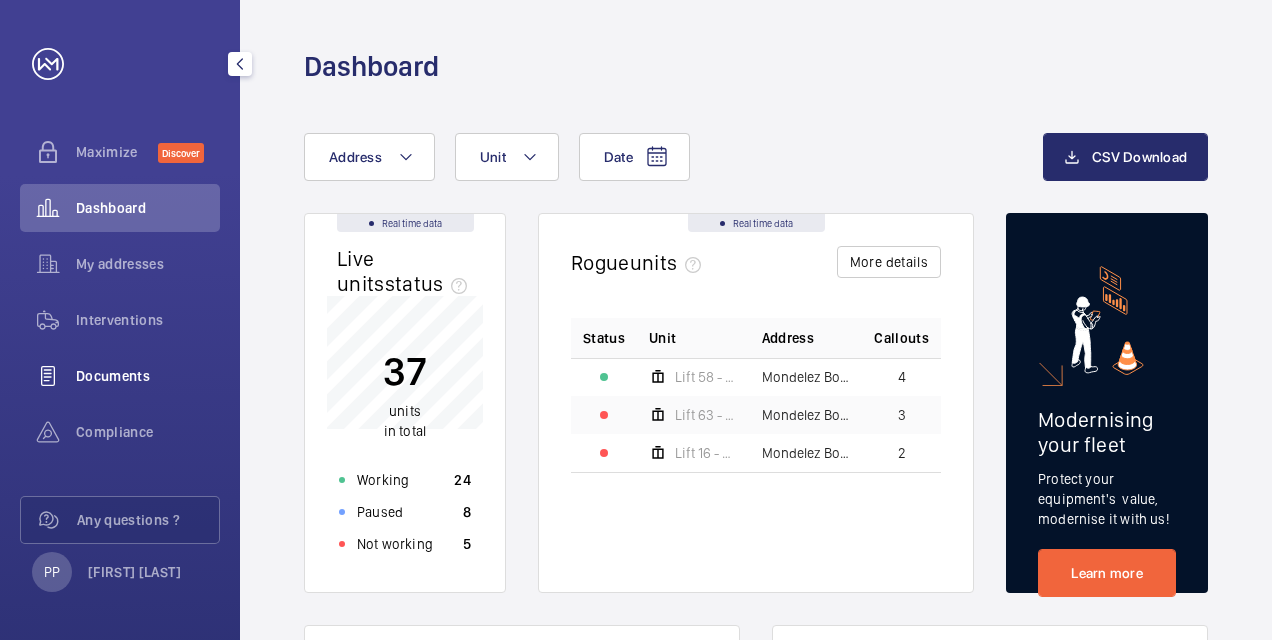 click on "Documents" 